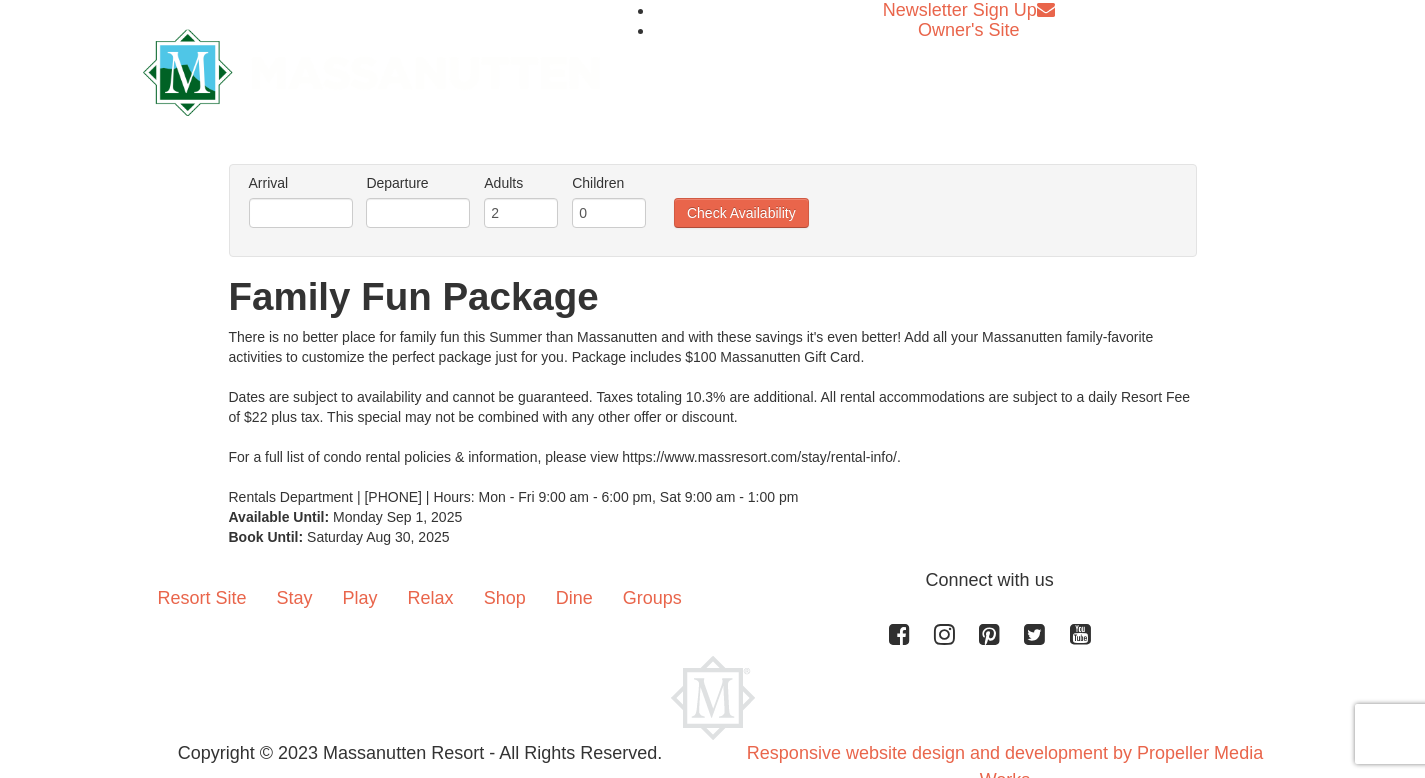 scroll, scrollTop: 0, scrollLeft: 0, axis: both 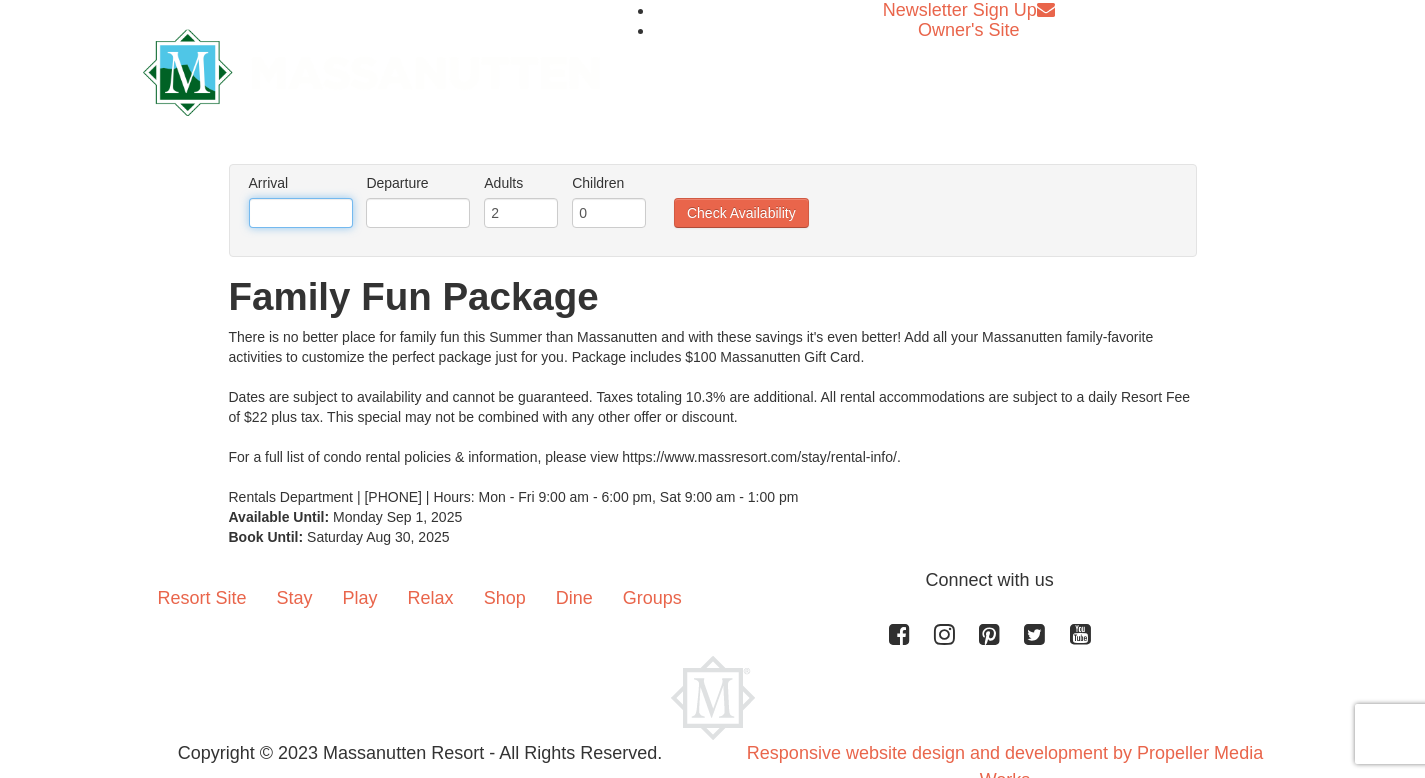 click at bounding box center (301, 213) 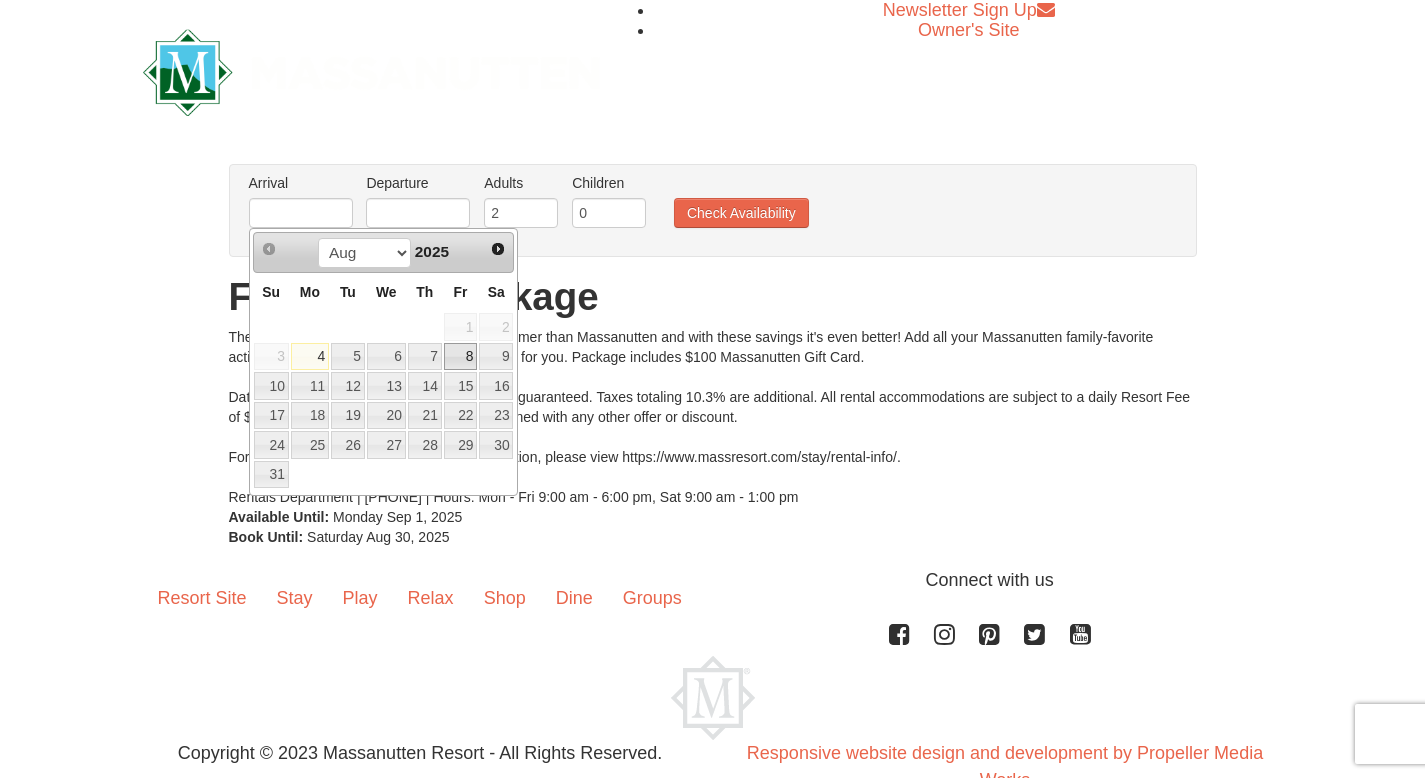 click on "8" at bounding box center [461, 357] 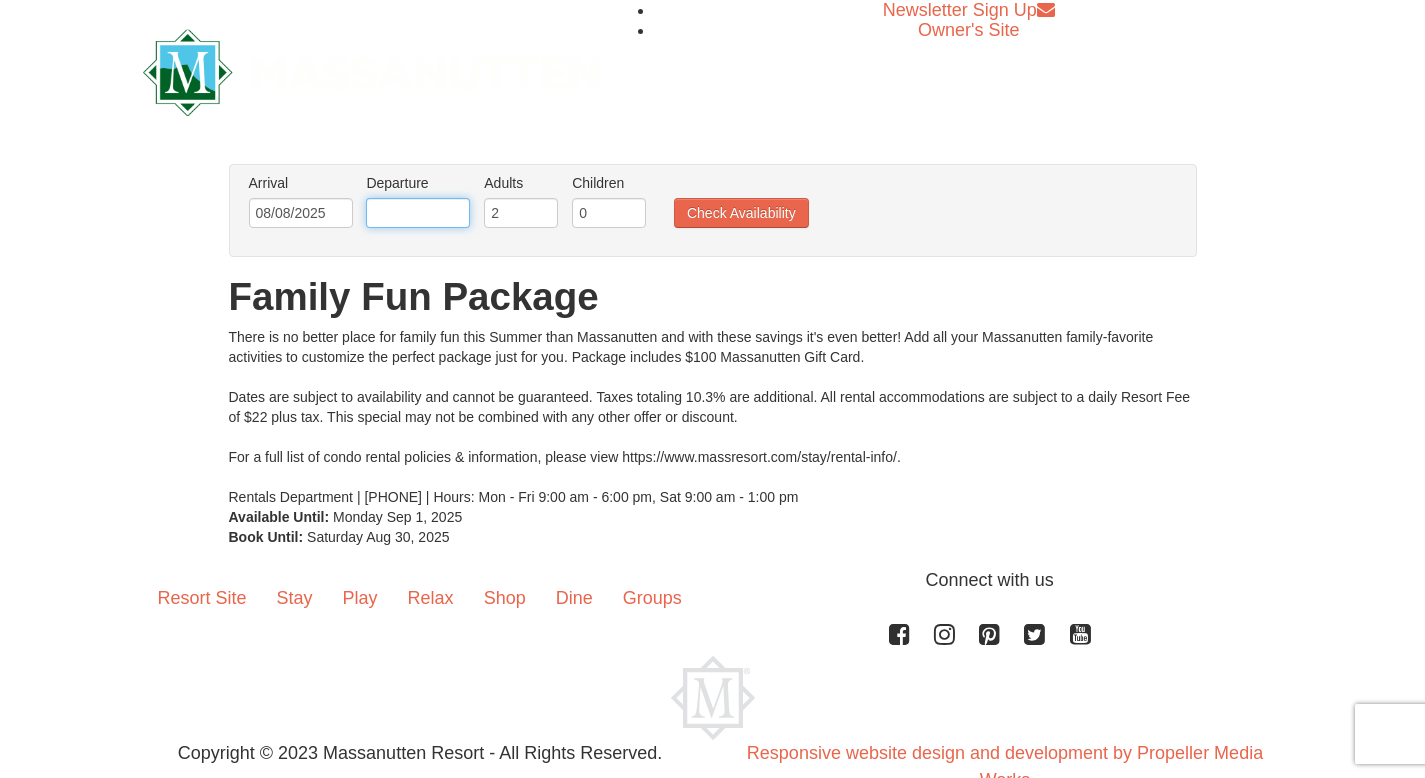 click at bounding box center (418, 213) 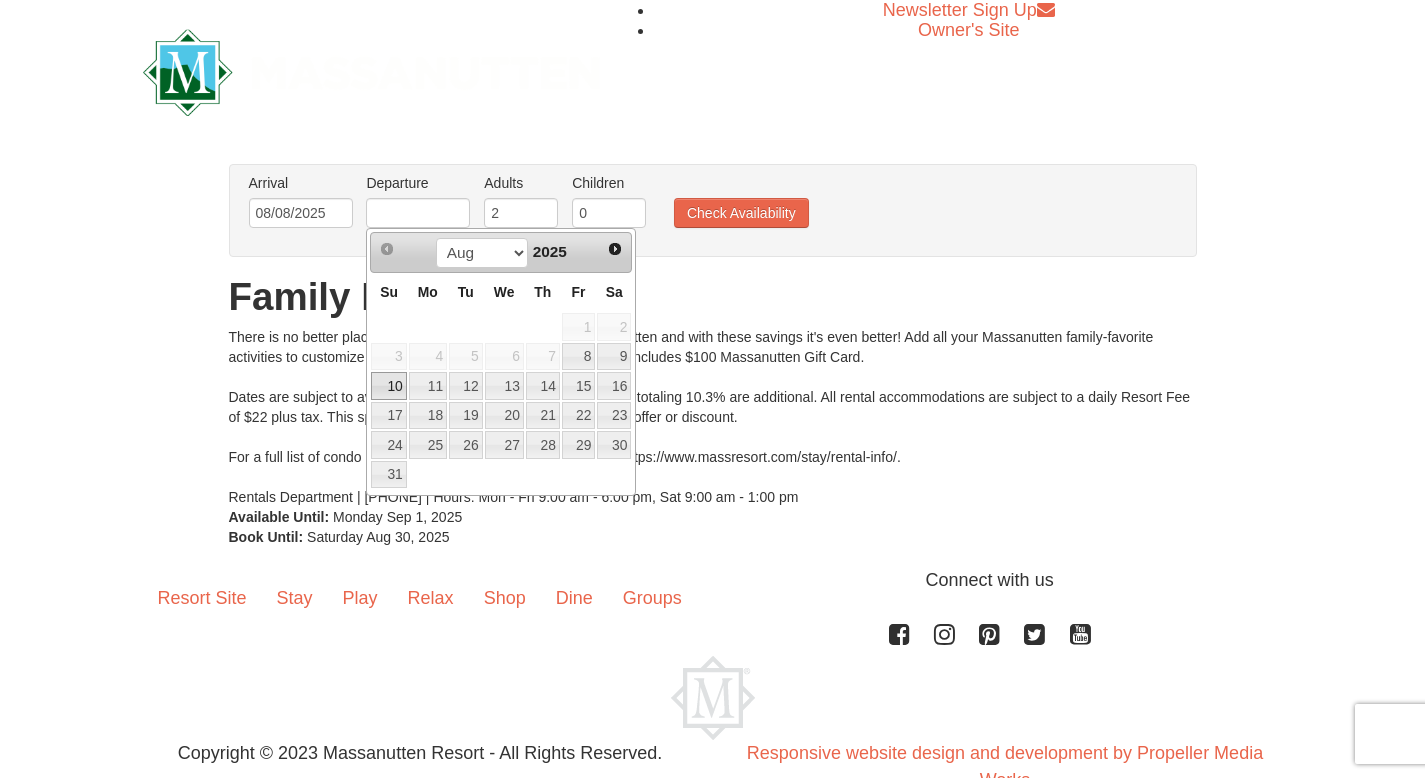 click on "10" at bounding box center [388, 386] 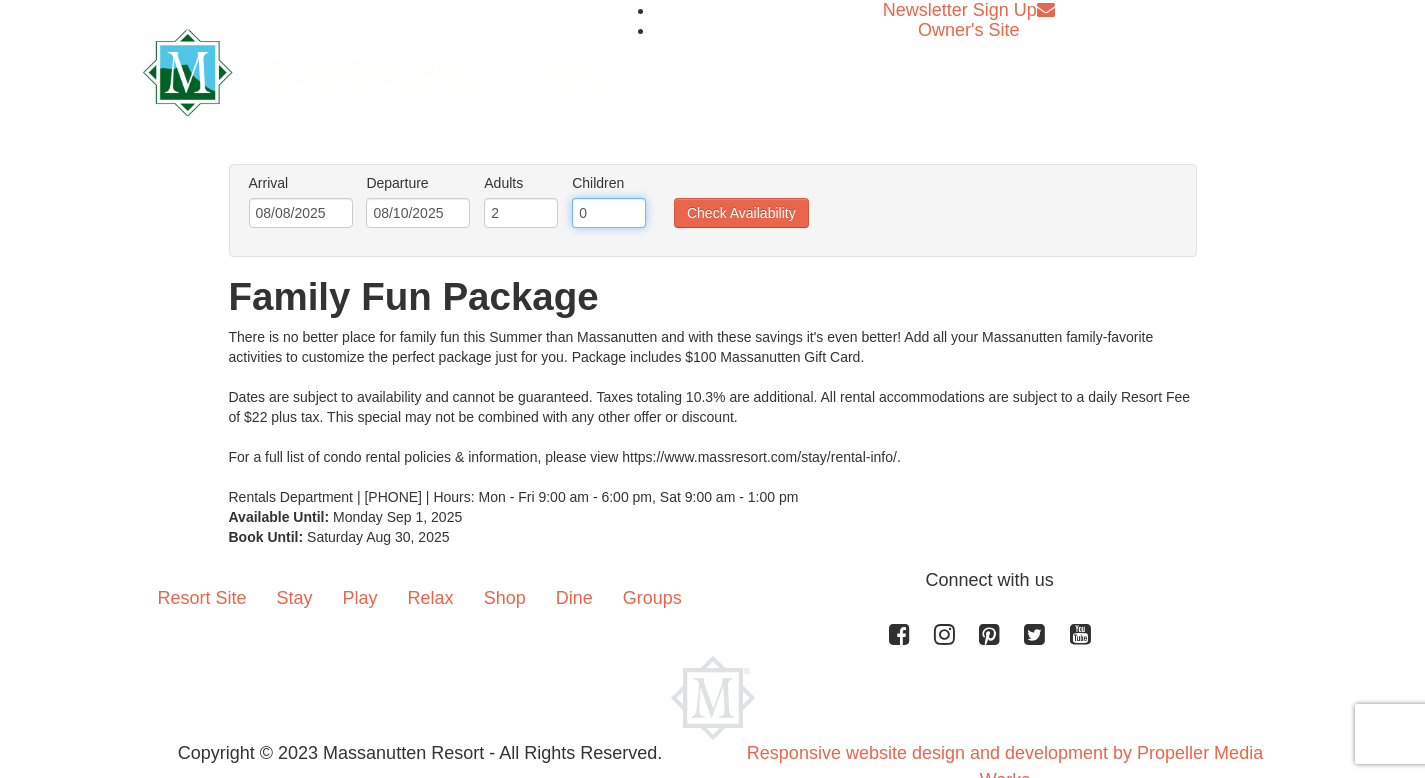 click on "0" at bounding box center [609, 213] 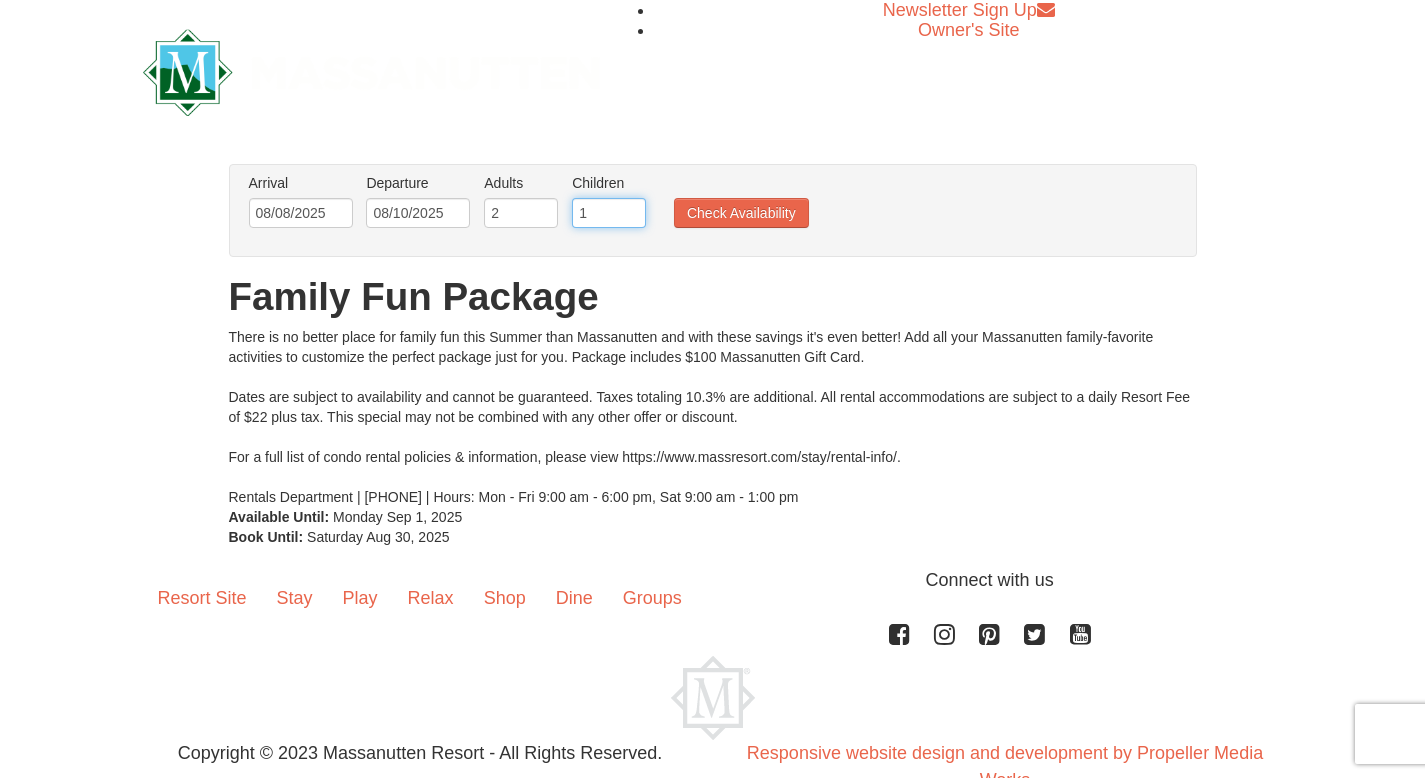click on "1" at bounding box center [609, 213] 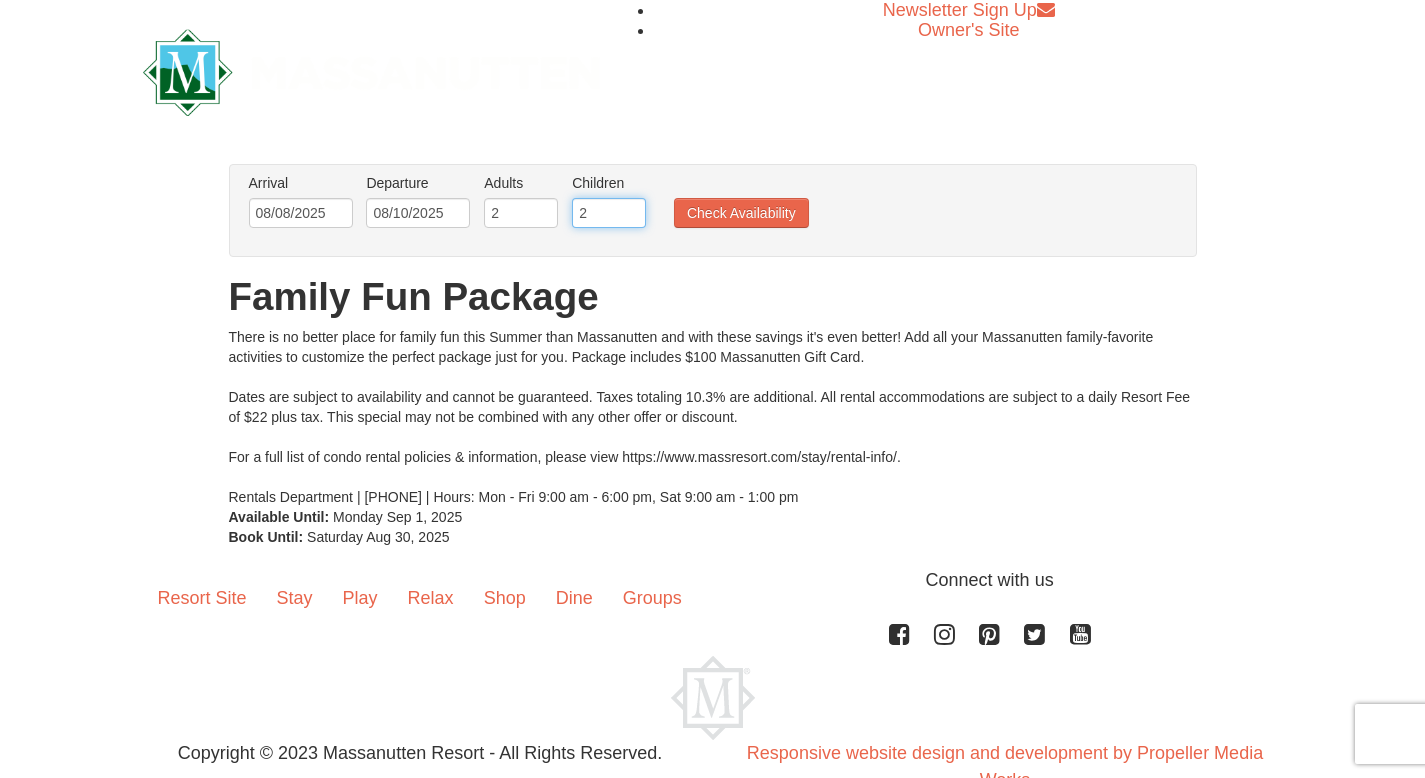 type on "2" 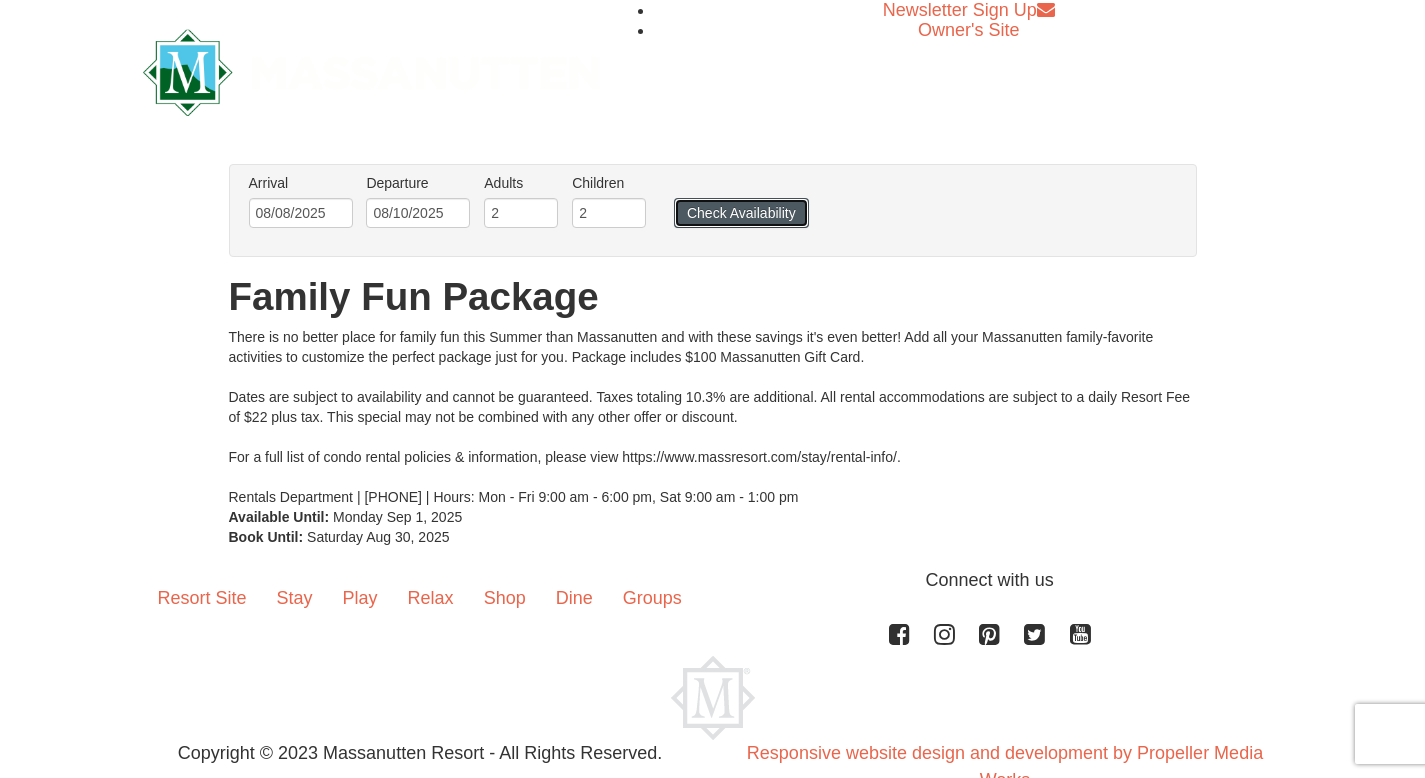 click on "Check Availability" at bounding box center (741, 213) 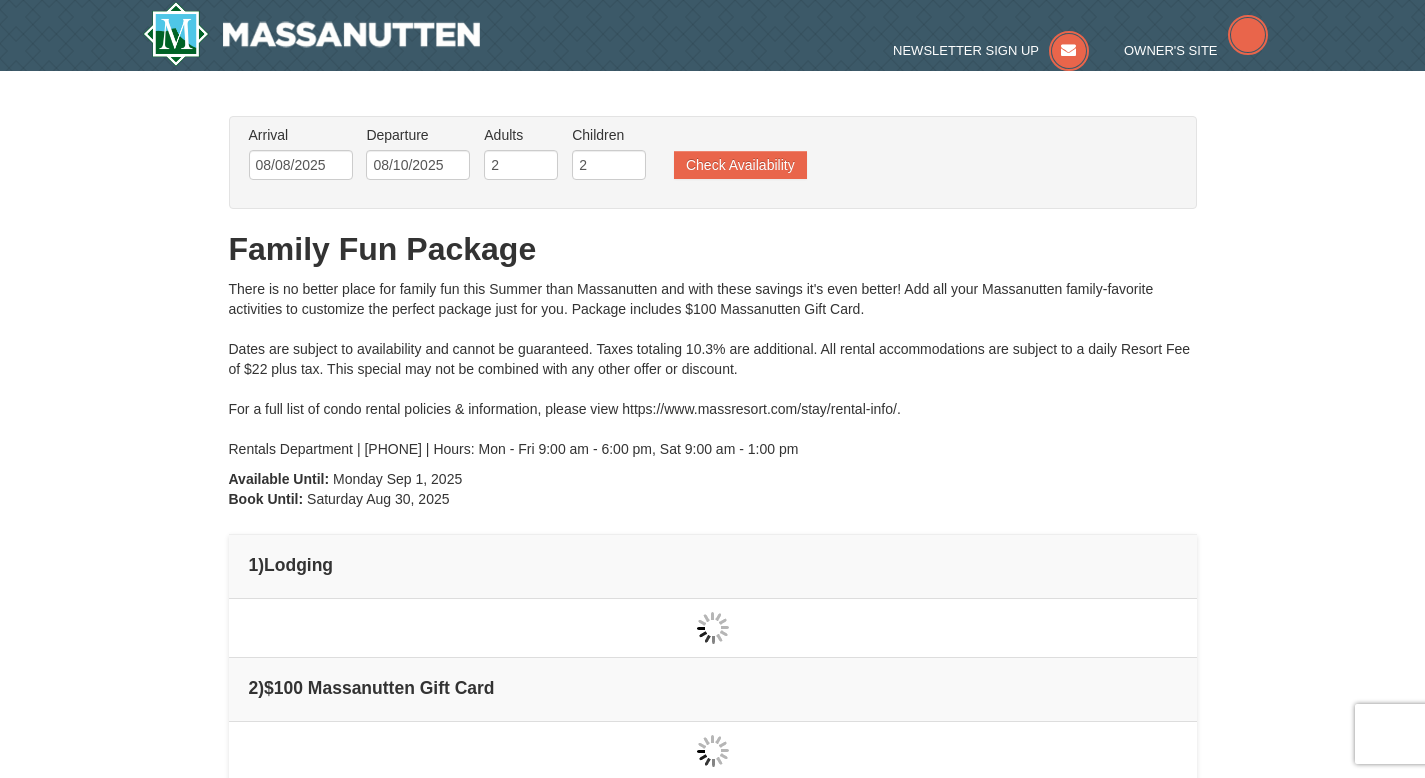 scroll, scrollTop: 0, scrollLeft: 0, axis: both 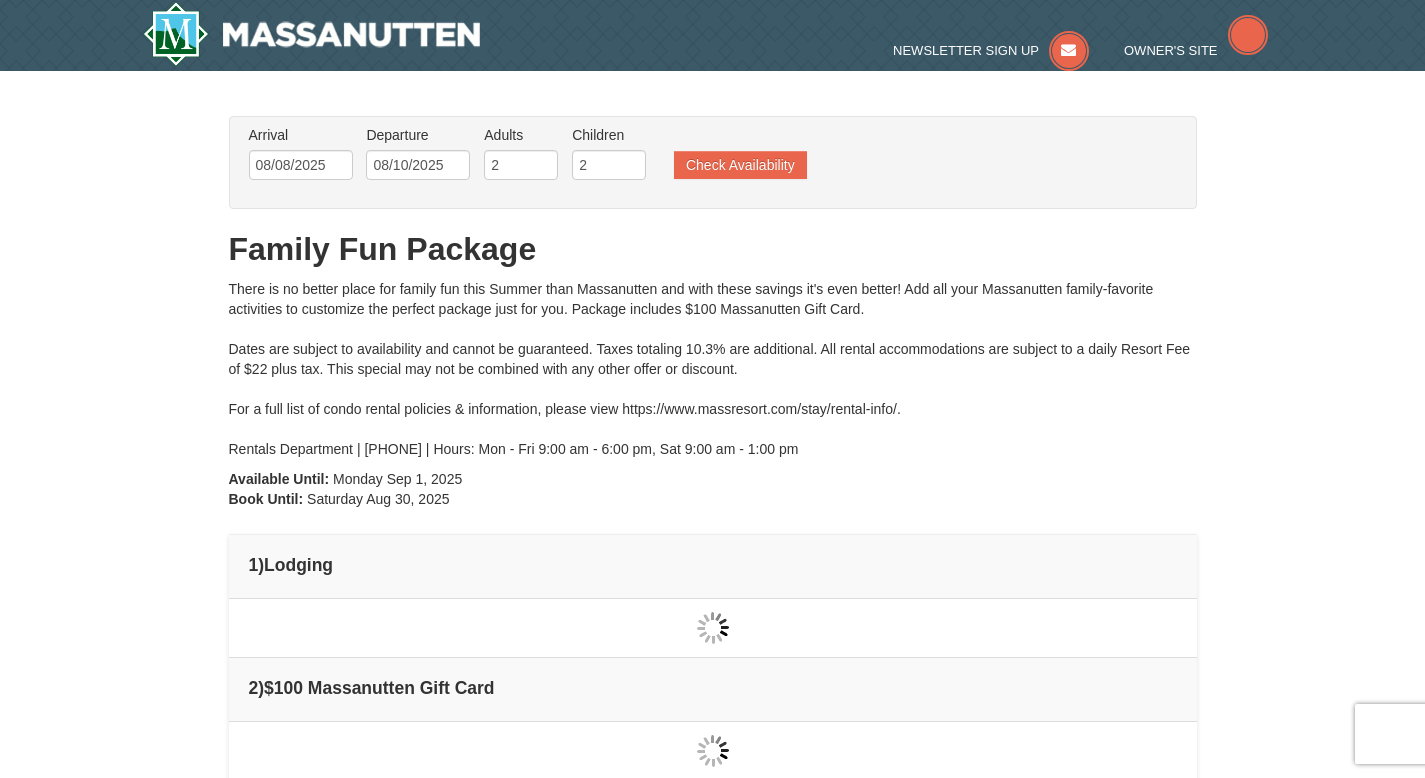 type on "08/08/2025" 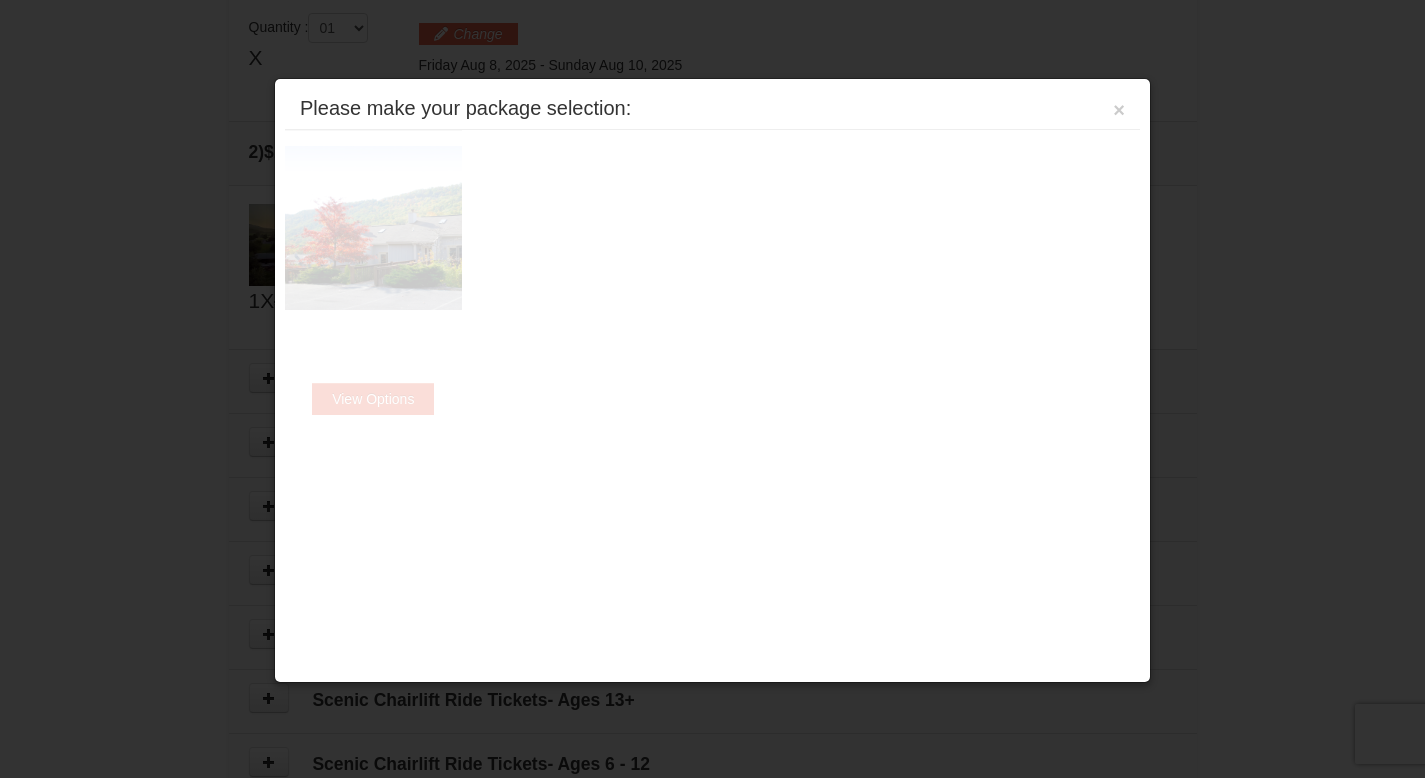 scroll, scrollTop: 611, scrollLeft: 0, axis: vertical 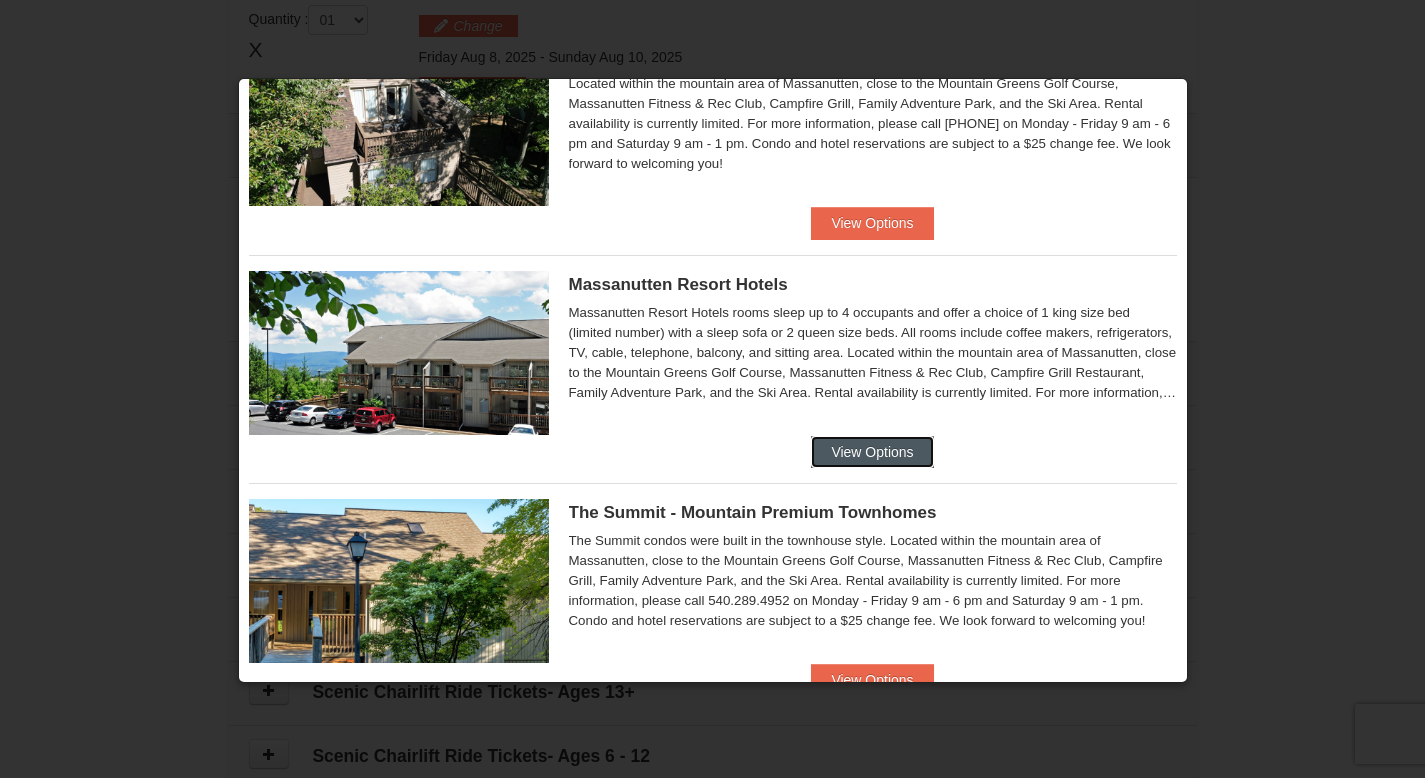 click on "View Options" at bounding box center (872, 452) 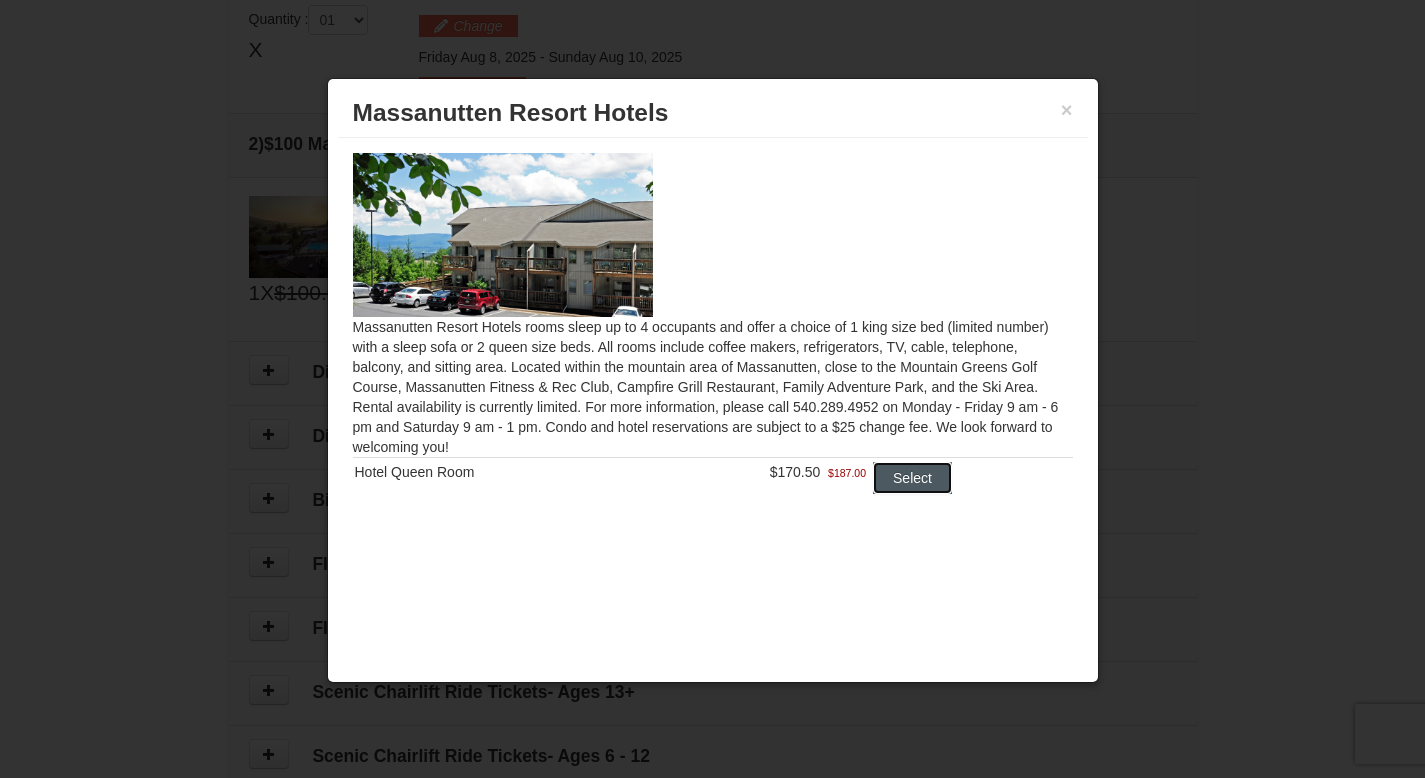click on "Select" at bounding box center [912, 478] 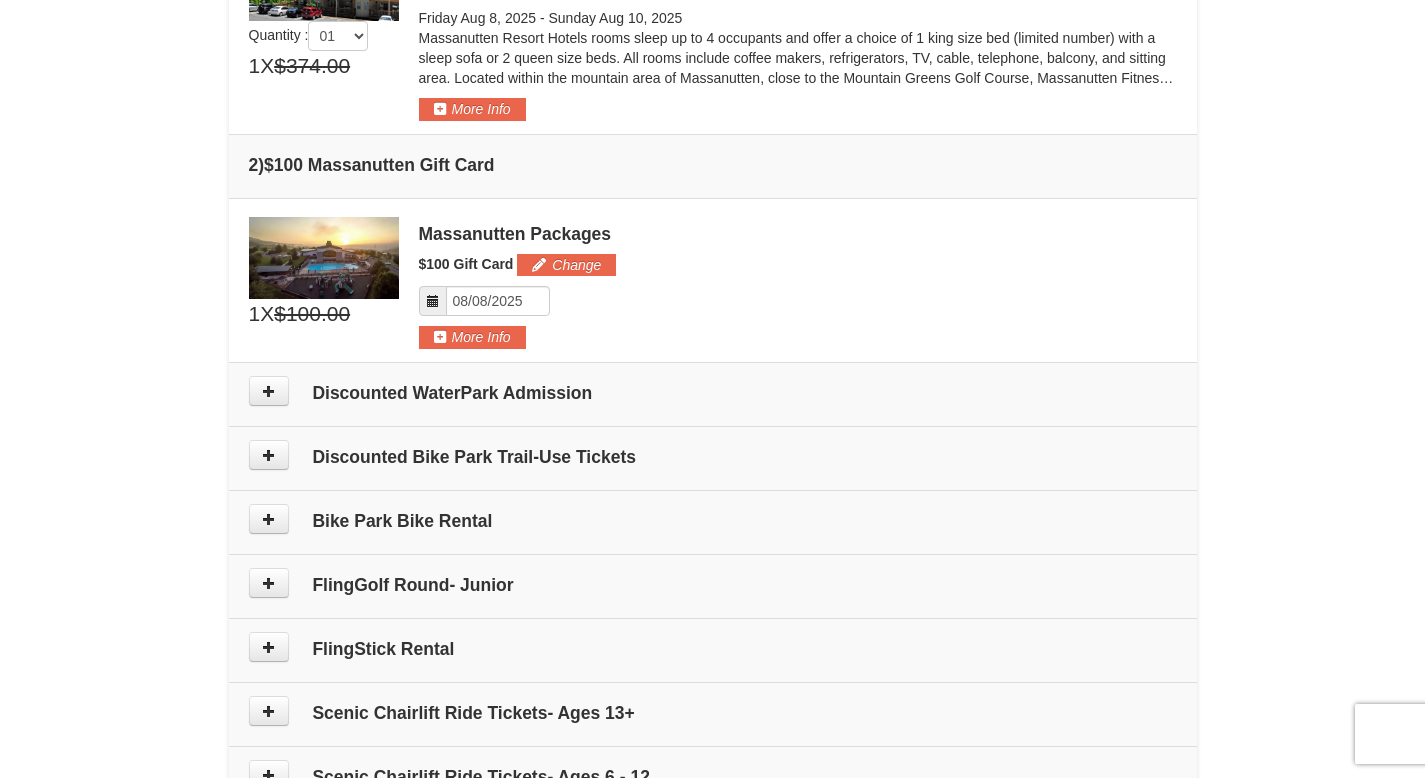 scroll, scrollTop: 680, scrollLeft: 0, axis: vertical 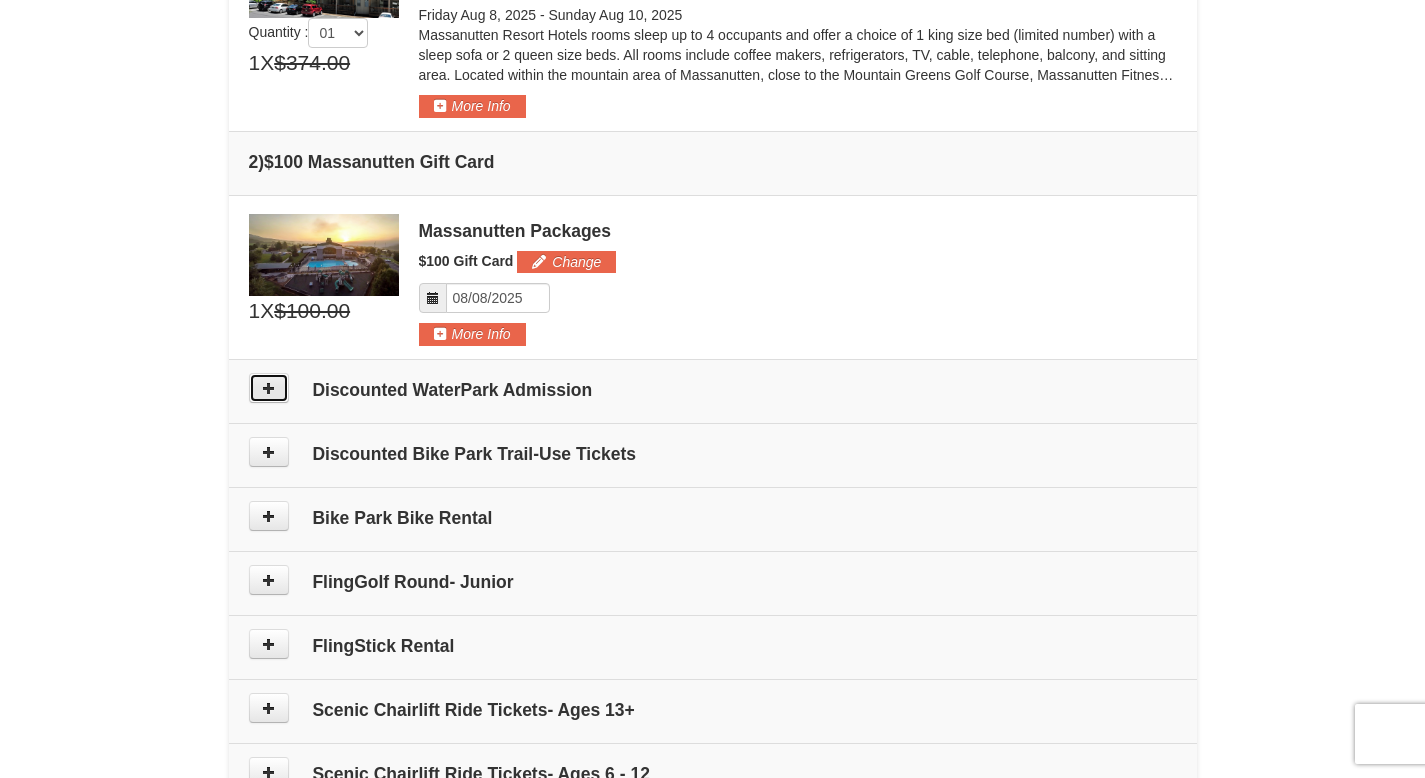 click at bounding box center (269, 388) 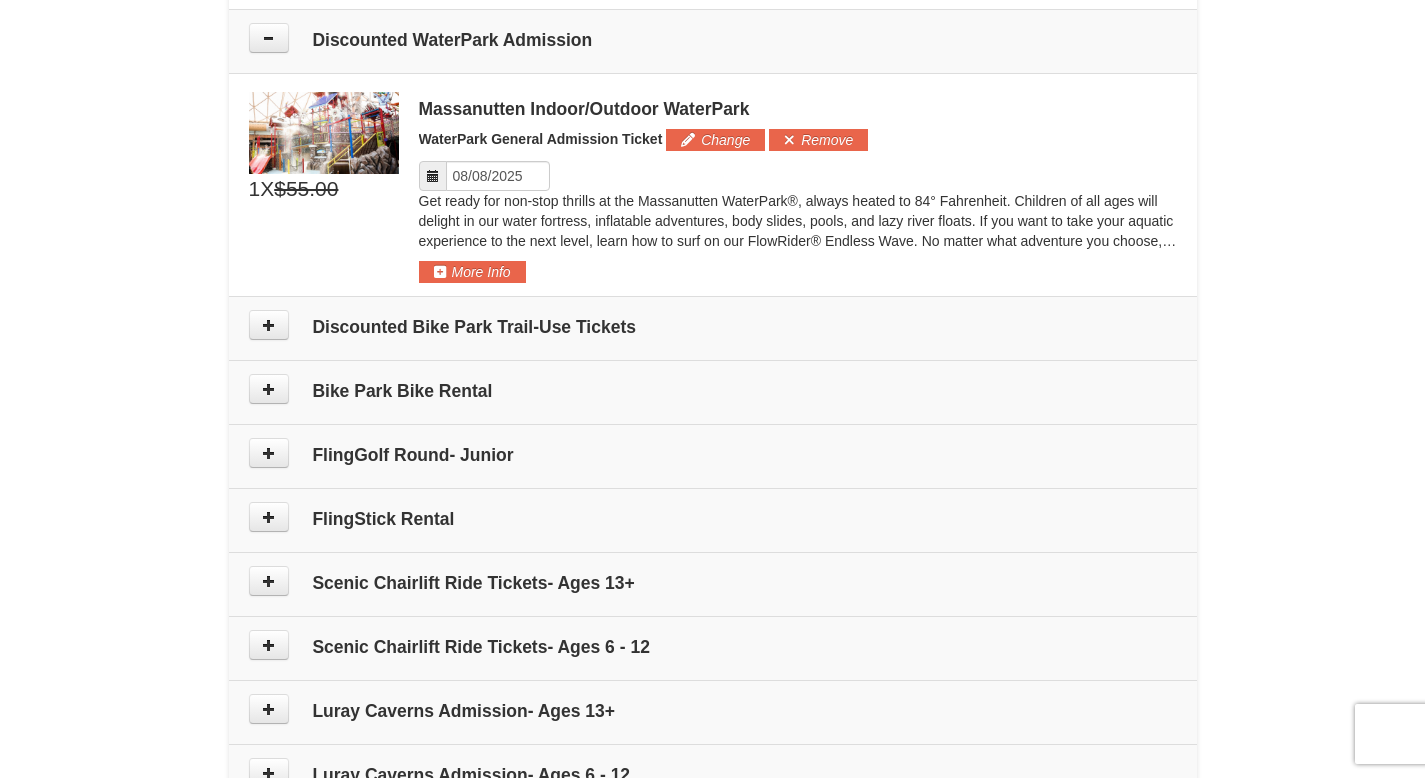 scroll, scrollTop: 1039, scrollLeft: 0, axis: vertical 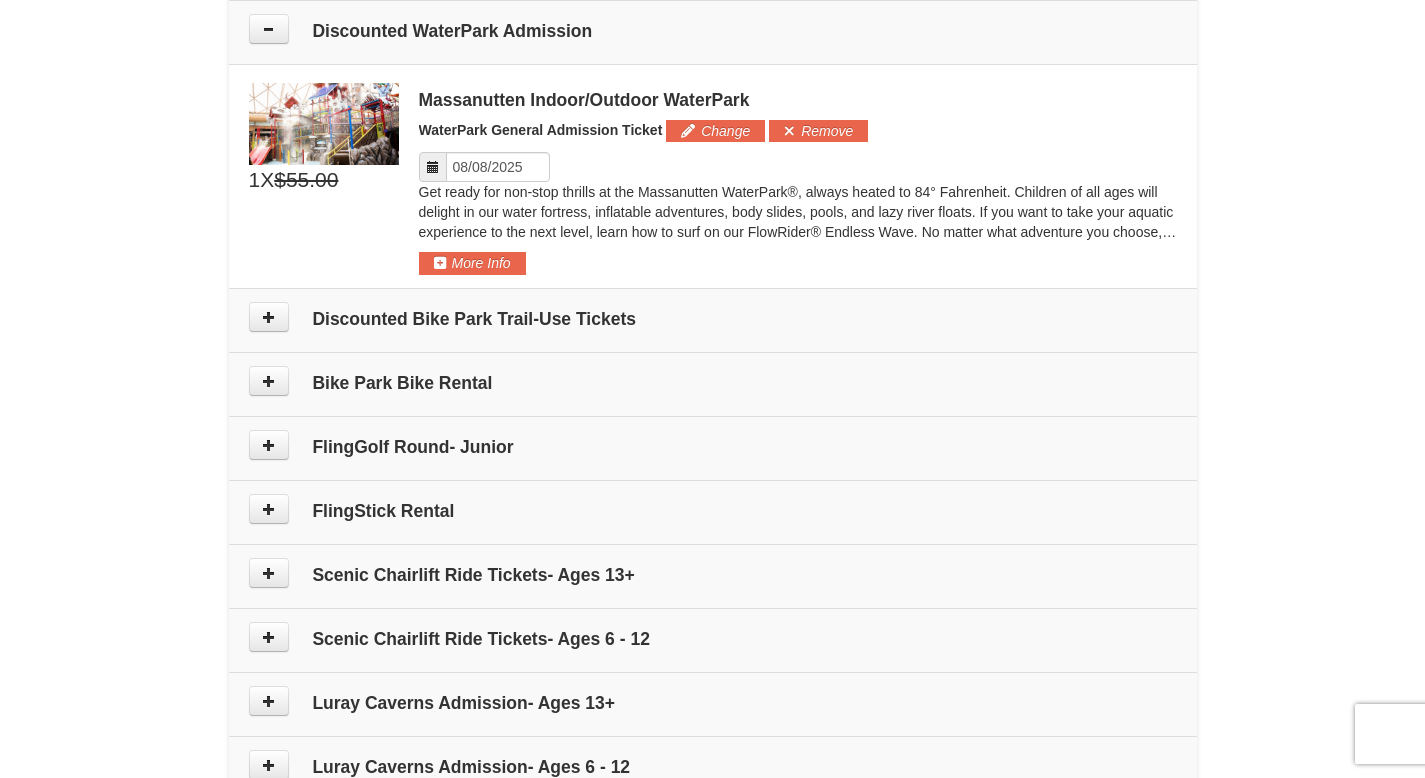 click at bounding box center [433, 167] 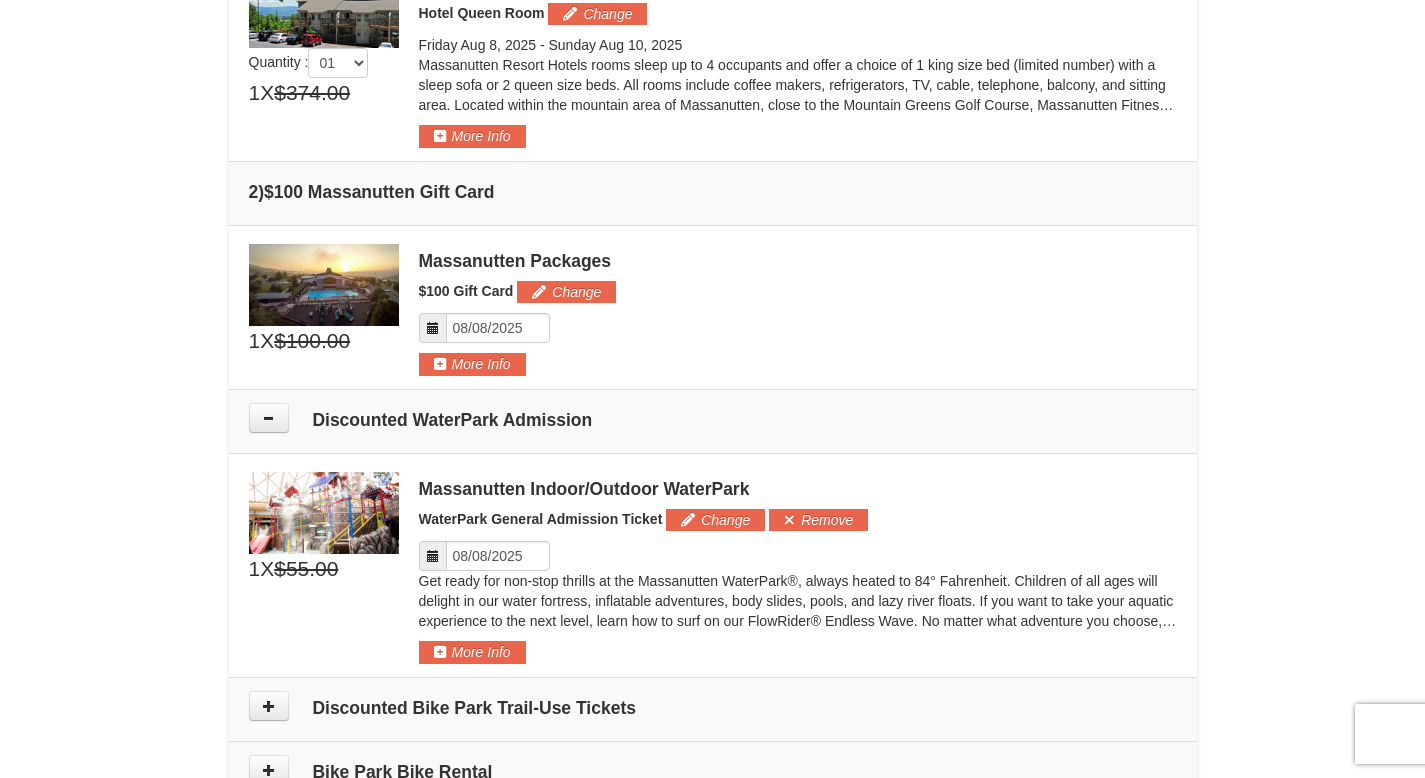 scroll, scrollTop: 668, scrollLeft: 0, axis: vertical 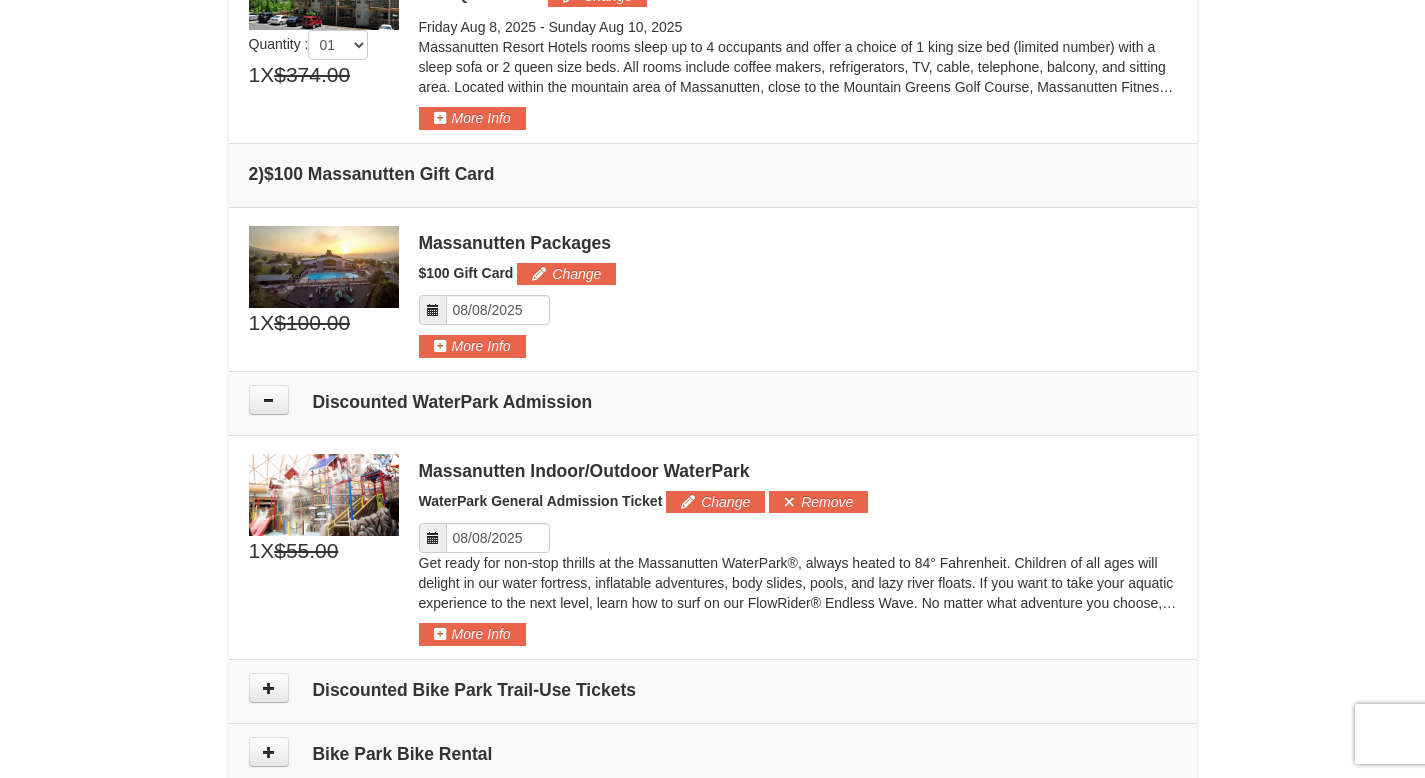 click at bounding box center (433, 310) 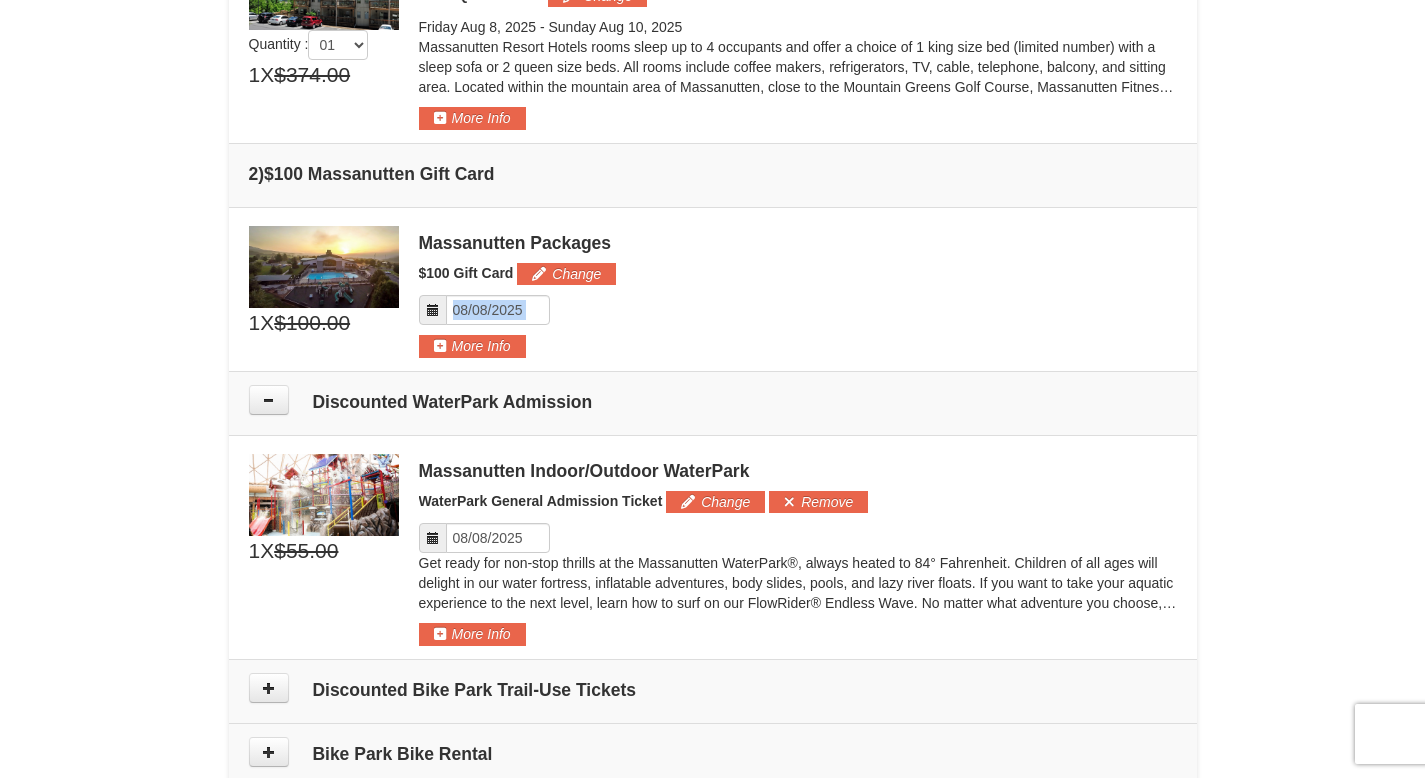 click at bounding box center (433, 310) 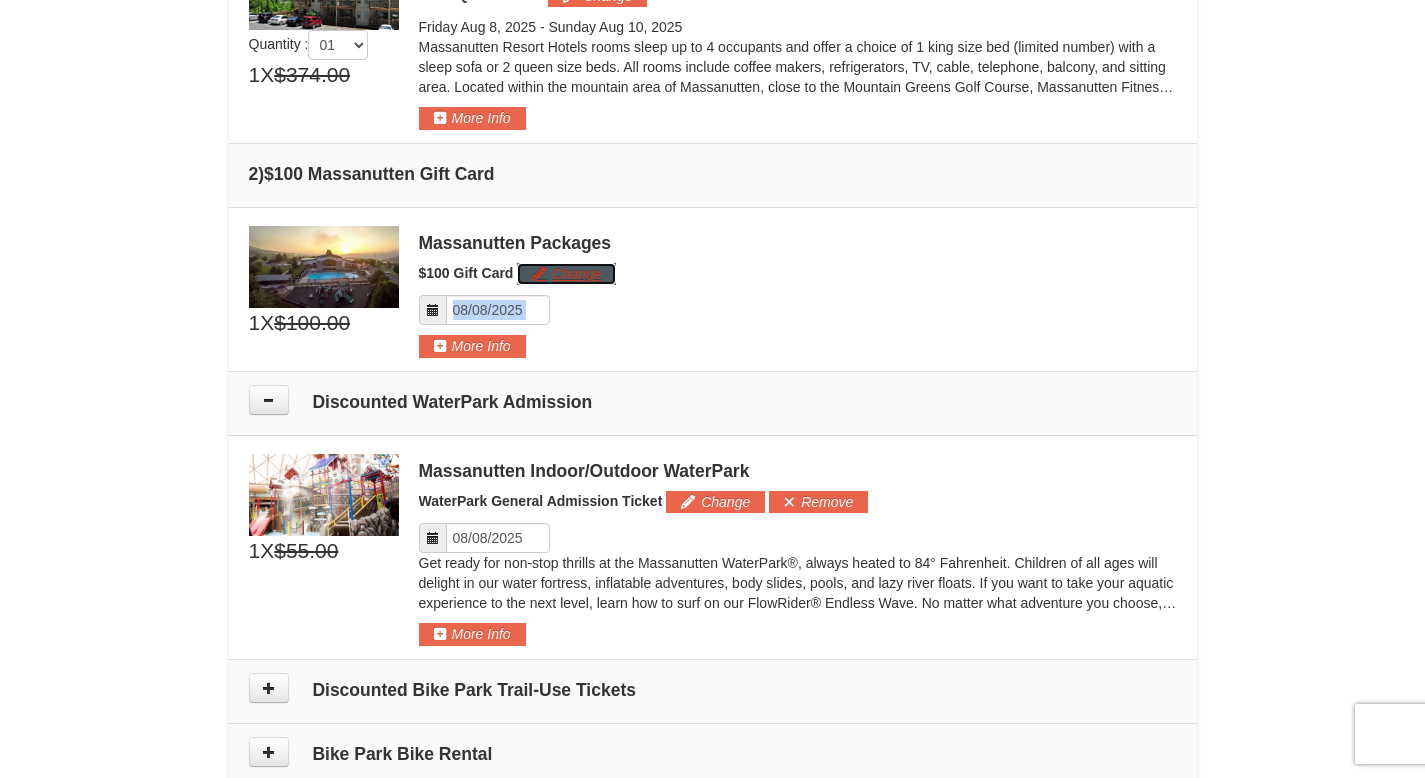 click on "Change" at bounding box center [566, 274] 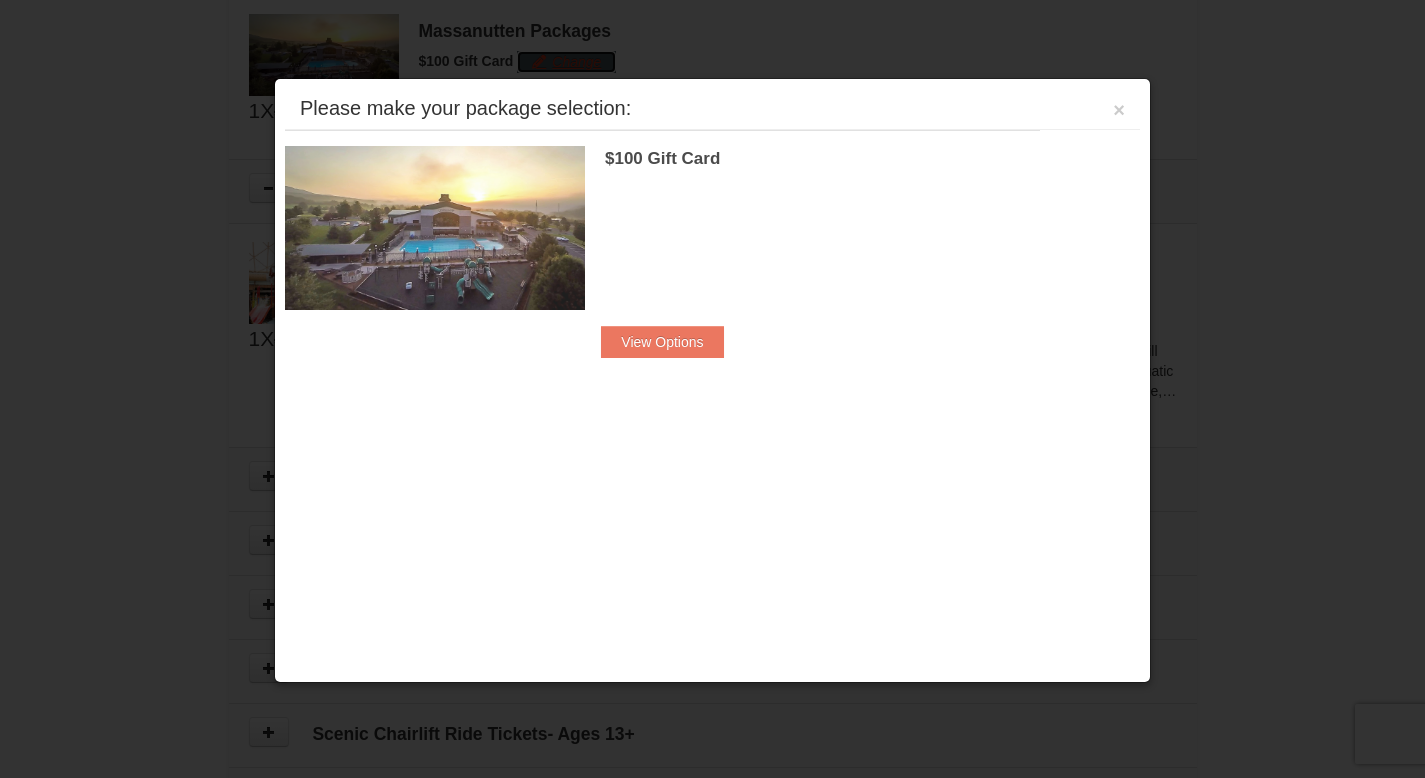 scroll, scrollTop: 893, scrollLeft: 0, axis: vertical 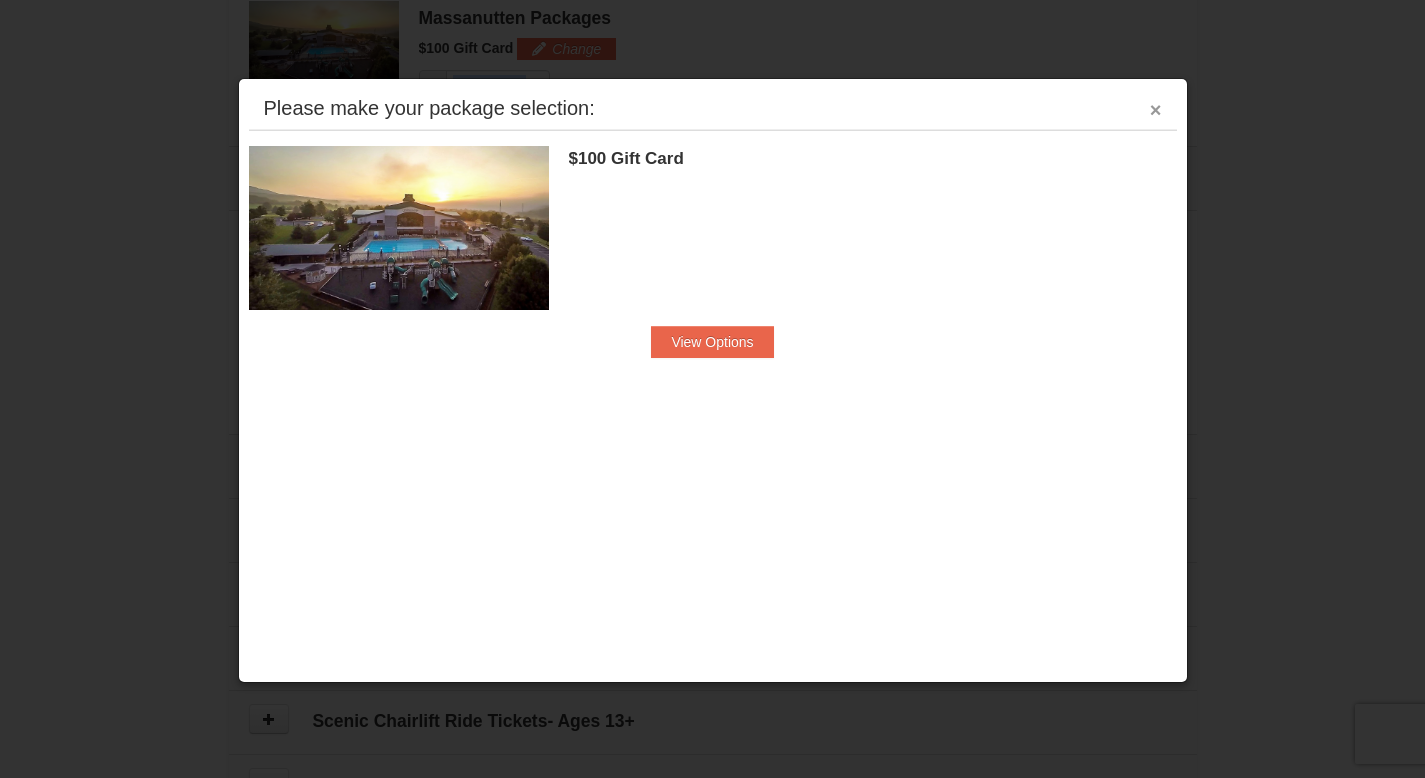 click on "×" at bounding box center (1156, 110) 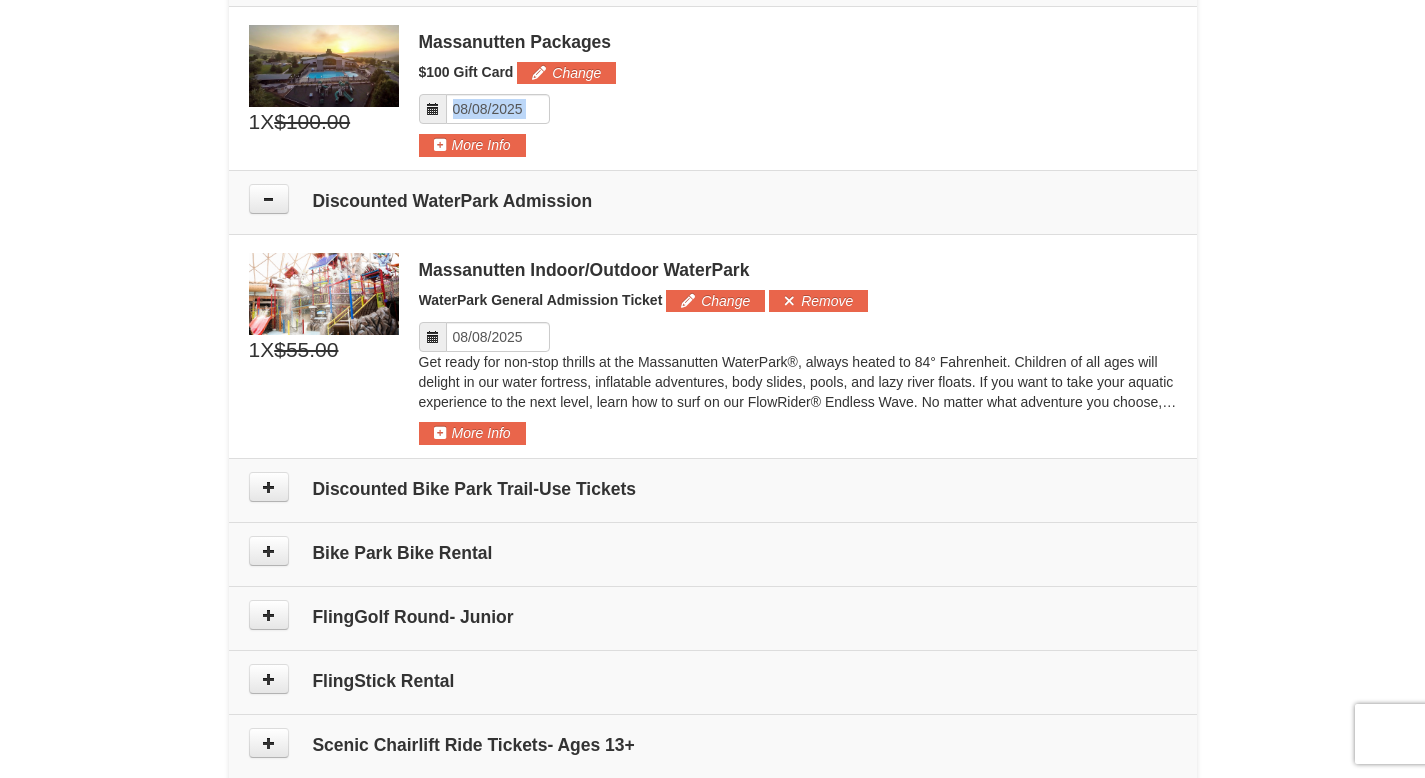 scroll, scrollTop: 859, scrollLeft: 0, axis: vertical 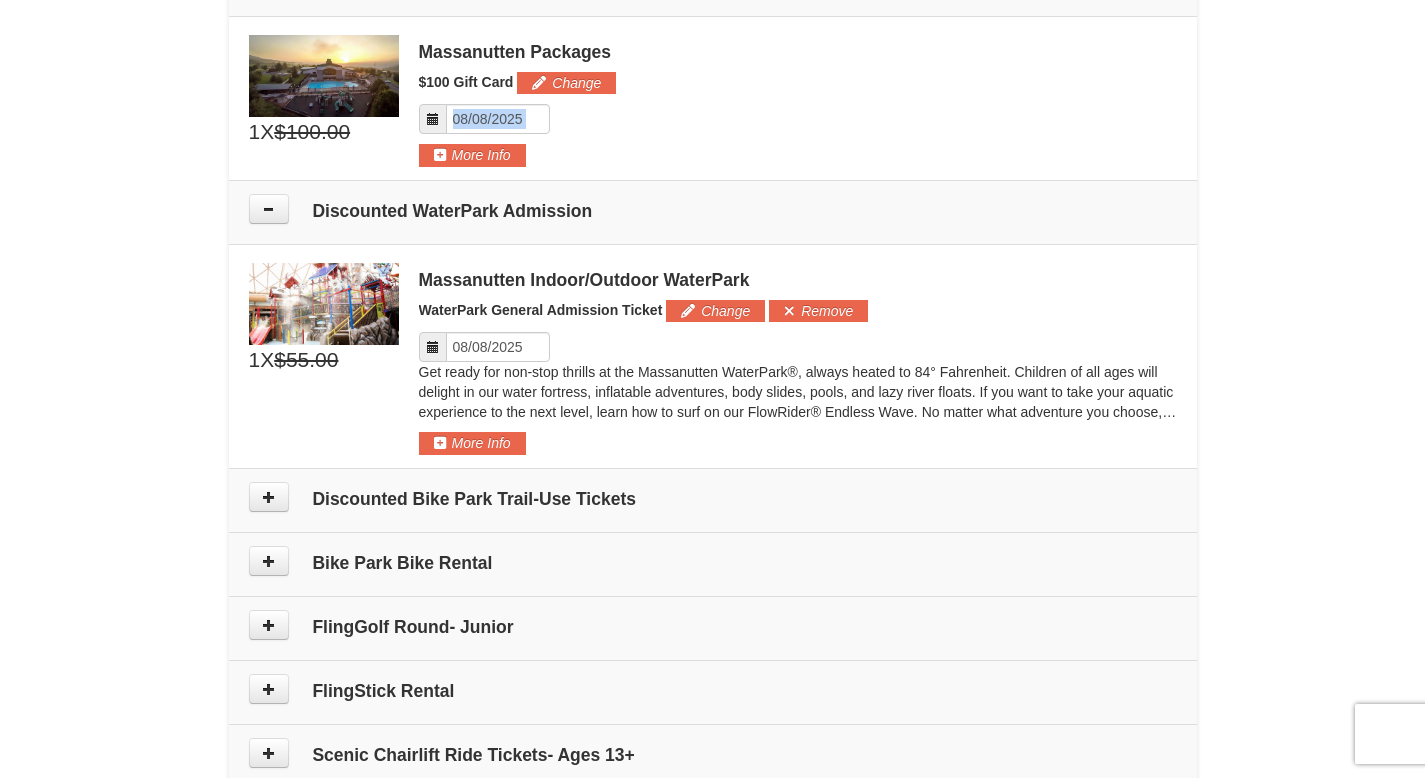 click at bounding box center [433, 347] 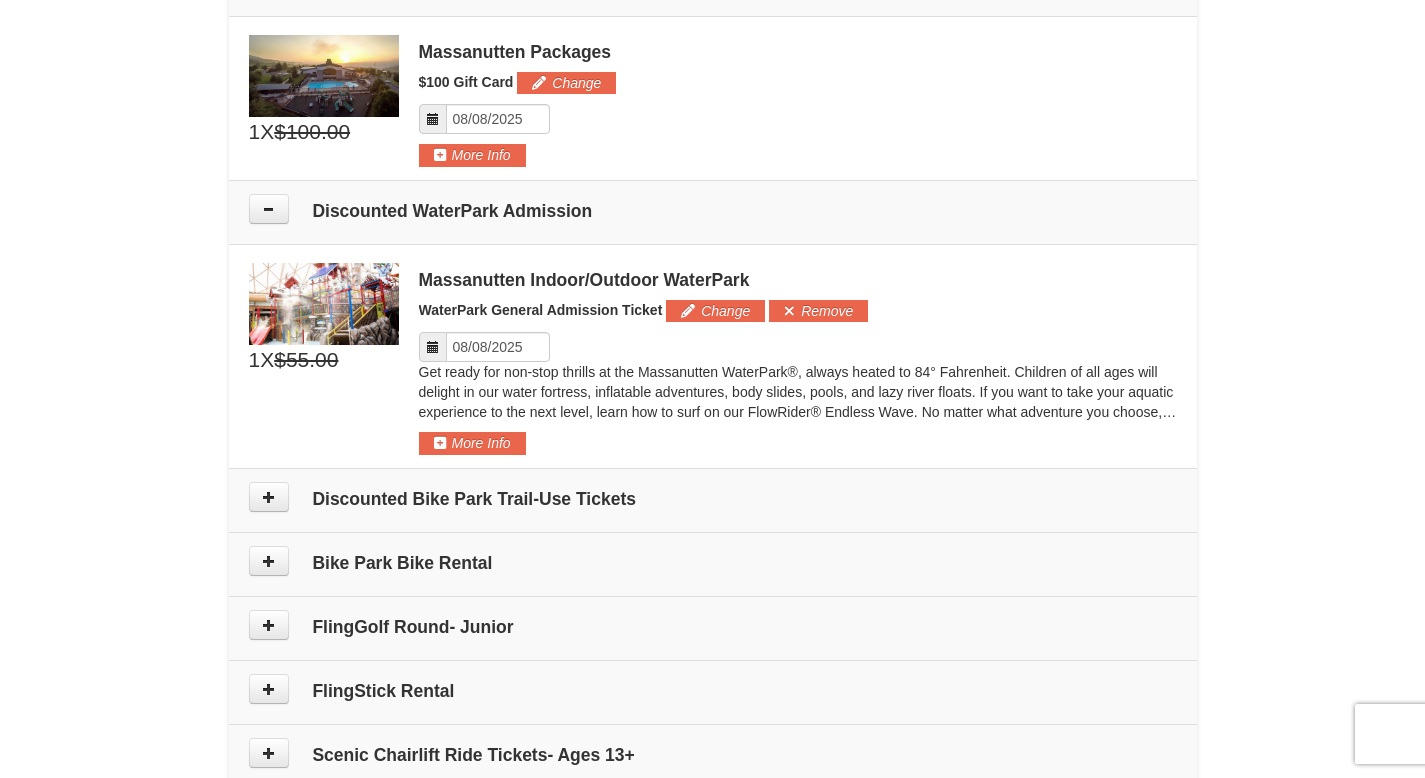 click at bounding box center [433, 347] 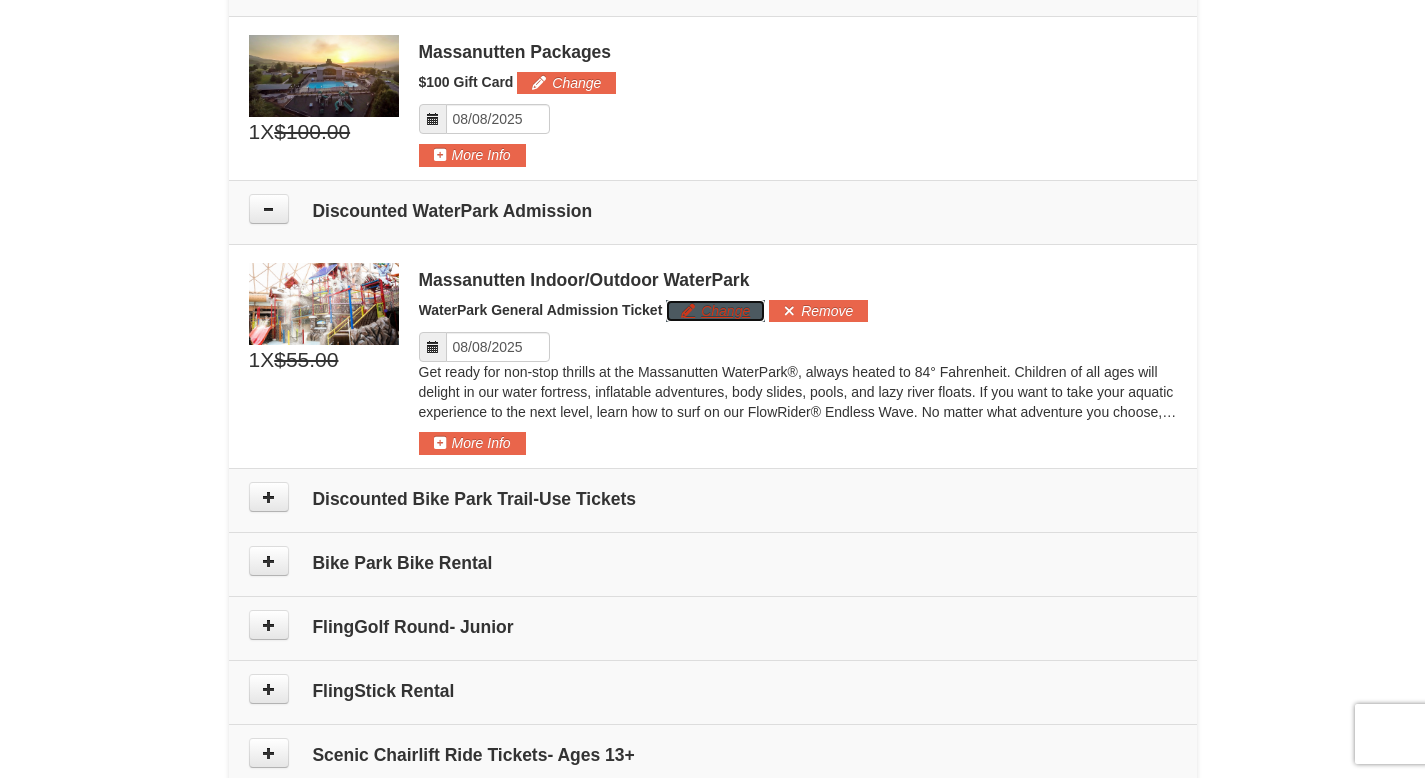 click on "Change" at bounding box center (715, 311) 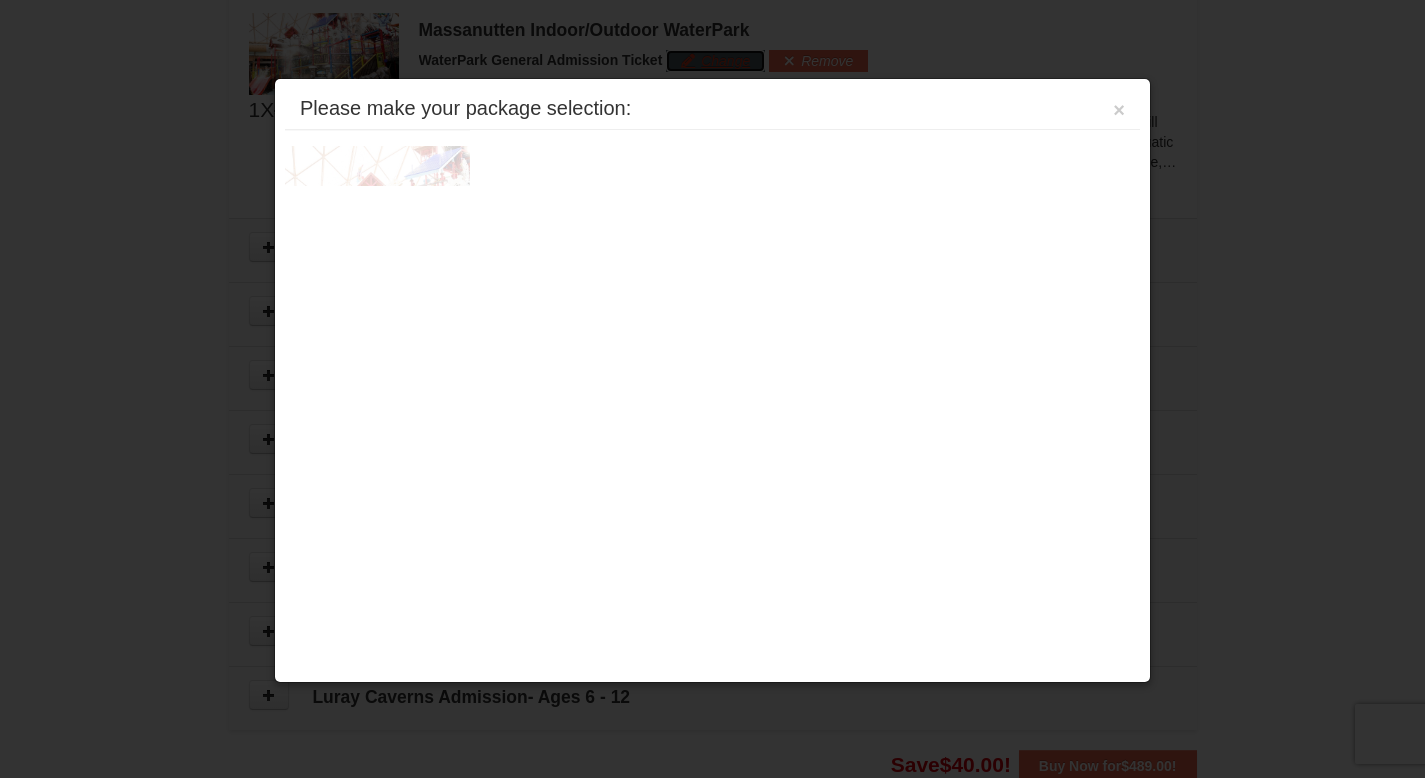 scroll, scrollTop: 1121, scrollLeft: 0, axis: vertical 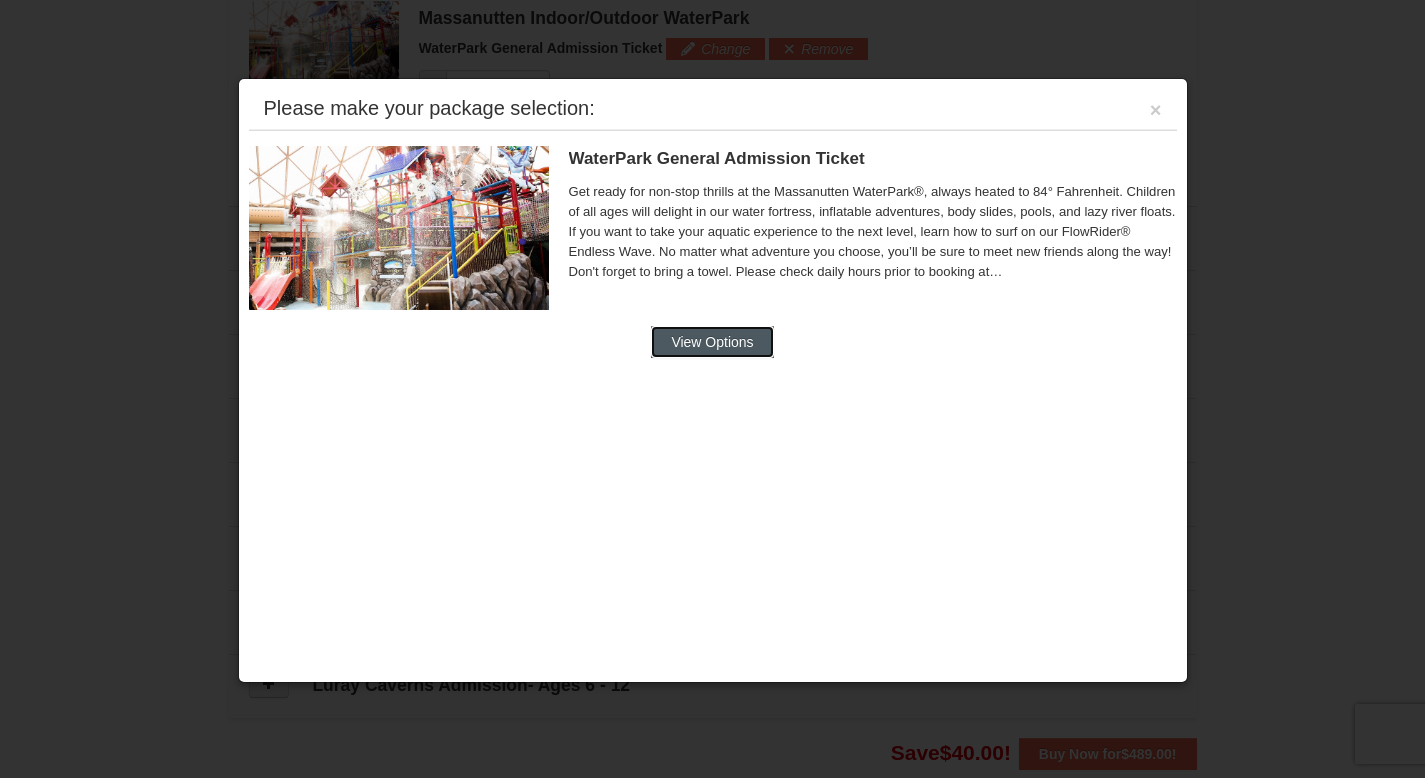 click on "View Options" at bounding box center [712, 342] 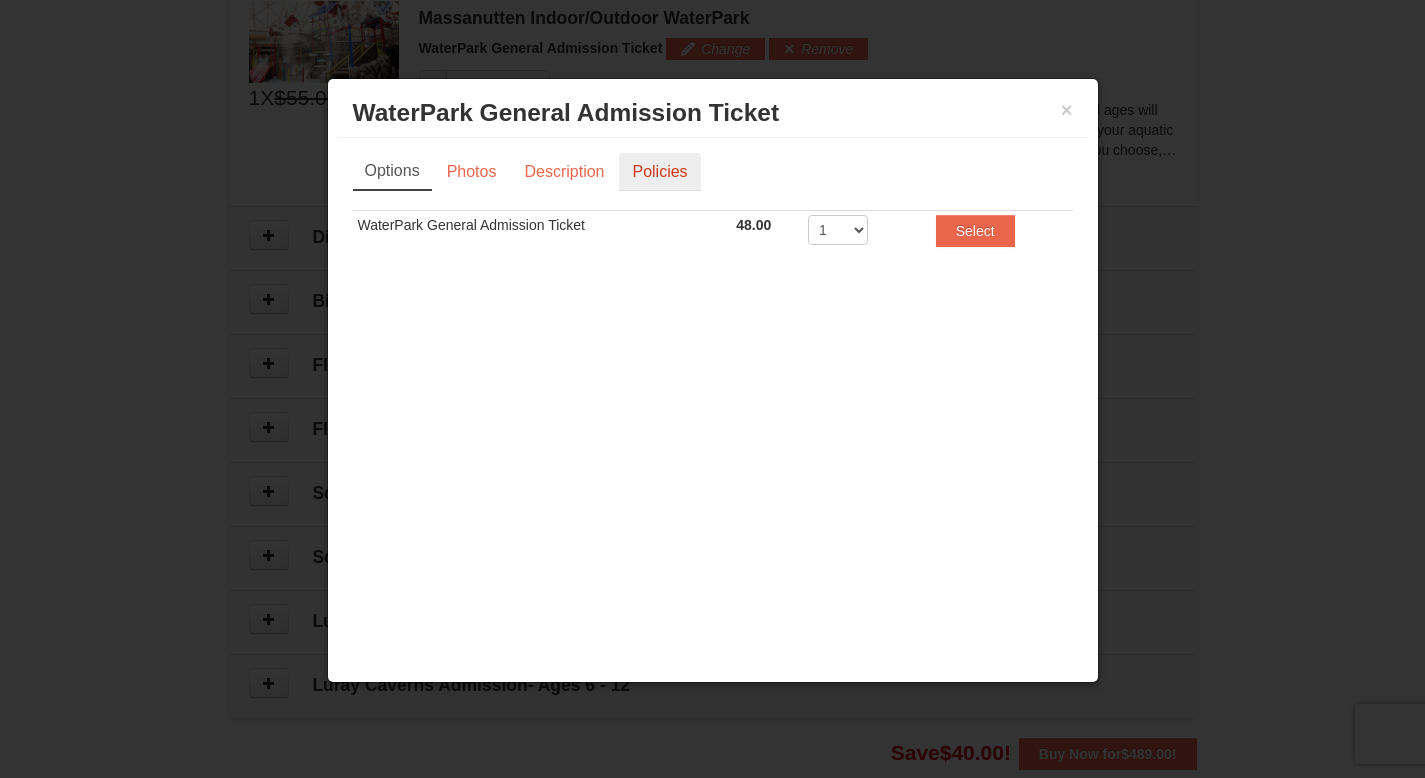 click on "Policies" at bounding box center [659, 172] 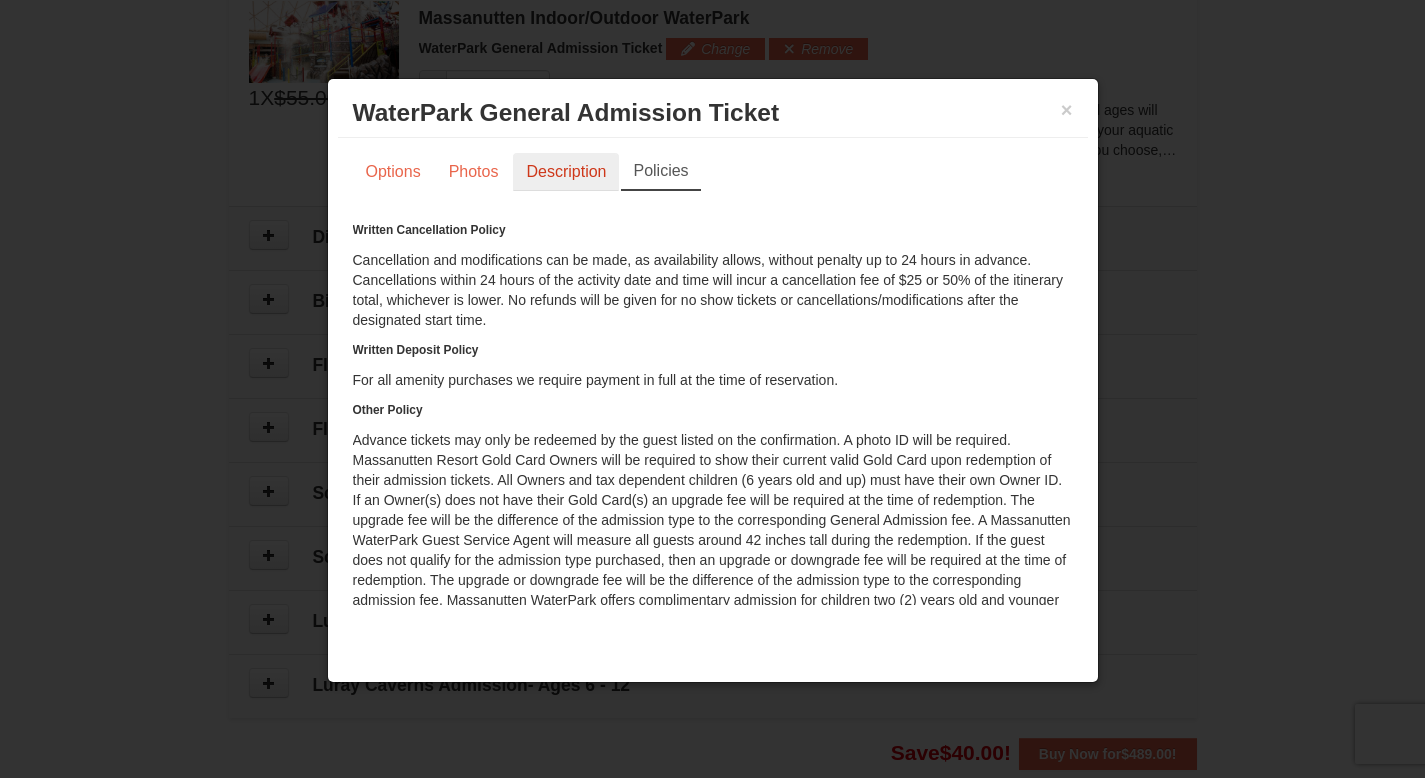 click on "Description" at bounding box center (566, 172) 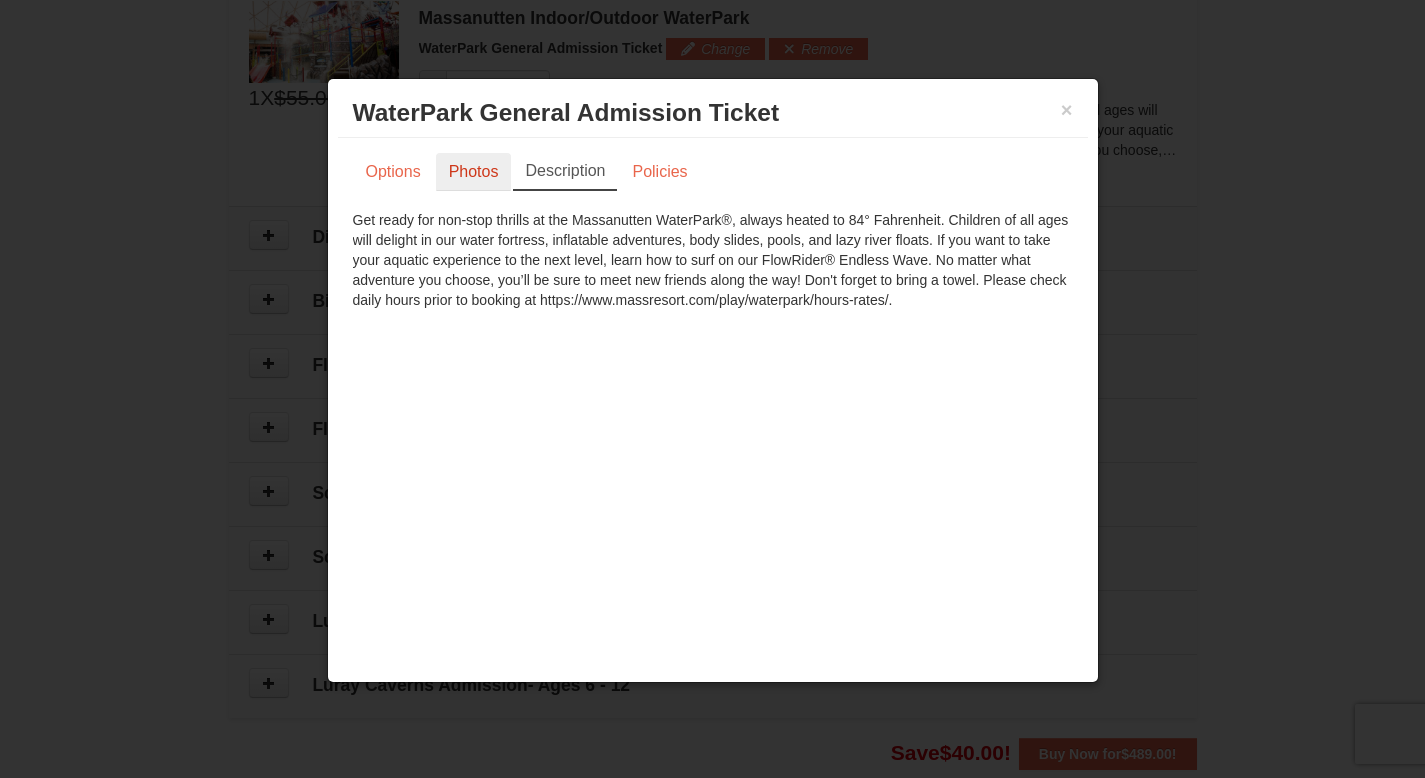click on "Photos" at bounding box center (474, 172) 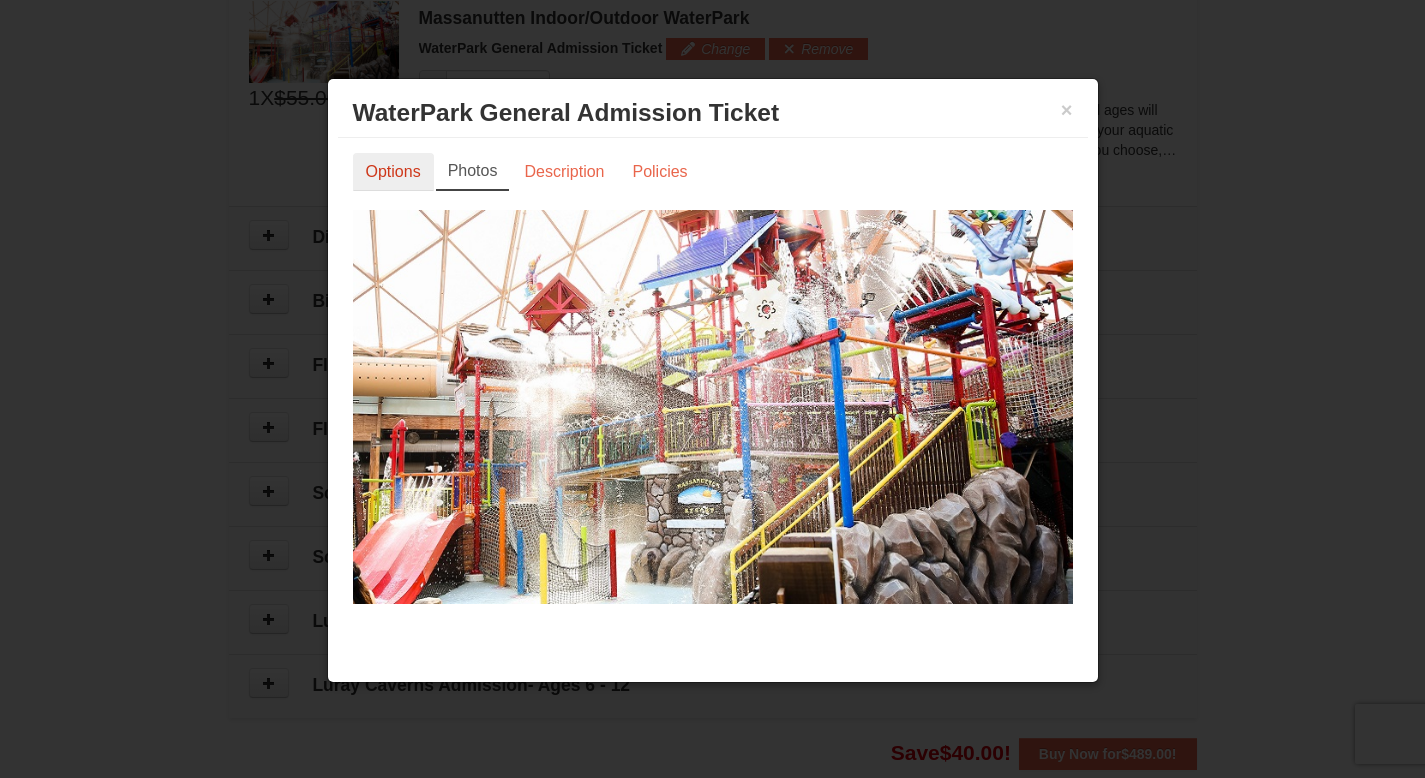 click on "Options" at bounding box center (393, 172) 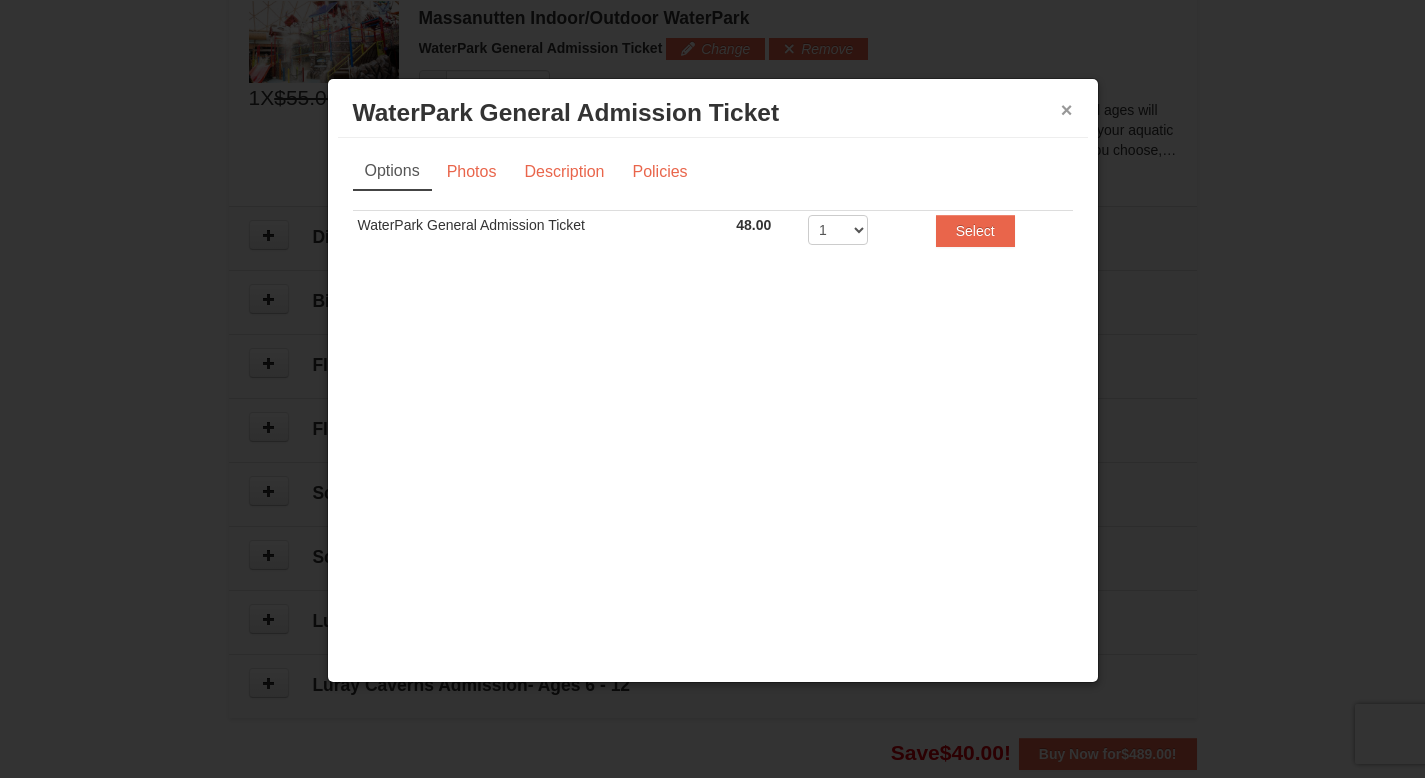 click on "×" at bounding box center (1067, 110) 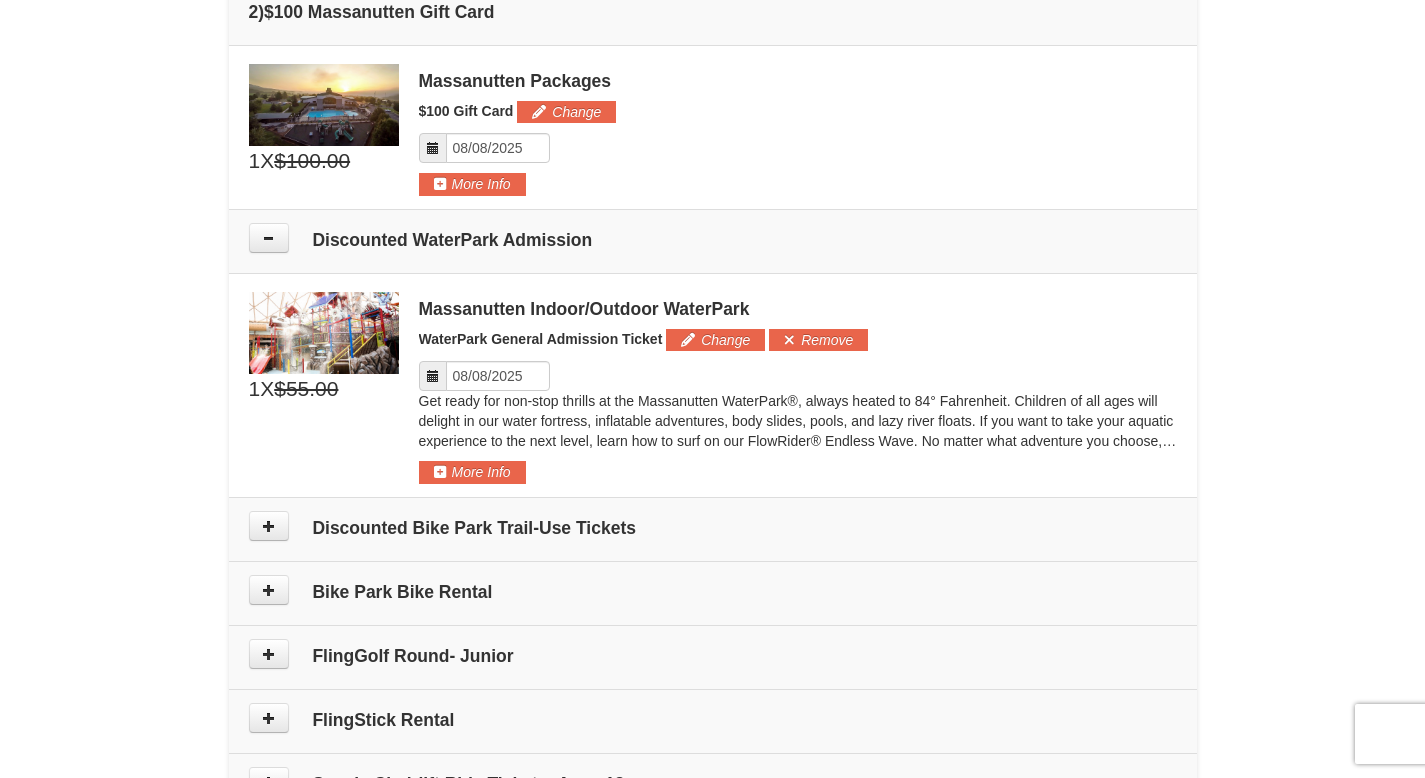 scroll, scrollTop: 826, scrollLeft: 0, axis: vertical 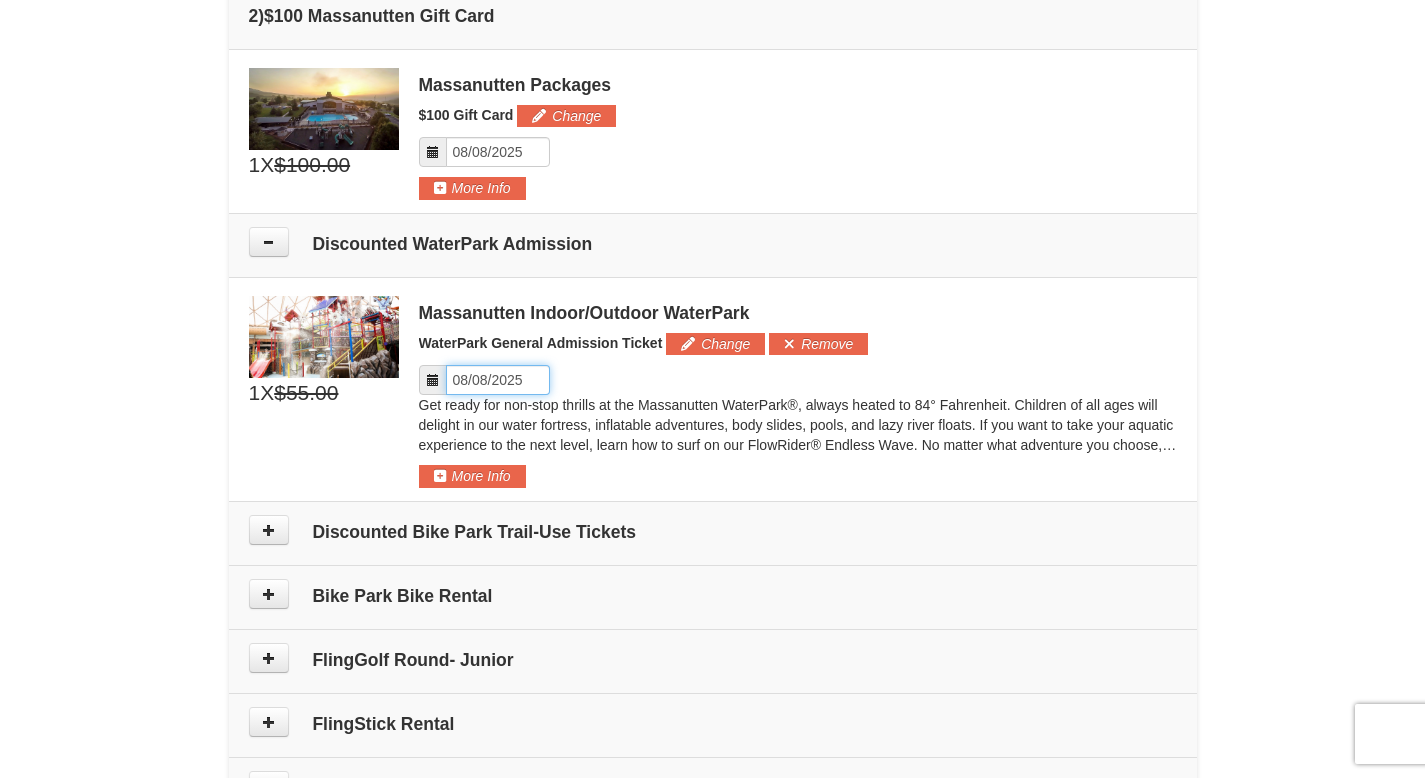 click on "Please format dates MM/DD/YYYY" at bounding box center [498, 380] 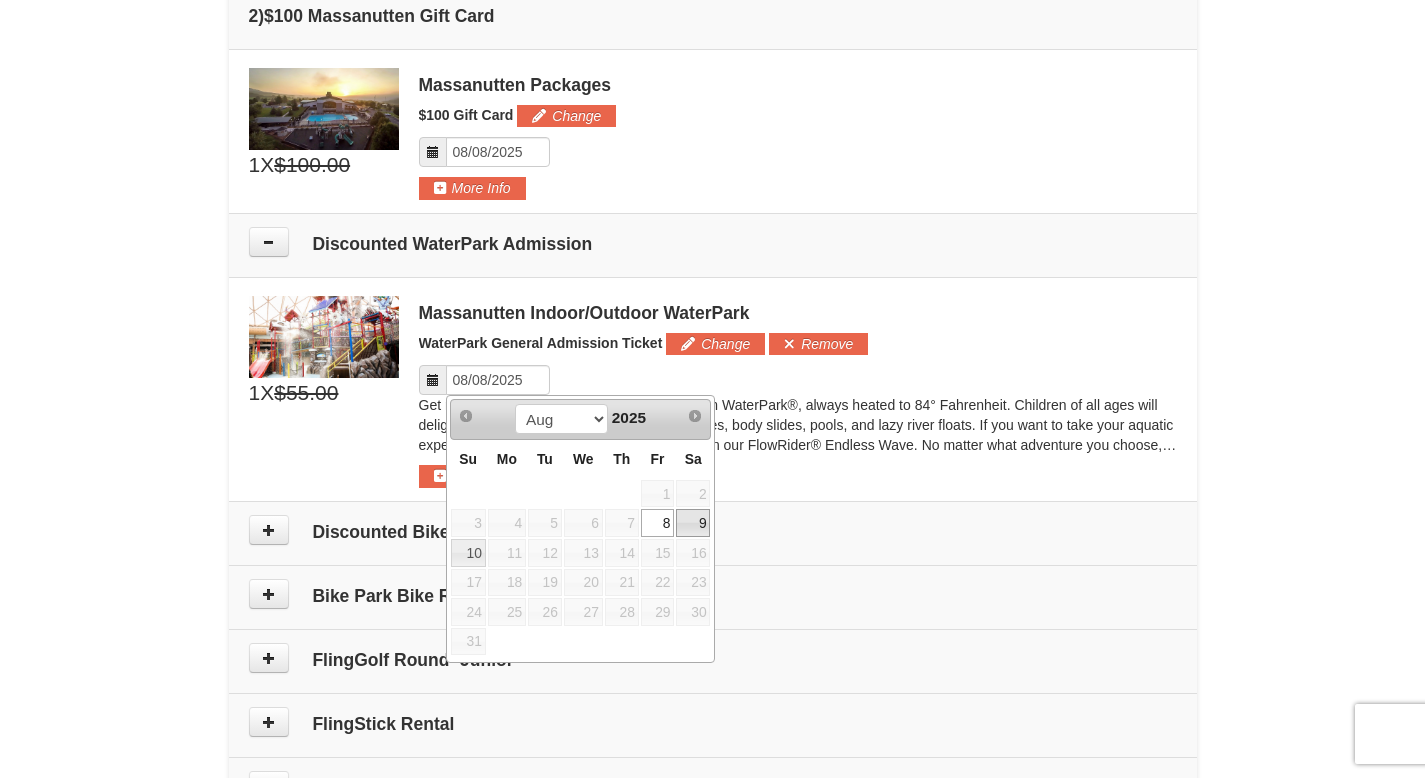 click on "9" at bounding box center (693, 523) 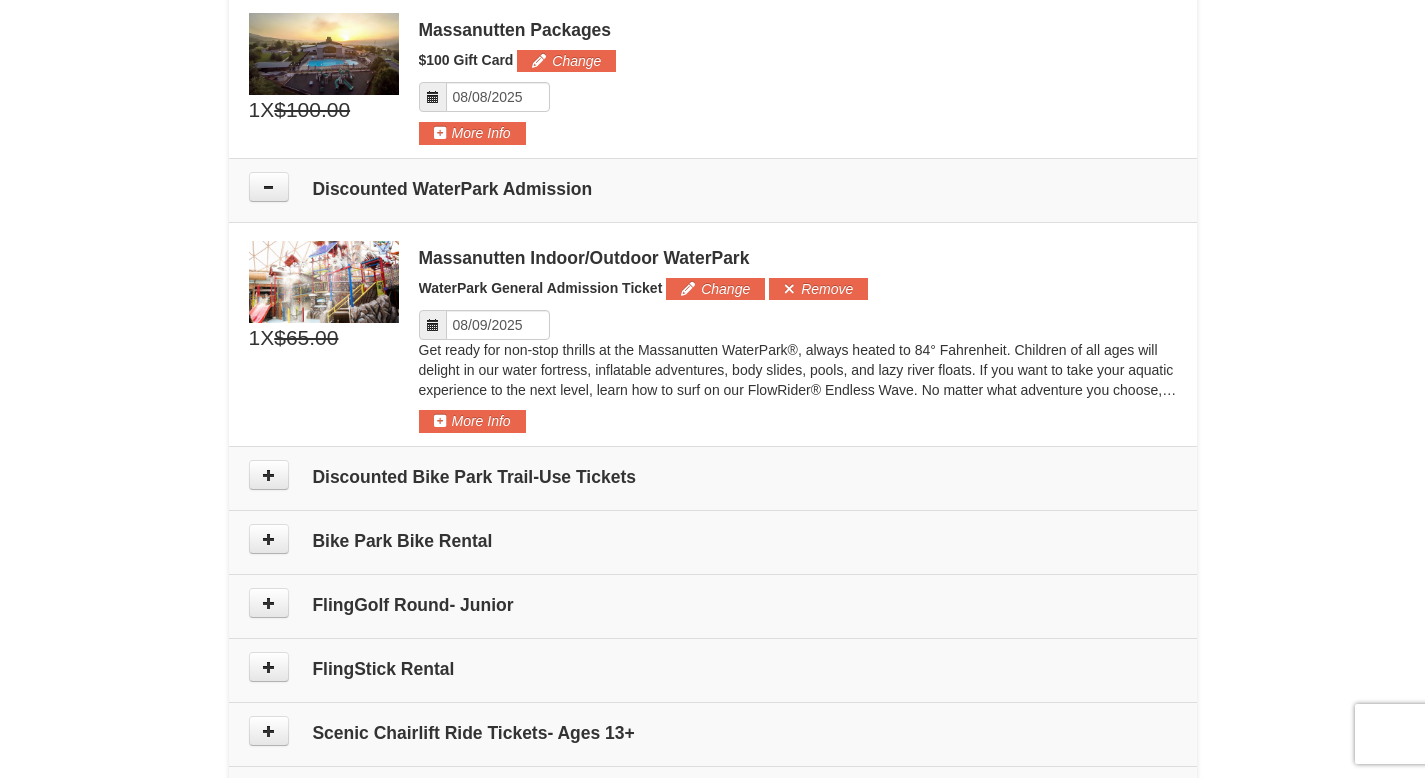 scroll, scrollTop: 894, scrollLeft: 0, axis: vertical 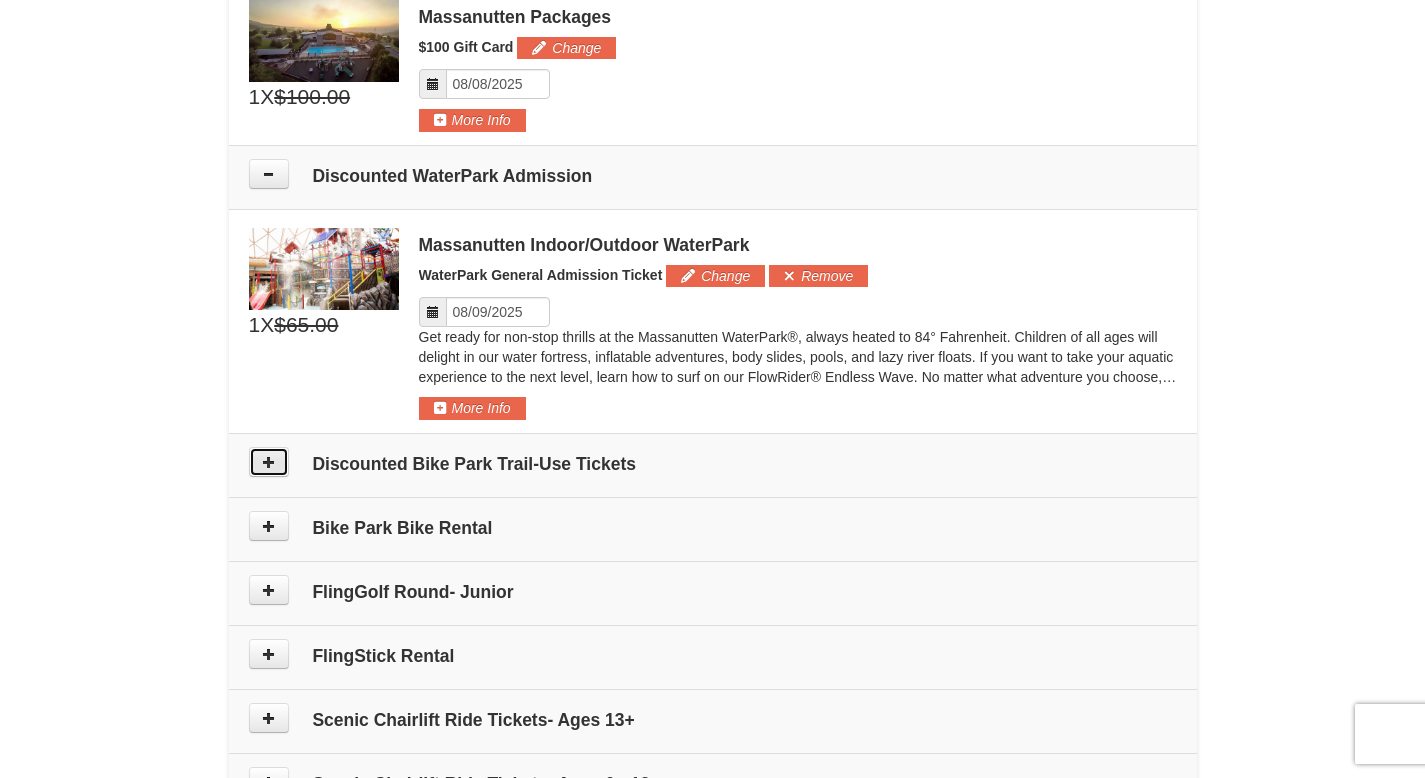 click at bounding box center (269, 462) 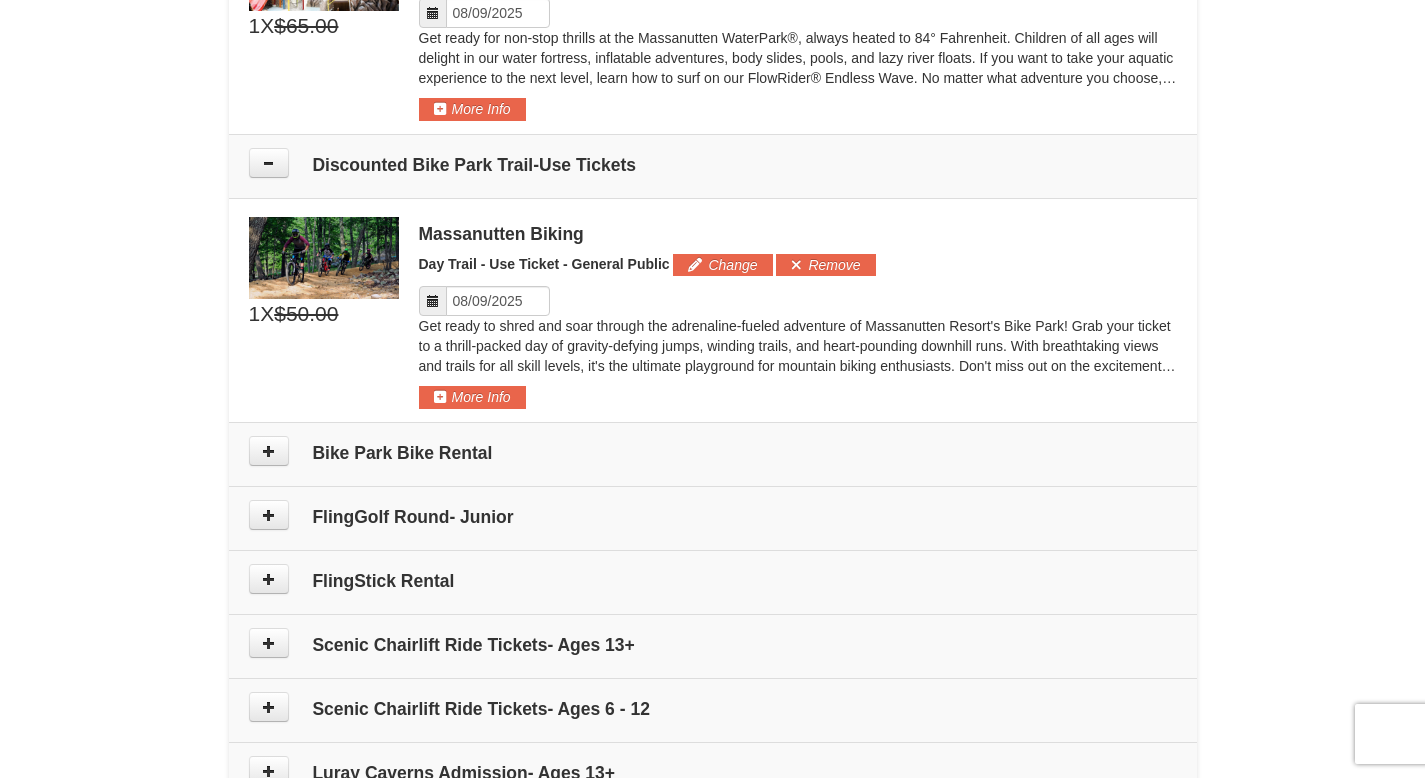 scroll, scrollTop: 1194, scrollLeft: 0, axis: vertical 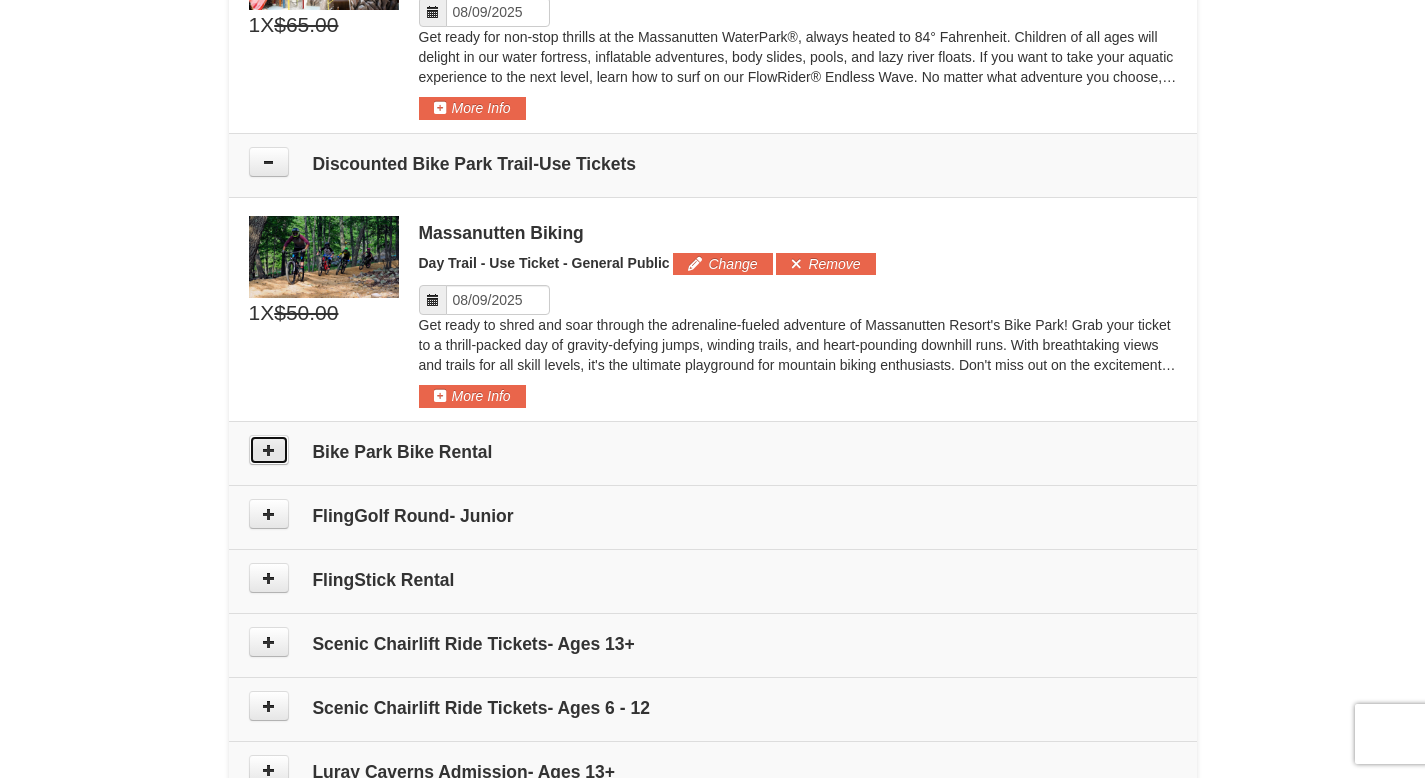click at bounding box center (269, 450) 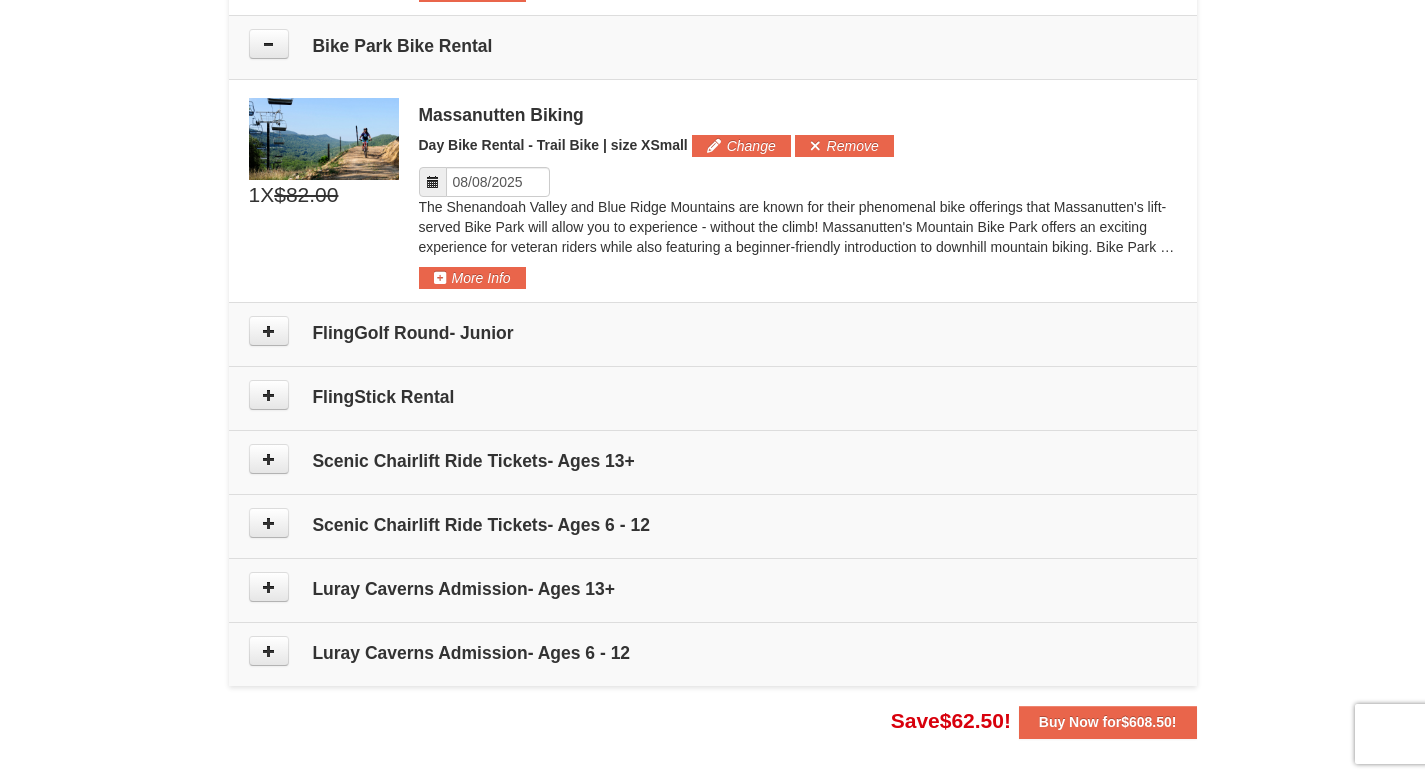 scroll, scrollTop: 1615, scrollLeft: 0, axis: vertical 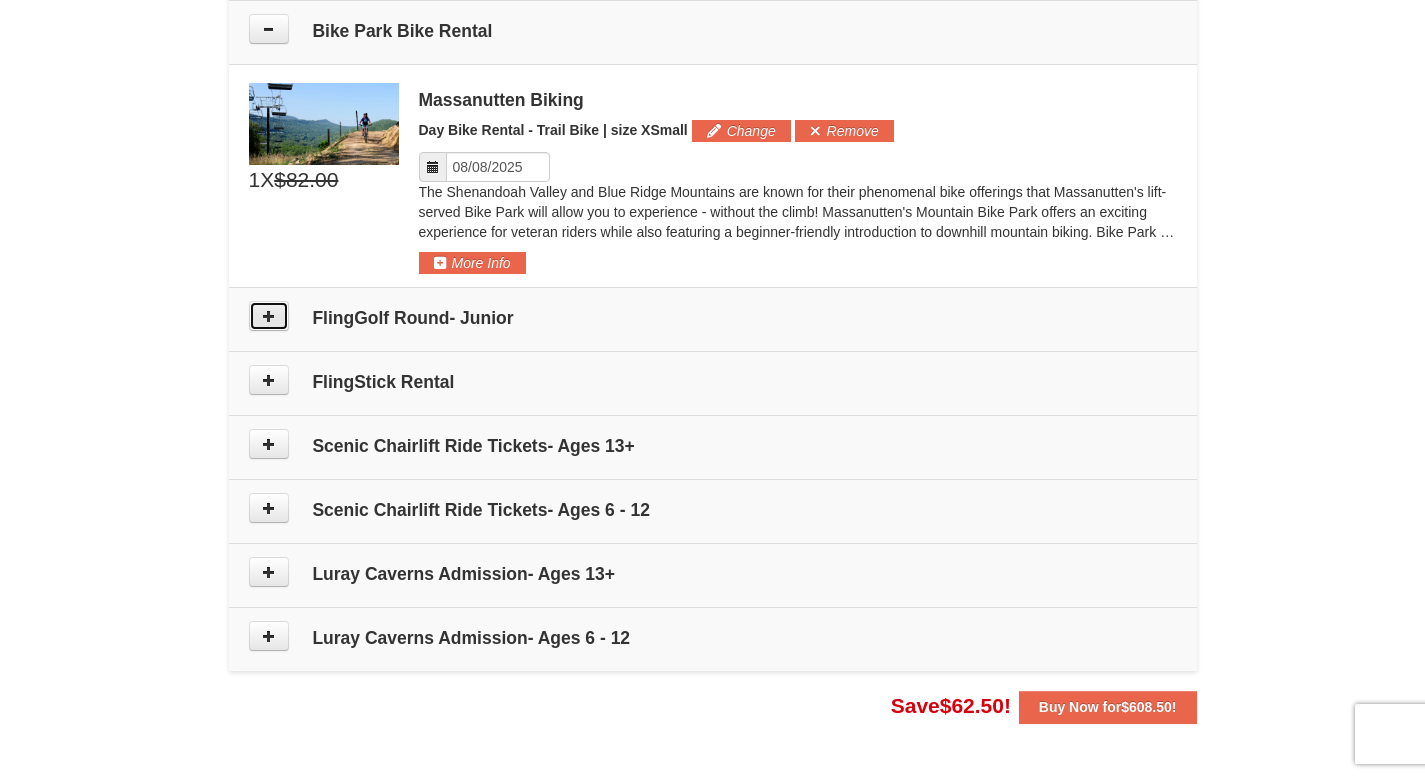 click at bounding box center (269, 316) 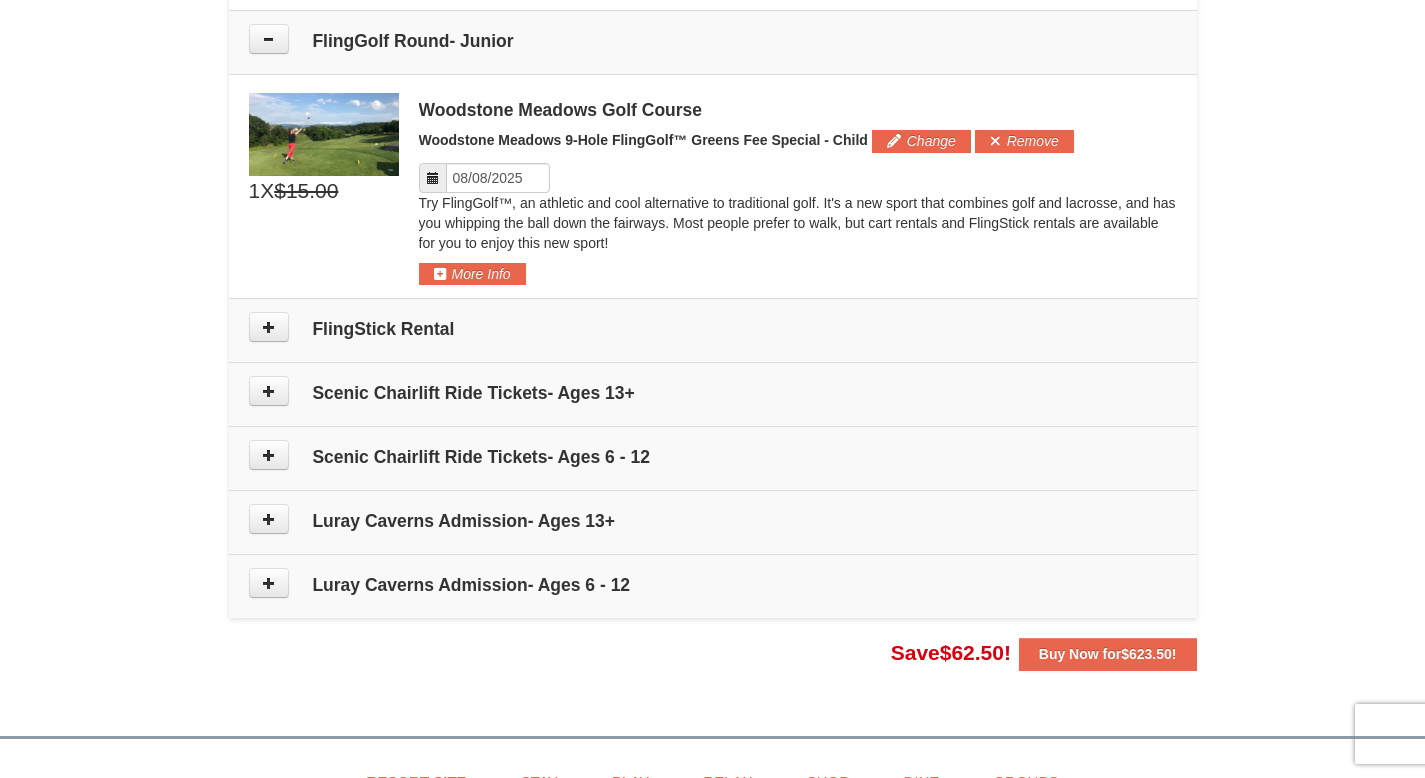 scroll, scrollTop: 1902, scrollLeft: 0, axis: vertical 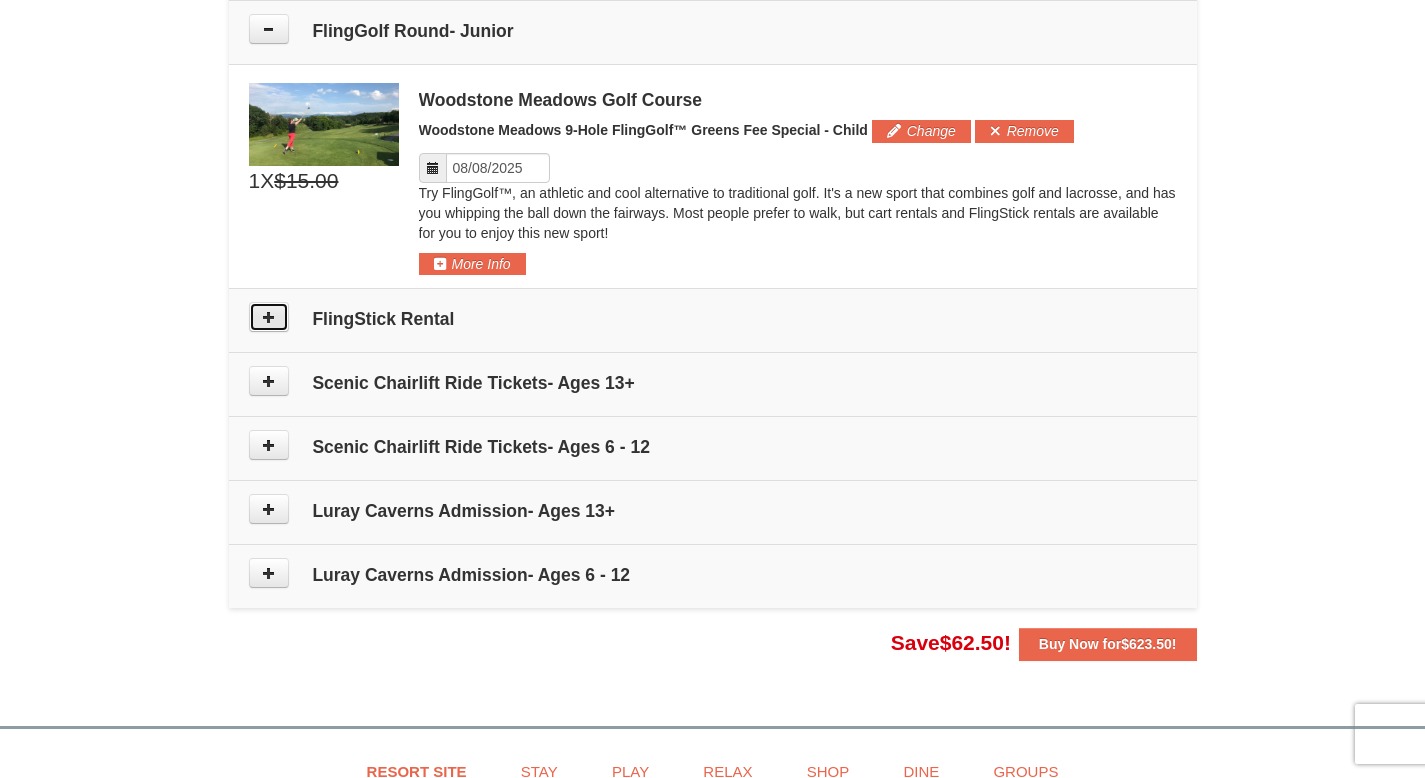click at bounding box center (269, 317) 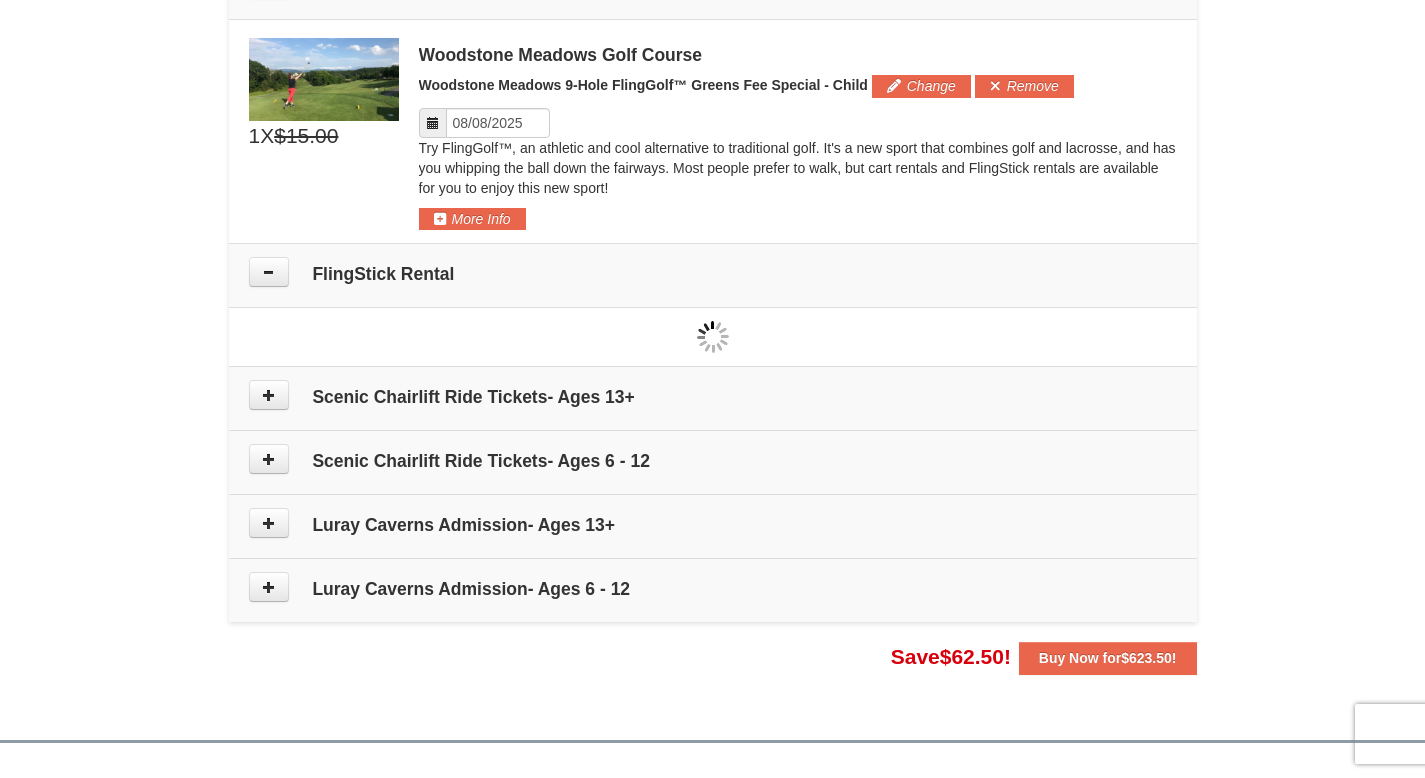 type on "08/10/2025" 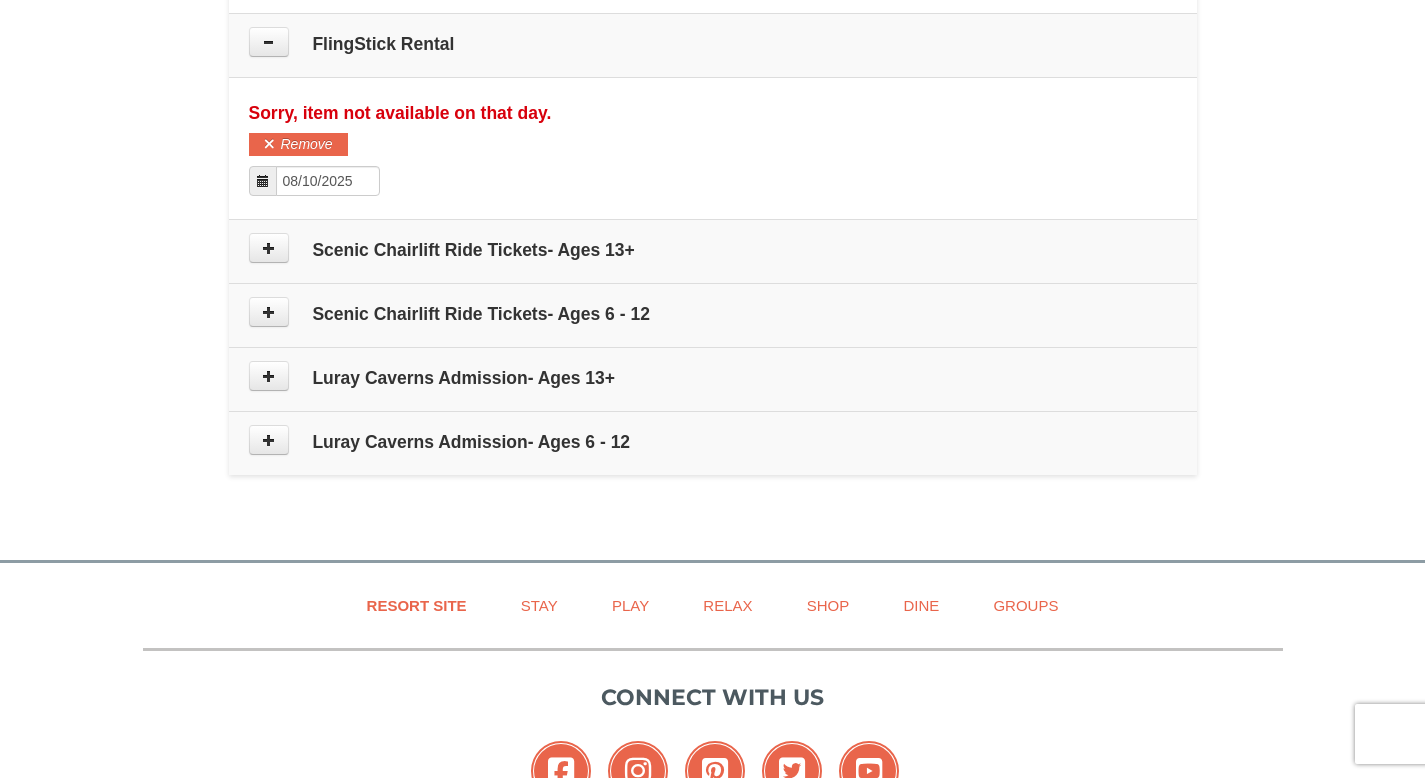 scroll, scrollTop: 2190, scrollLeft: 0, axis: vertical 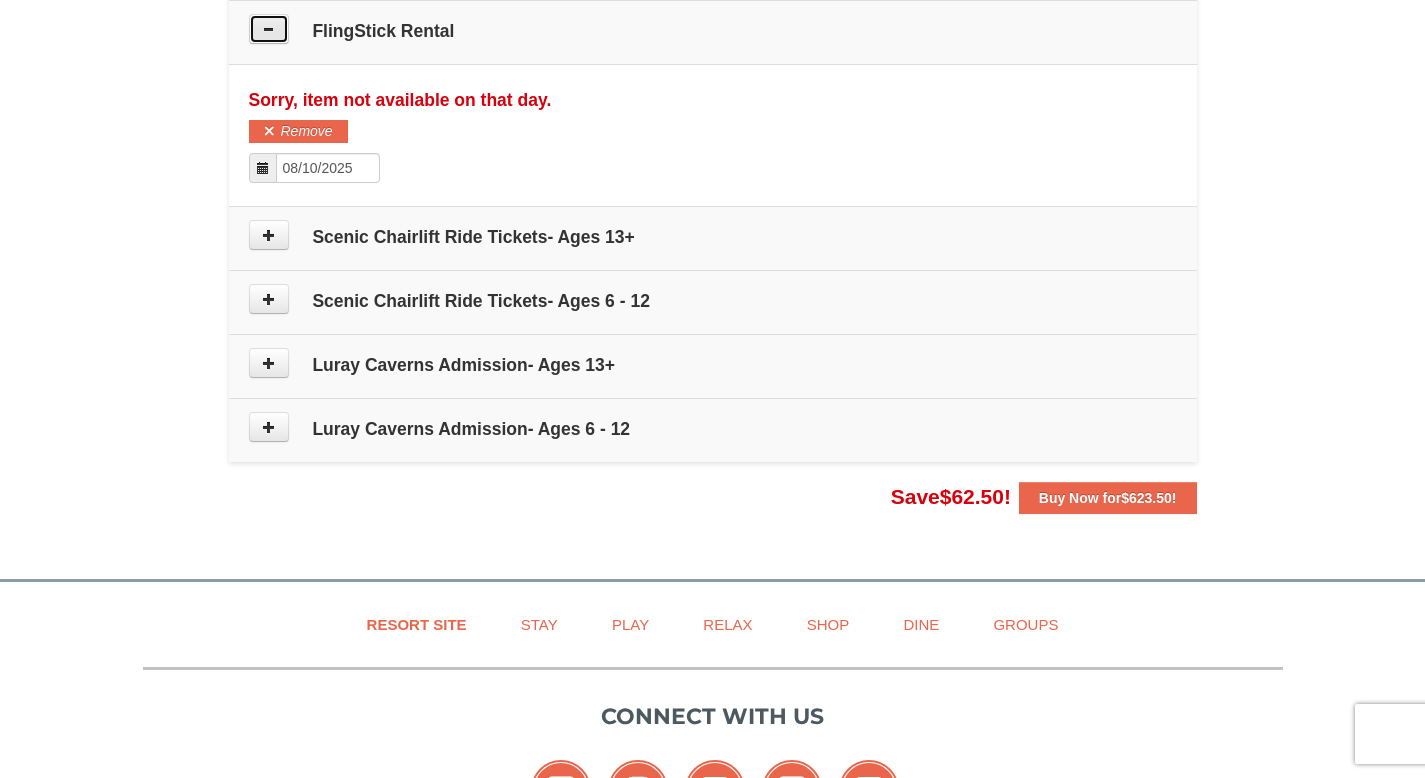 click at bounding box center [269, 29] 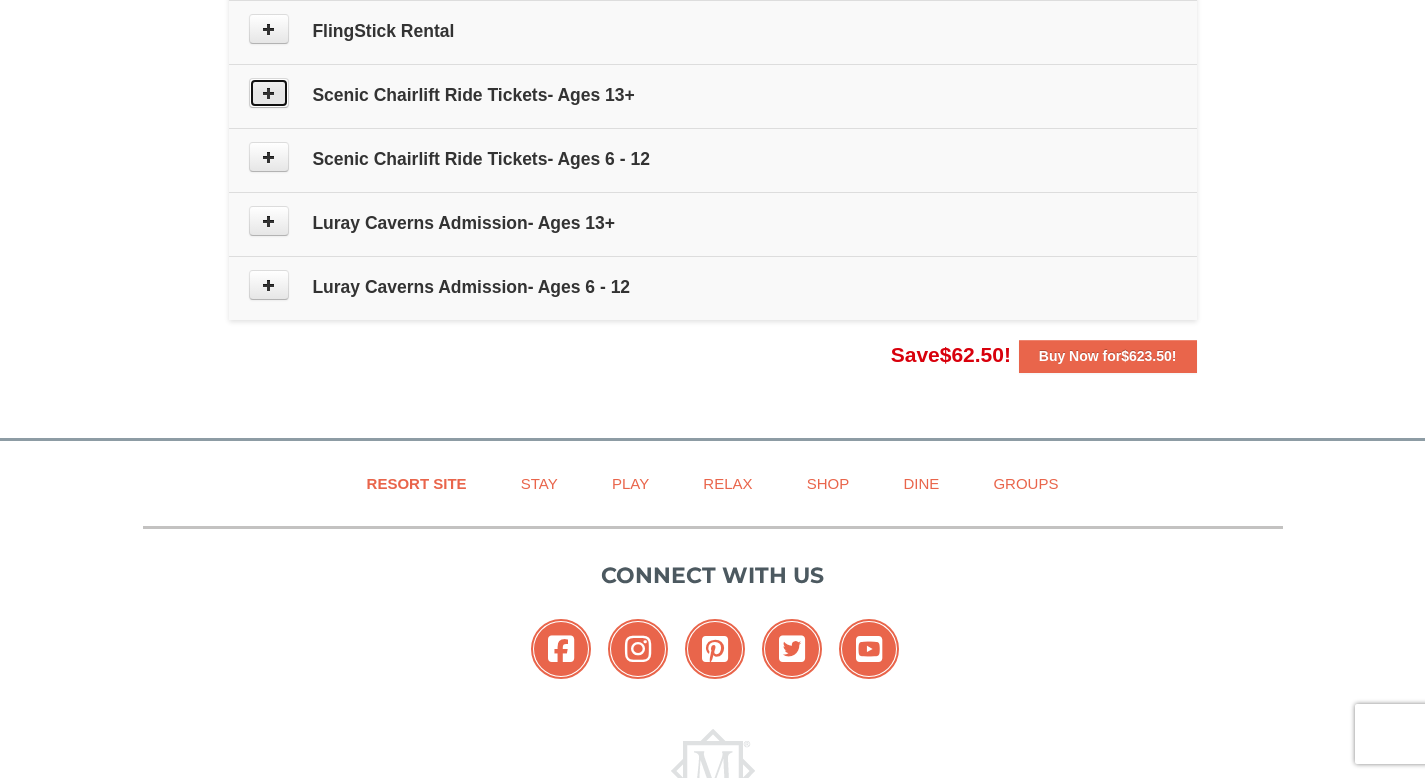 click at bounding box center [269, 93] 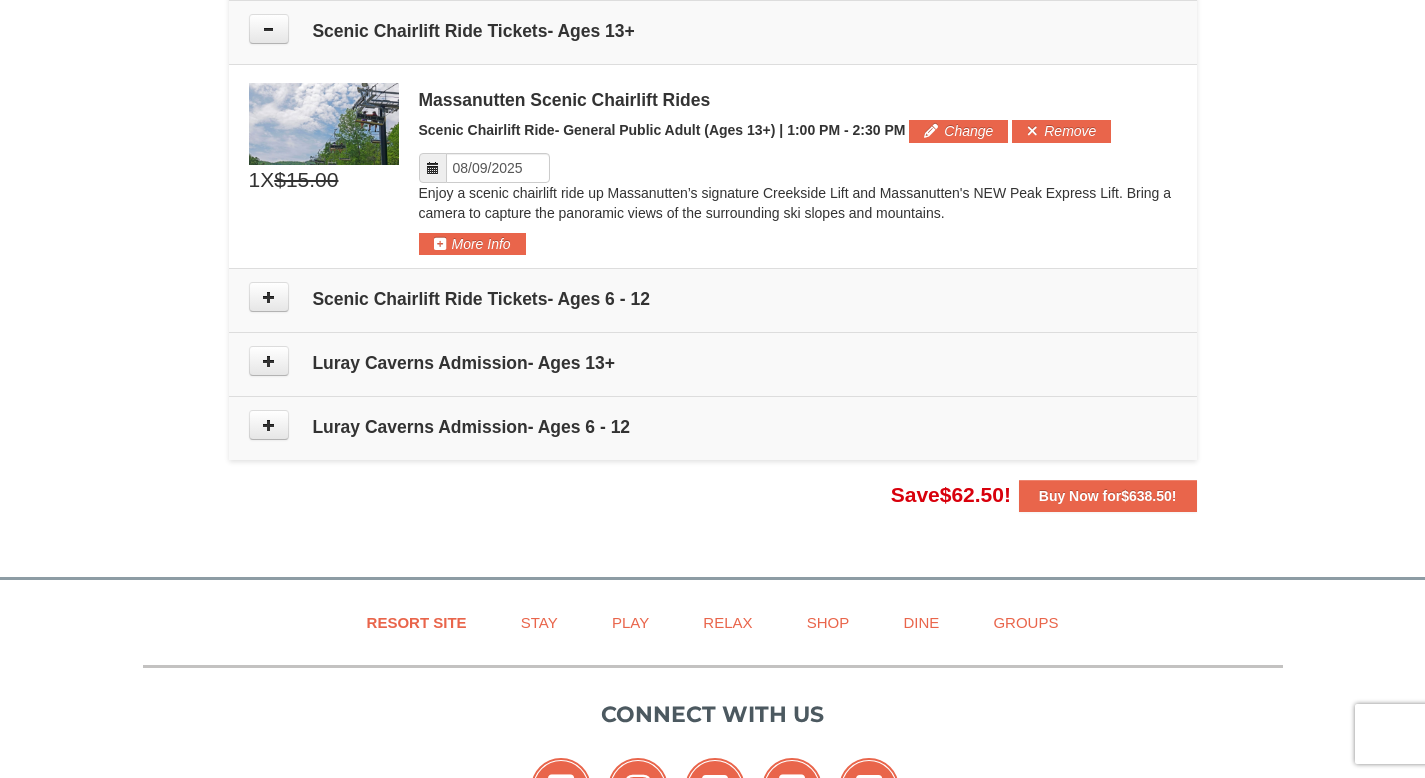 scroll, scrollTop: 2254, scrollLeft: 0, axis: vertical 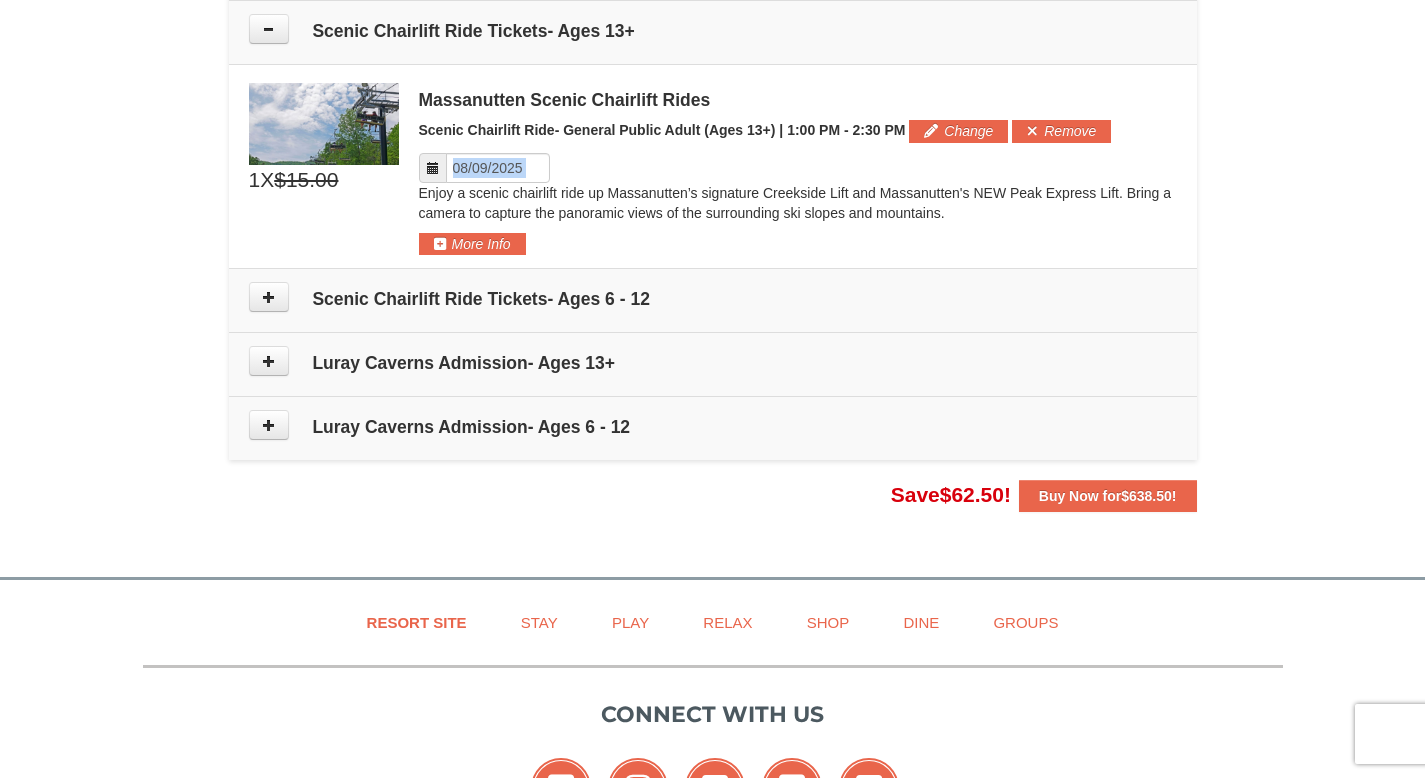 click at bounding box center (433, 168) 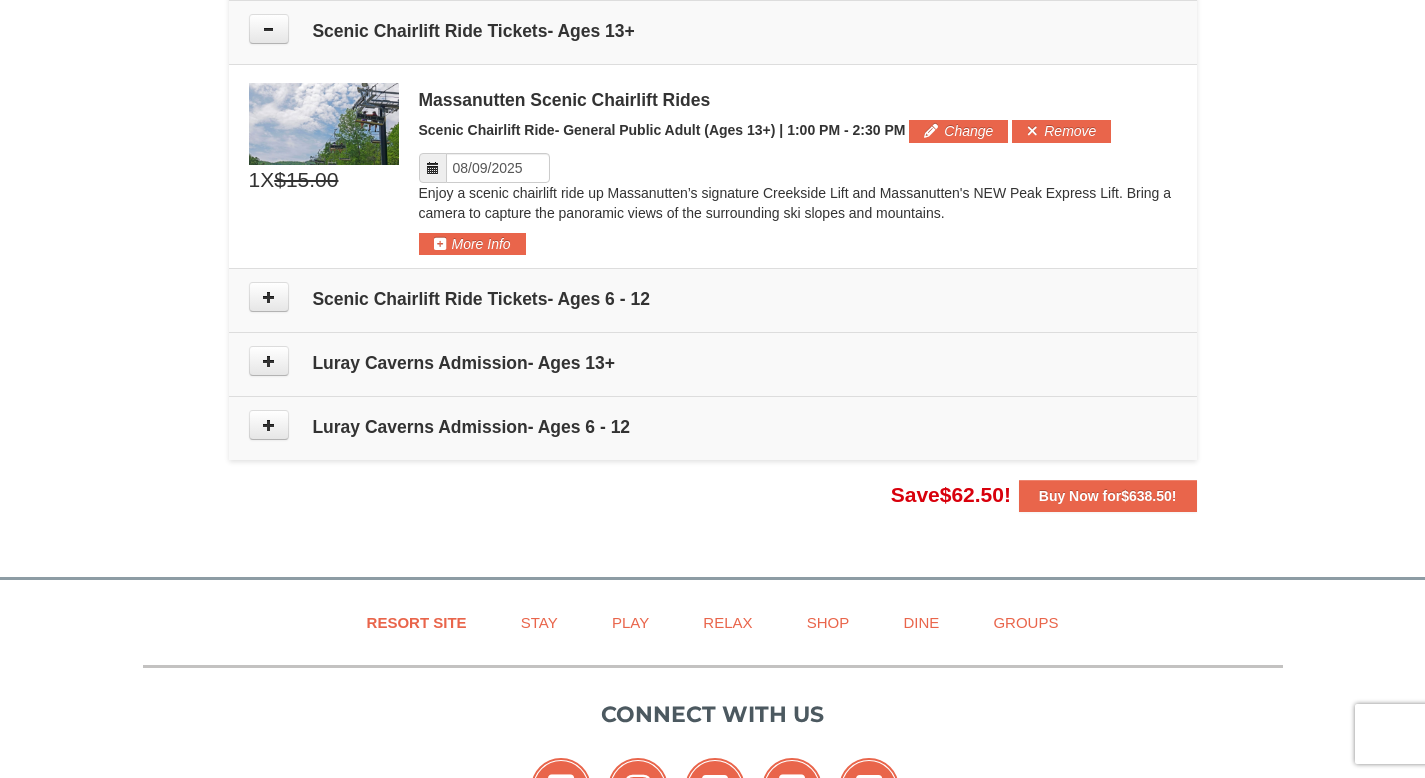click at bounding box center (433, 168) 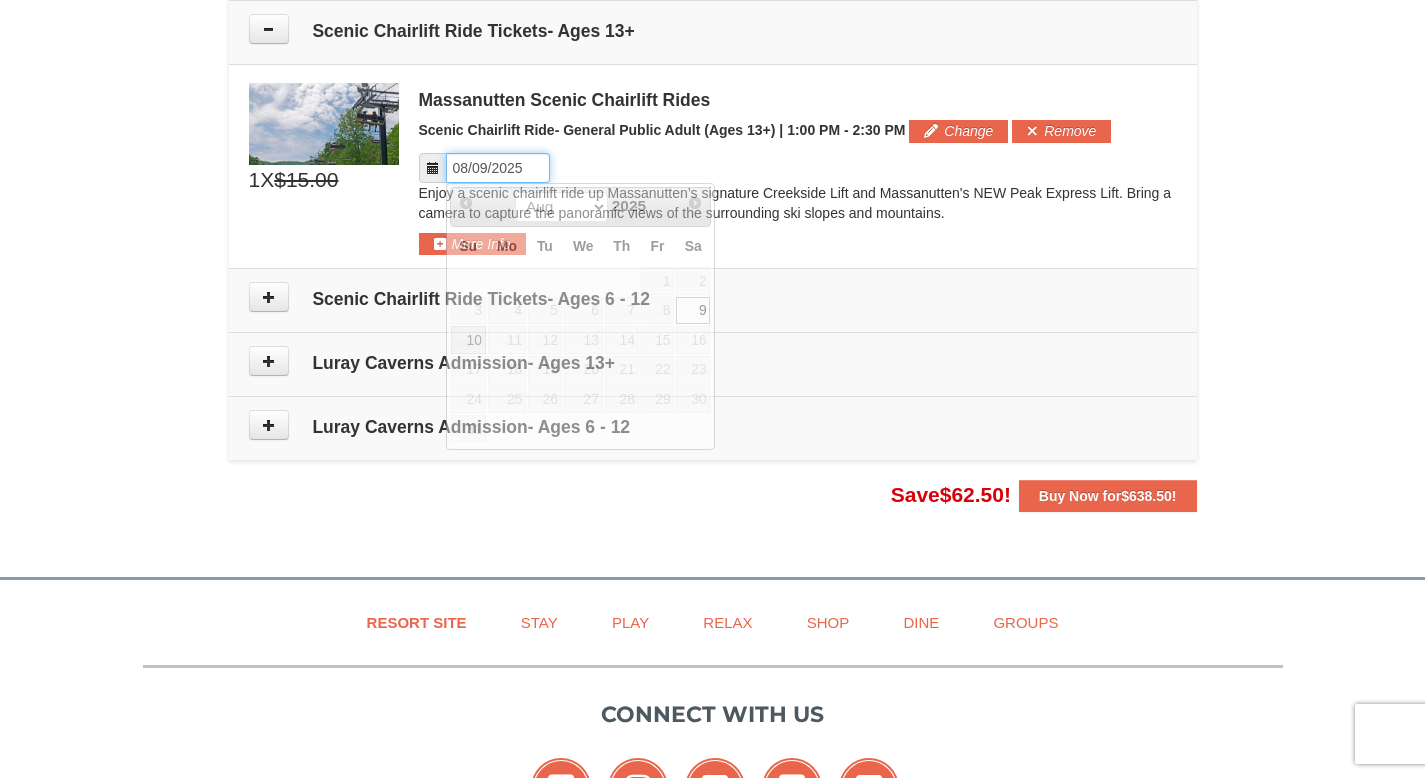 click on "Please format dates MM/DD/YYYY" at bounding box center (498, 168) 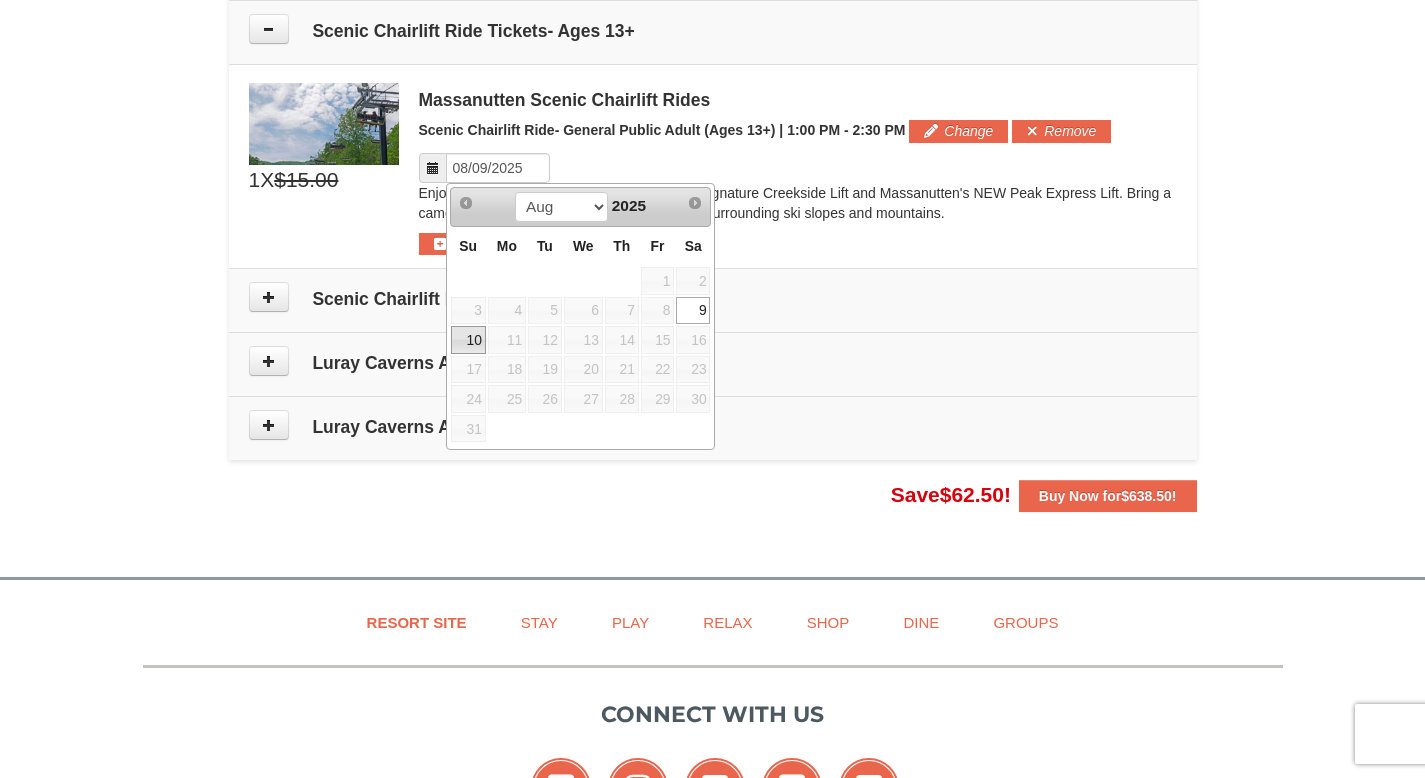 click on "10" at bounding box center [468, 340] 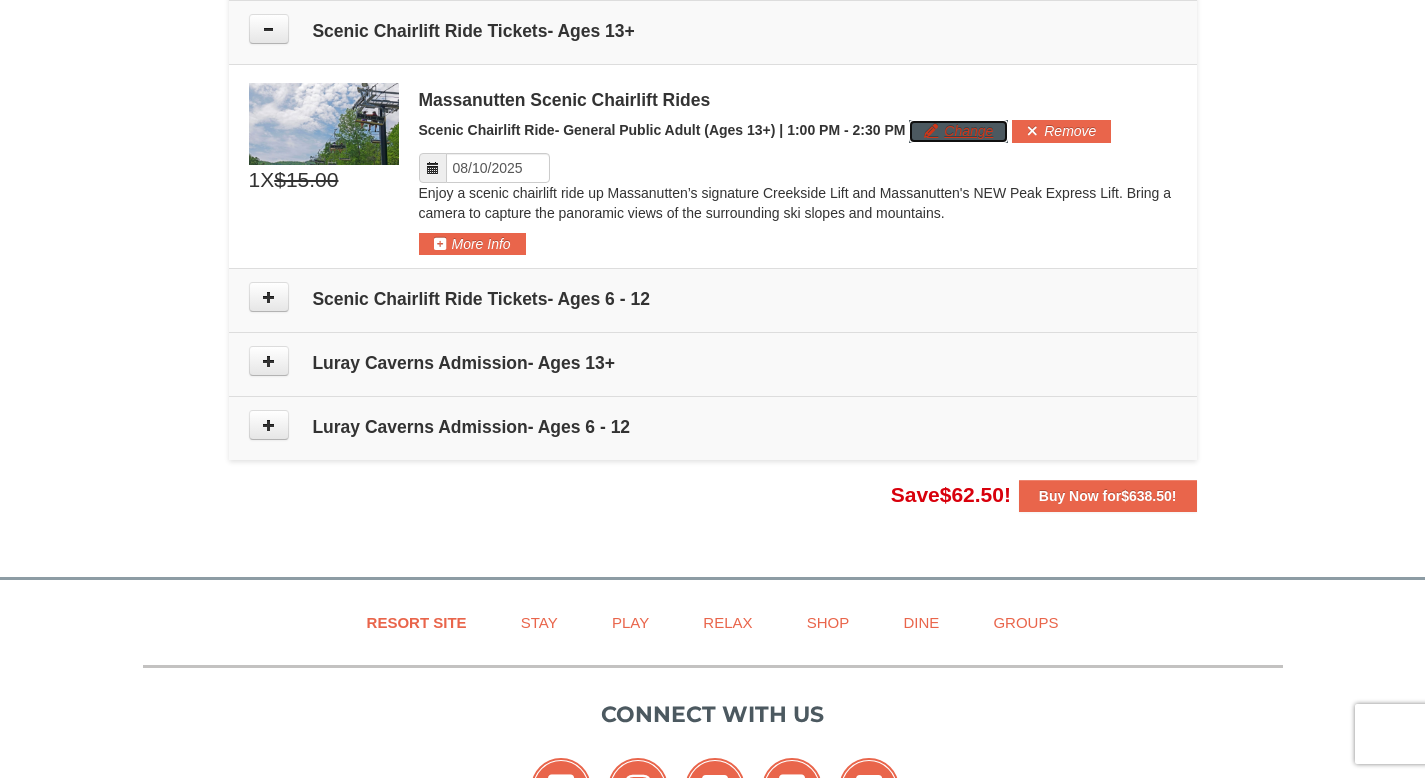 click on "Change" at bounding box center [958, 131] 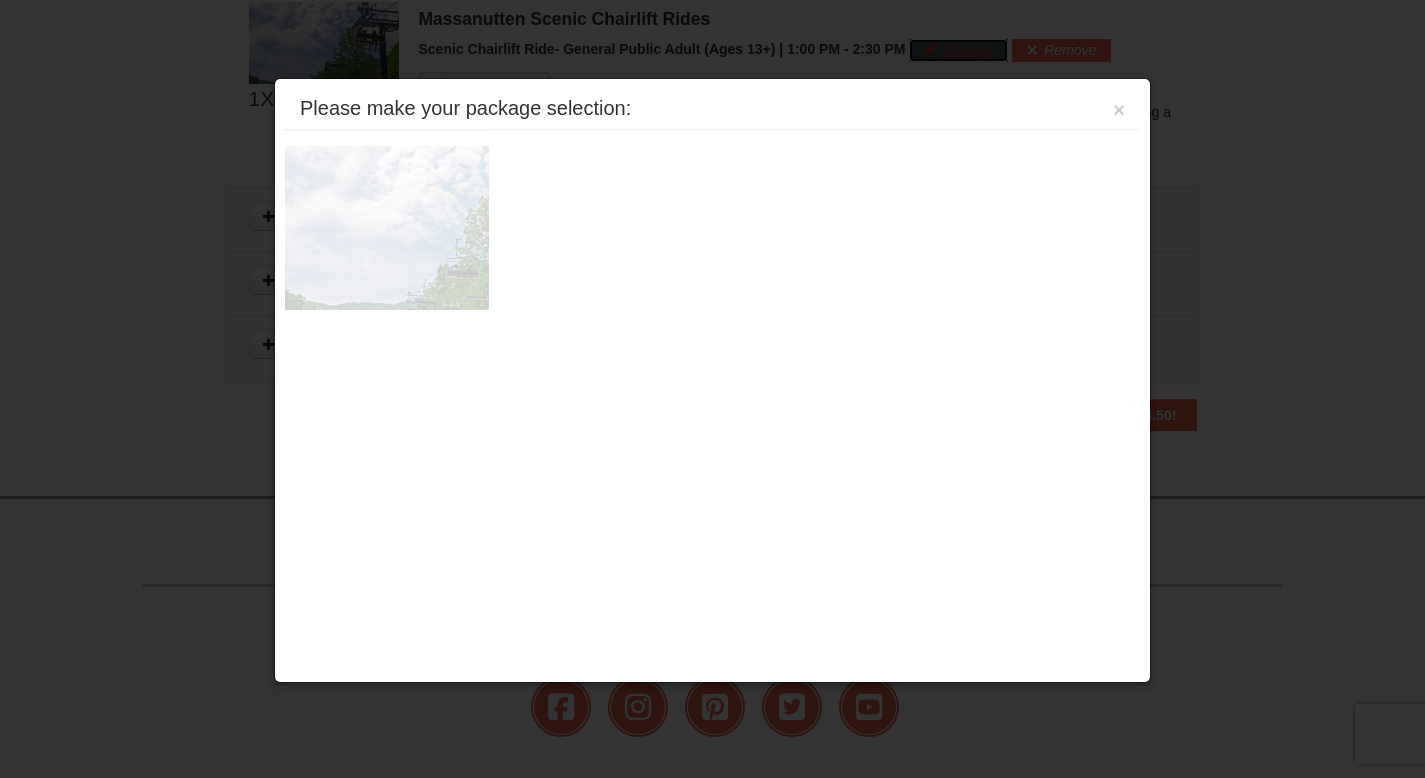scroll, scrollTop: 2337, scrollLeft: 0, axis: vertical 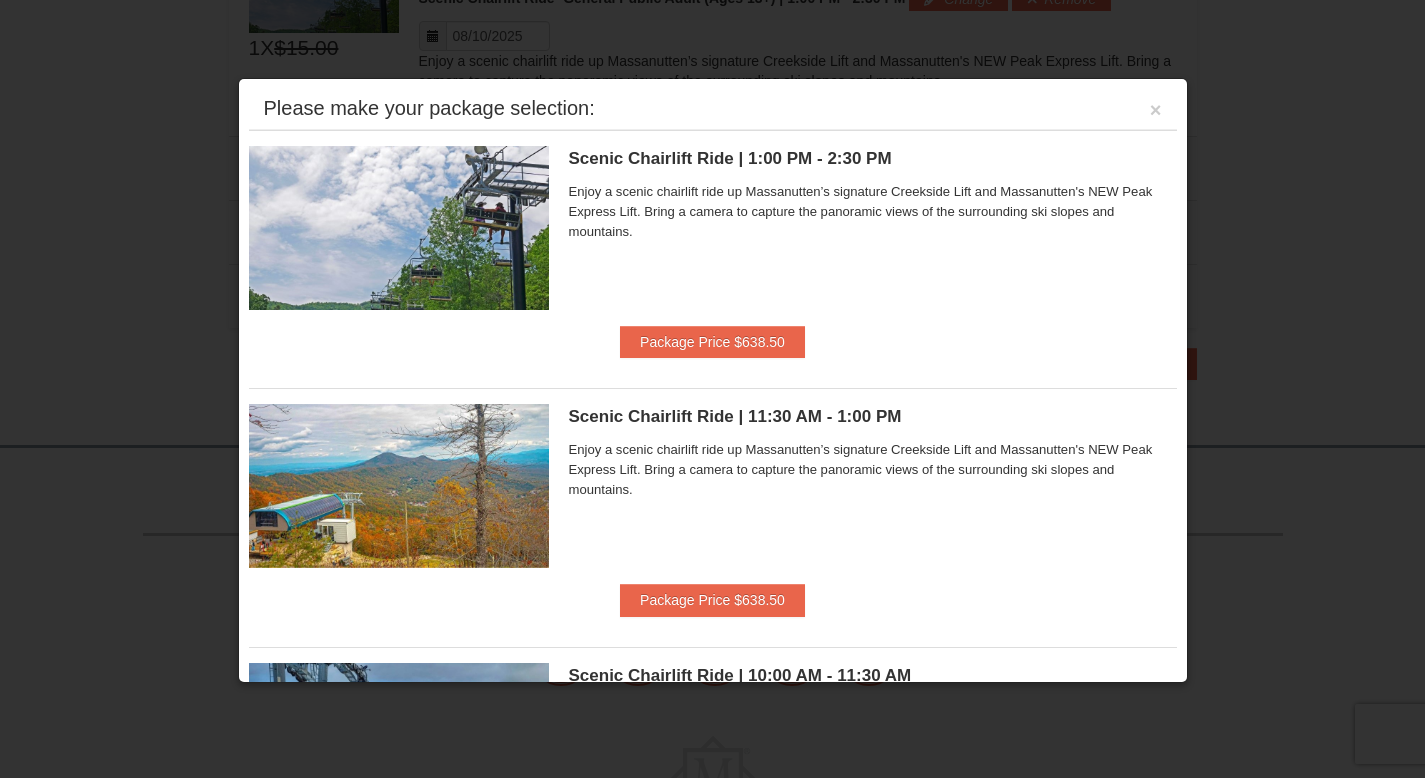 click at bounding box center [712, 389] 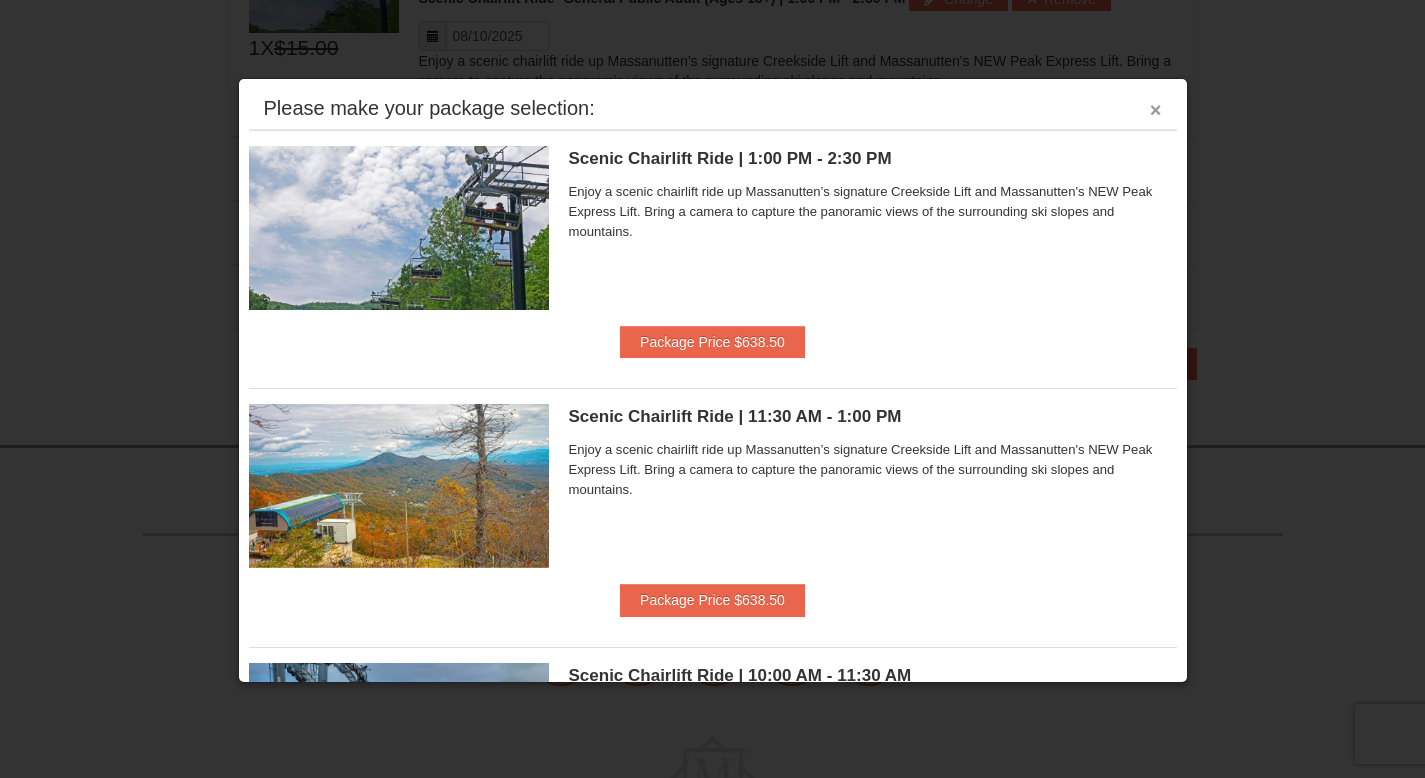 click on "×" at bounding box center [1156, 110] 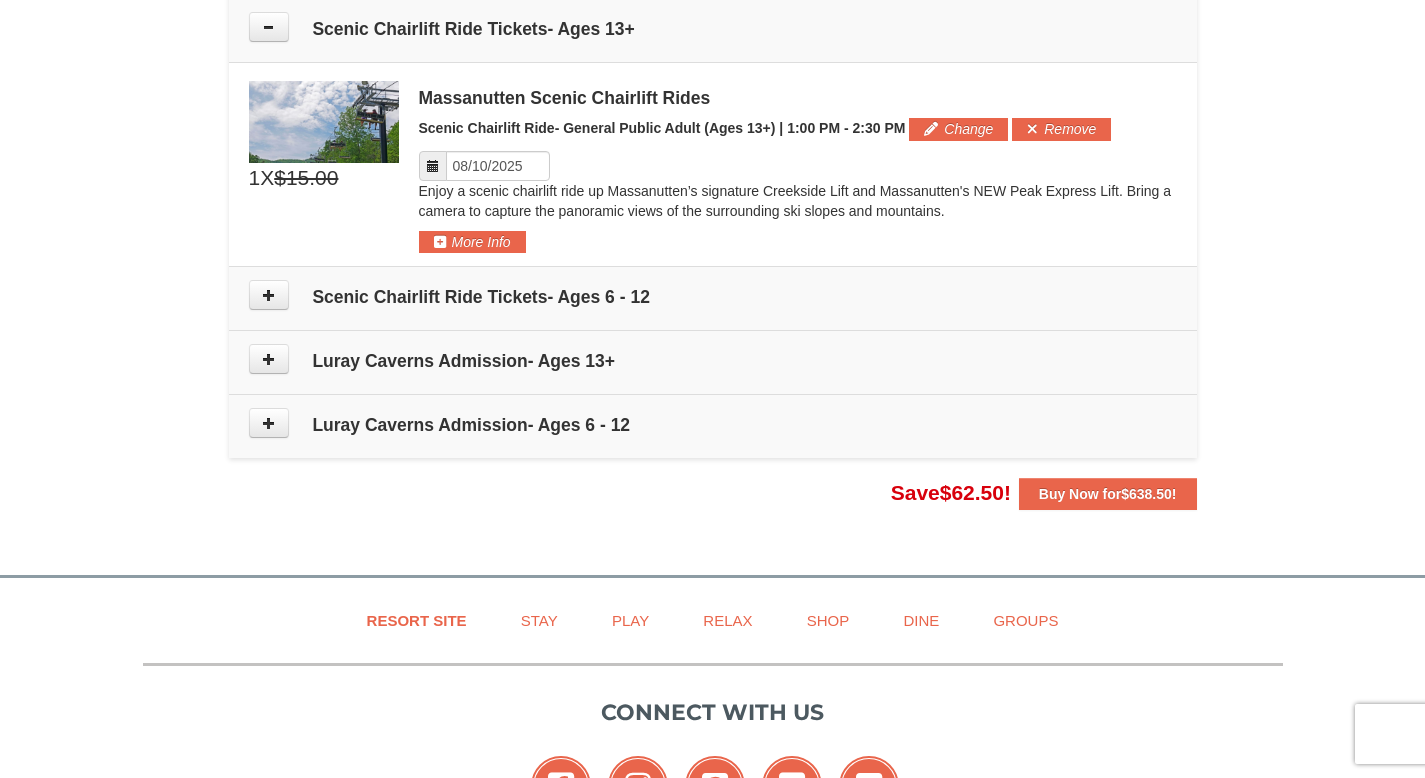 scroll, scrollTop: 2253, scrollLeft: 0, axis: vertical 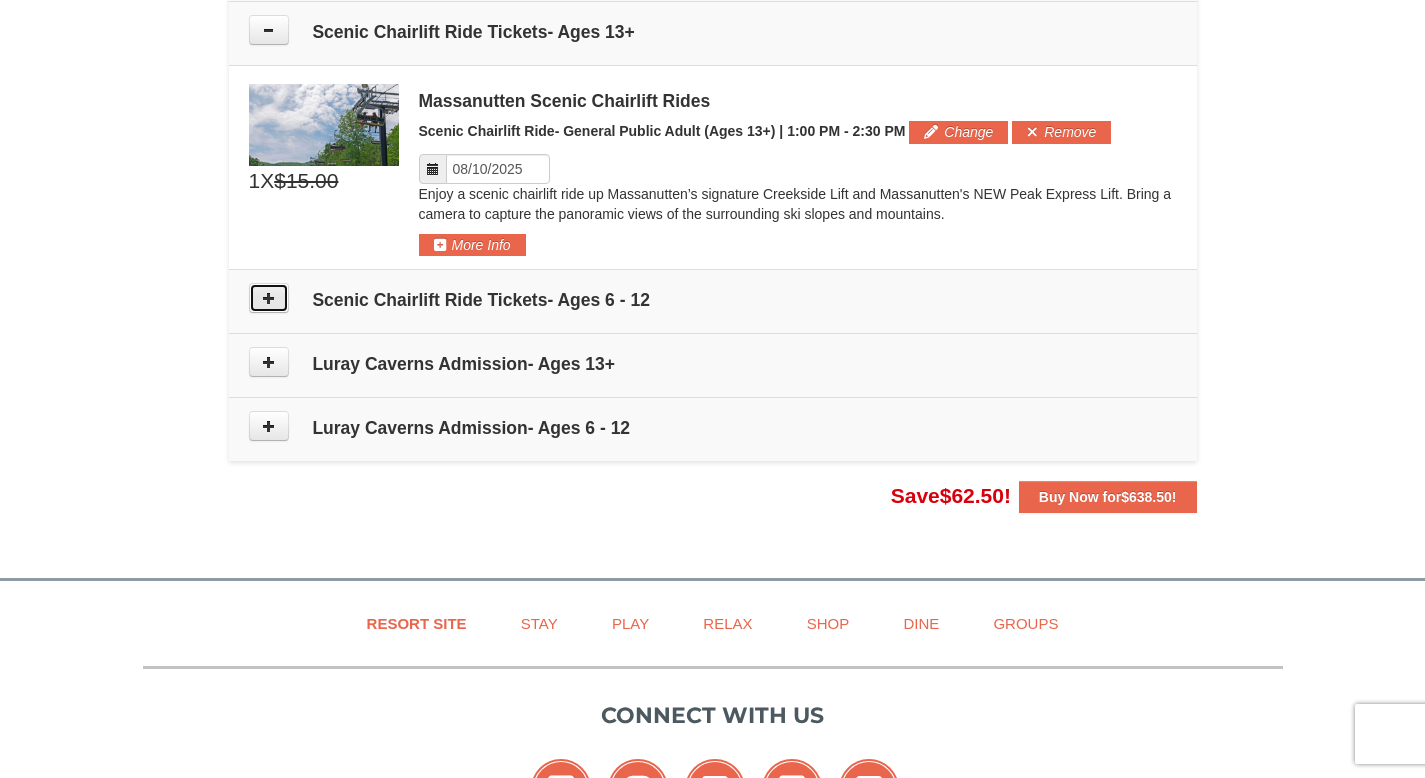 click at bounding box center (269, 298) 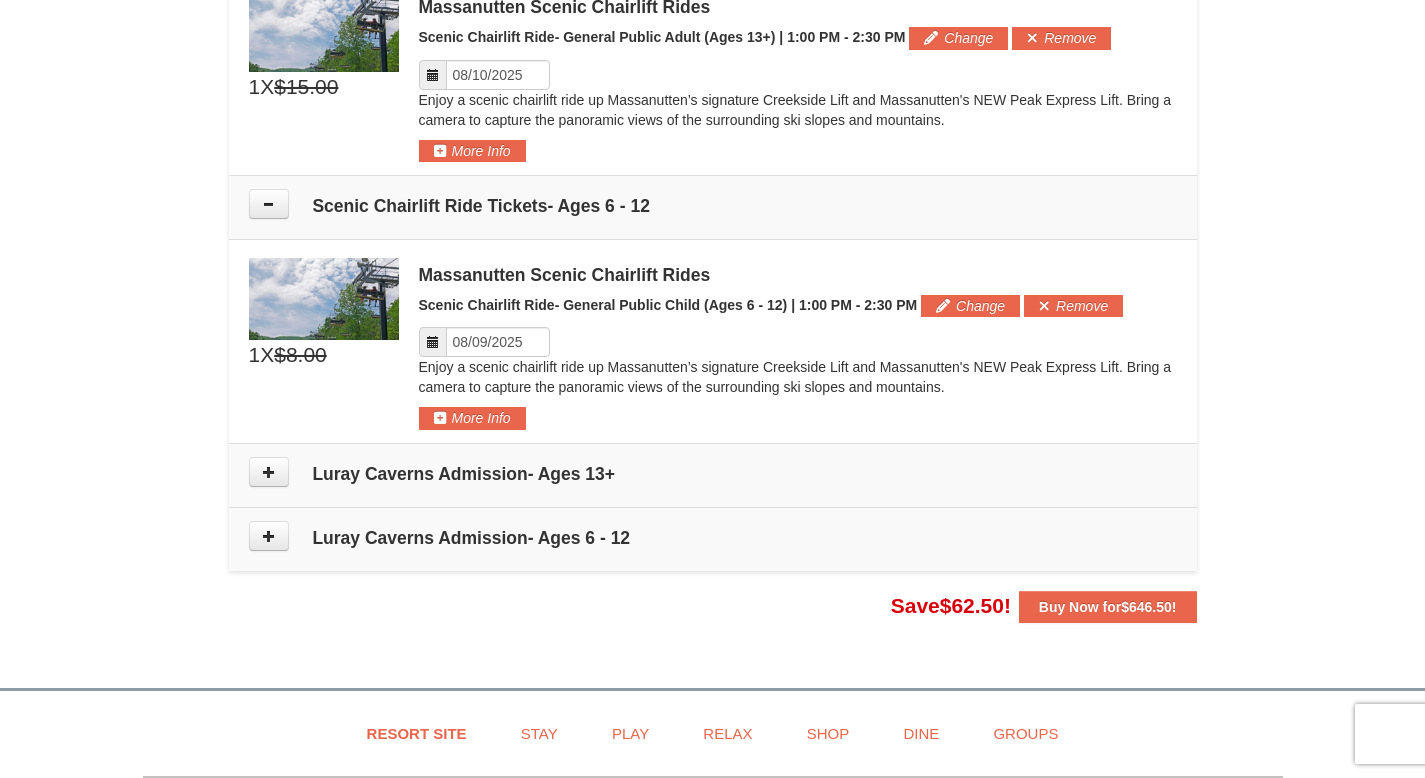scroll, scrollTop: 2348, scrollLeft: 0, axis: vertical 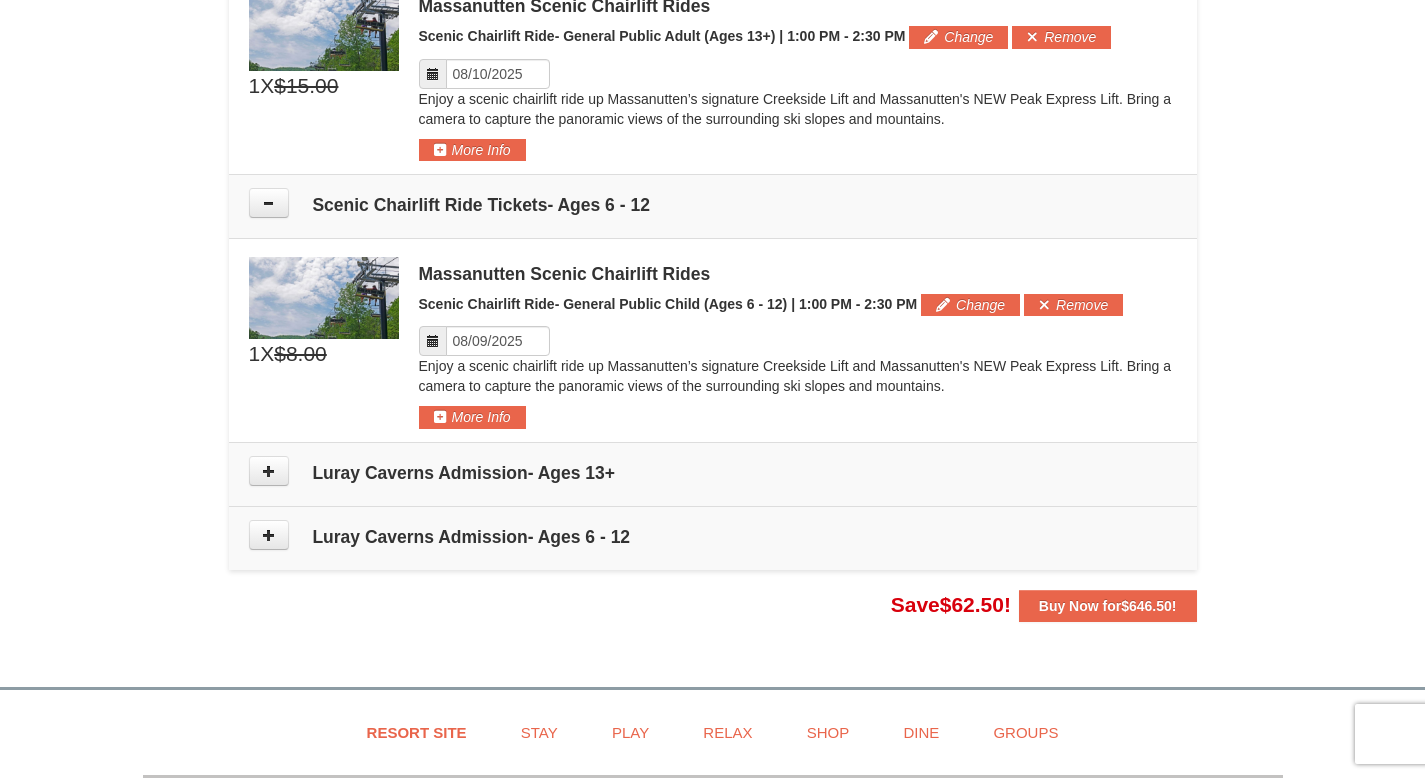 click at bounding box center (433, 341) 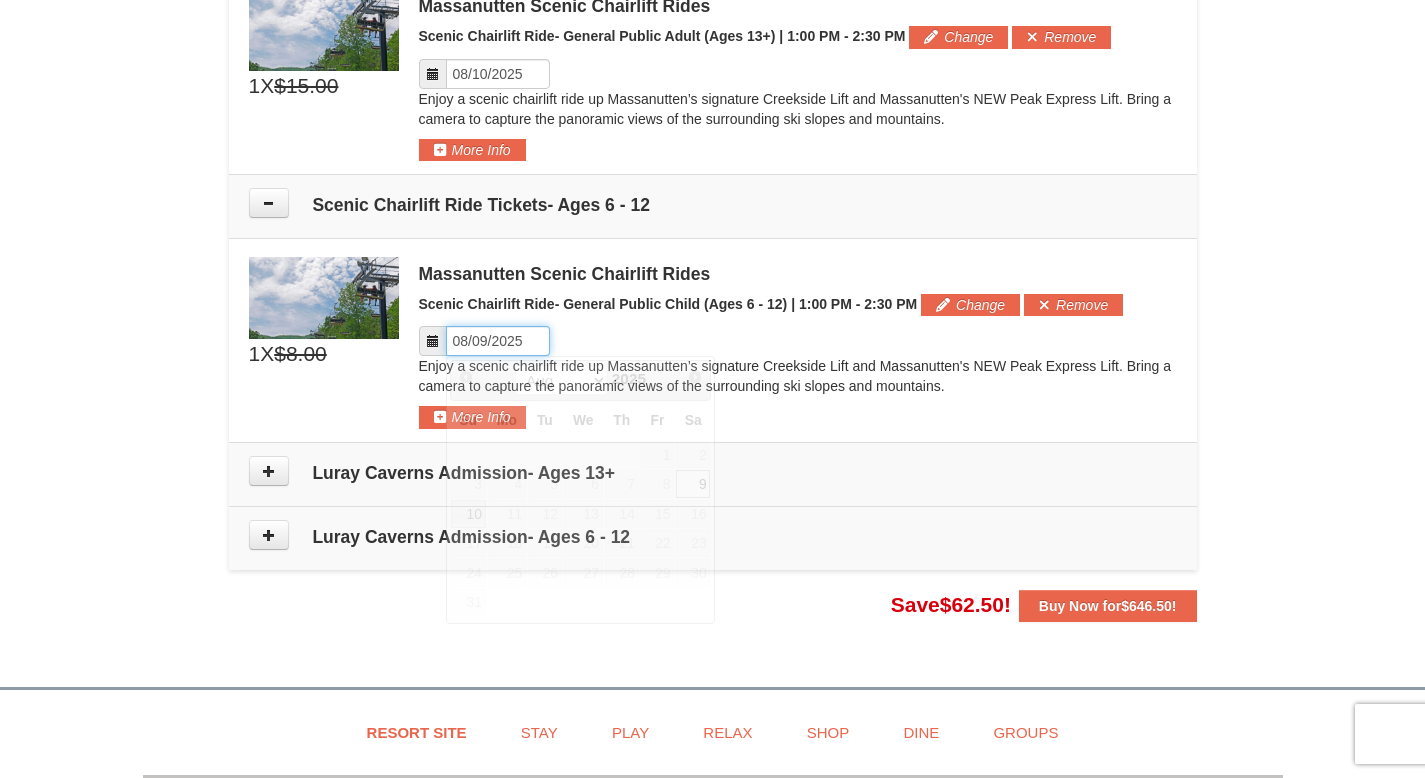 click on "Please format dates MM/DD/YYYY" at bounding box center [498, 341] 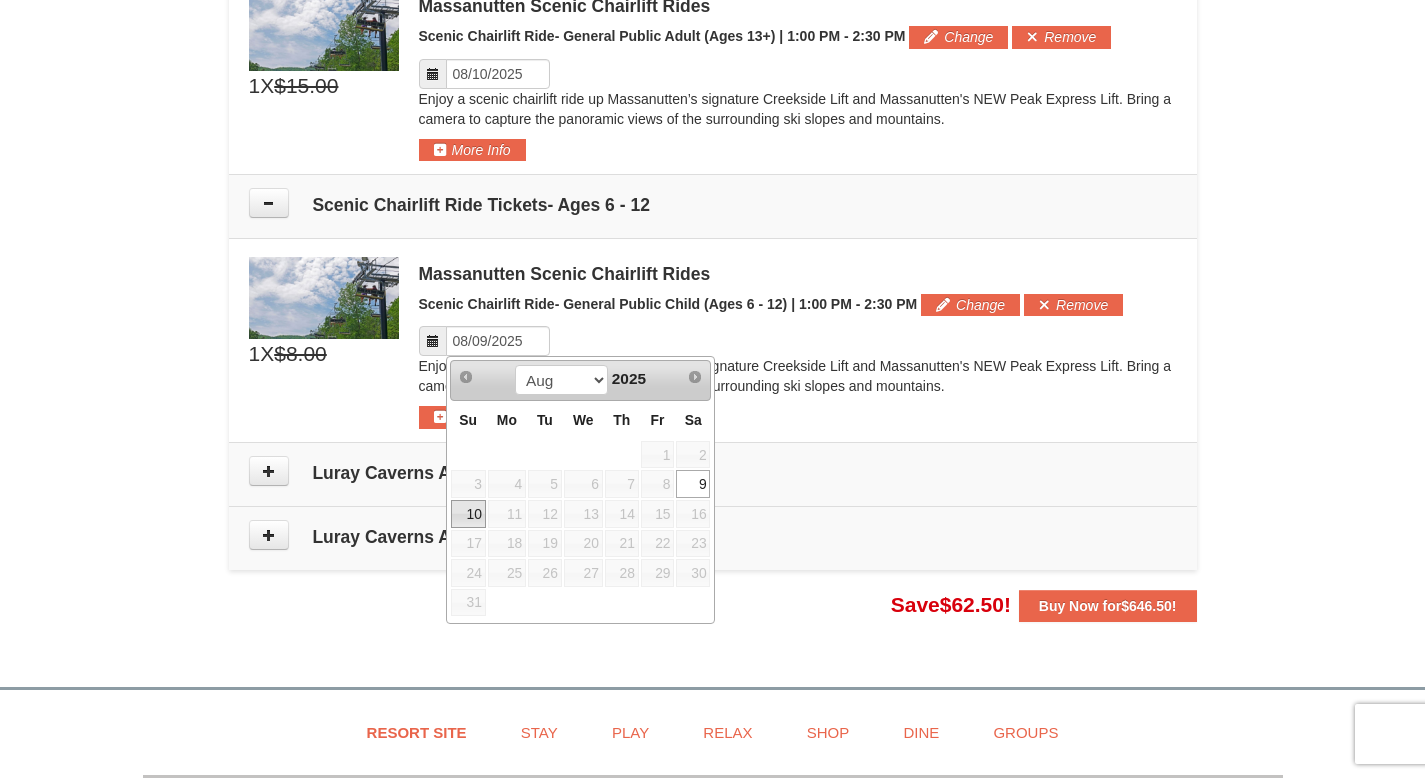 click on "10" at bounding box center (468, 514) 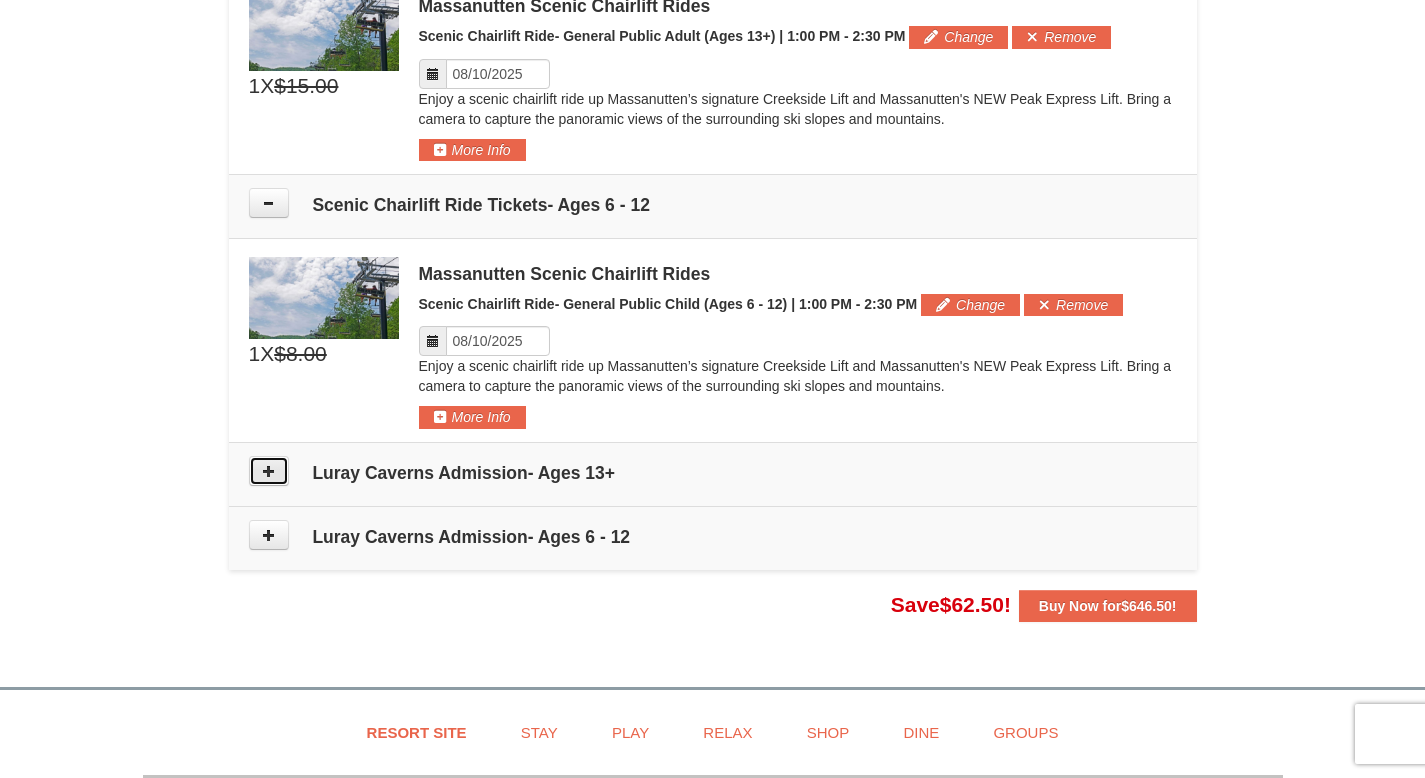 click at bounding box center (269, 471) 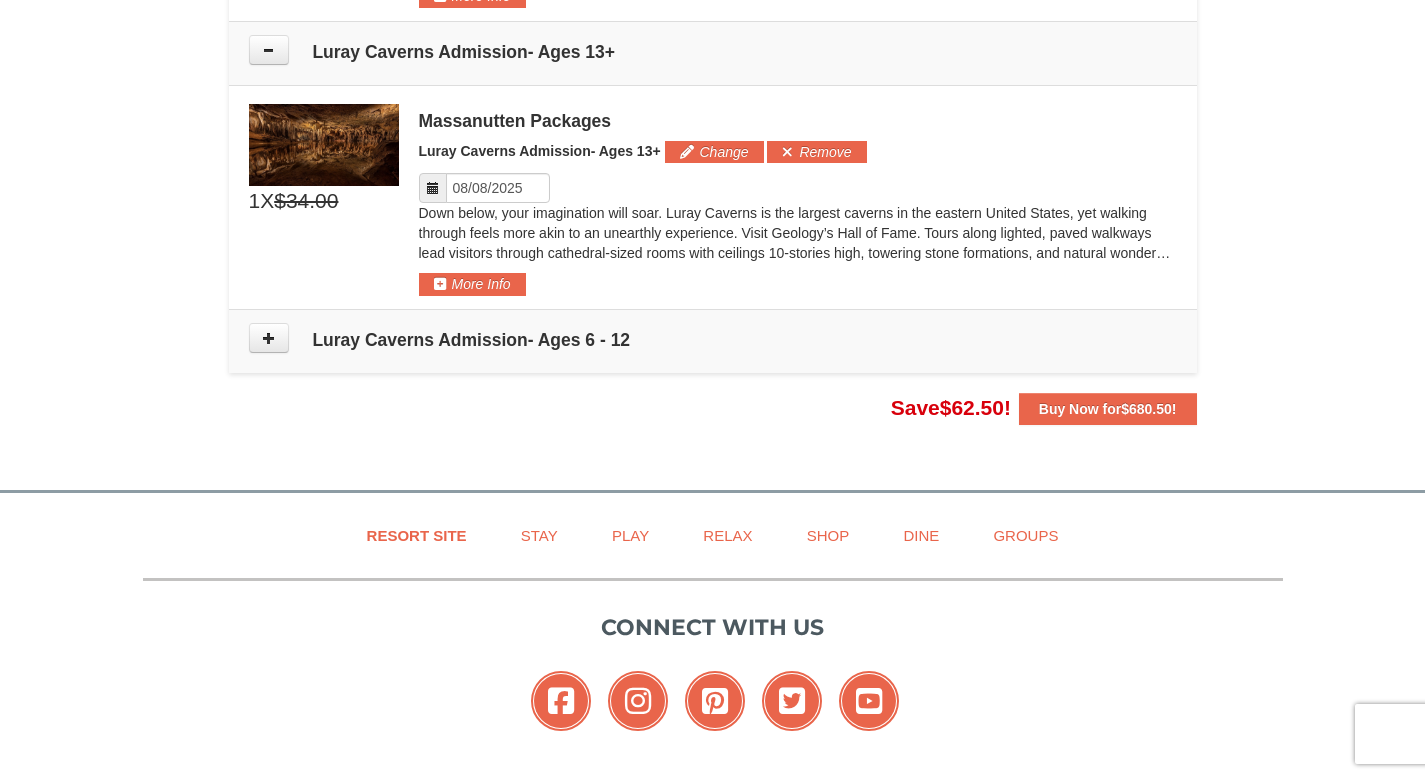 scroll, scrollTop: 2790, scrollLeft: 0, axis: vertical 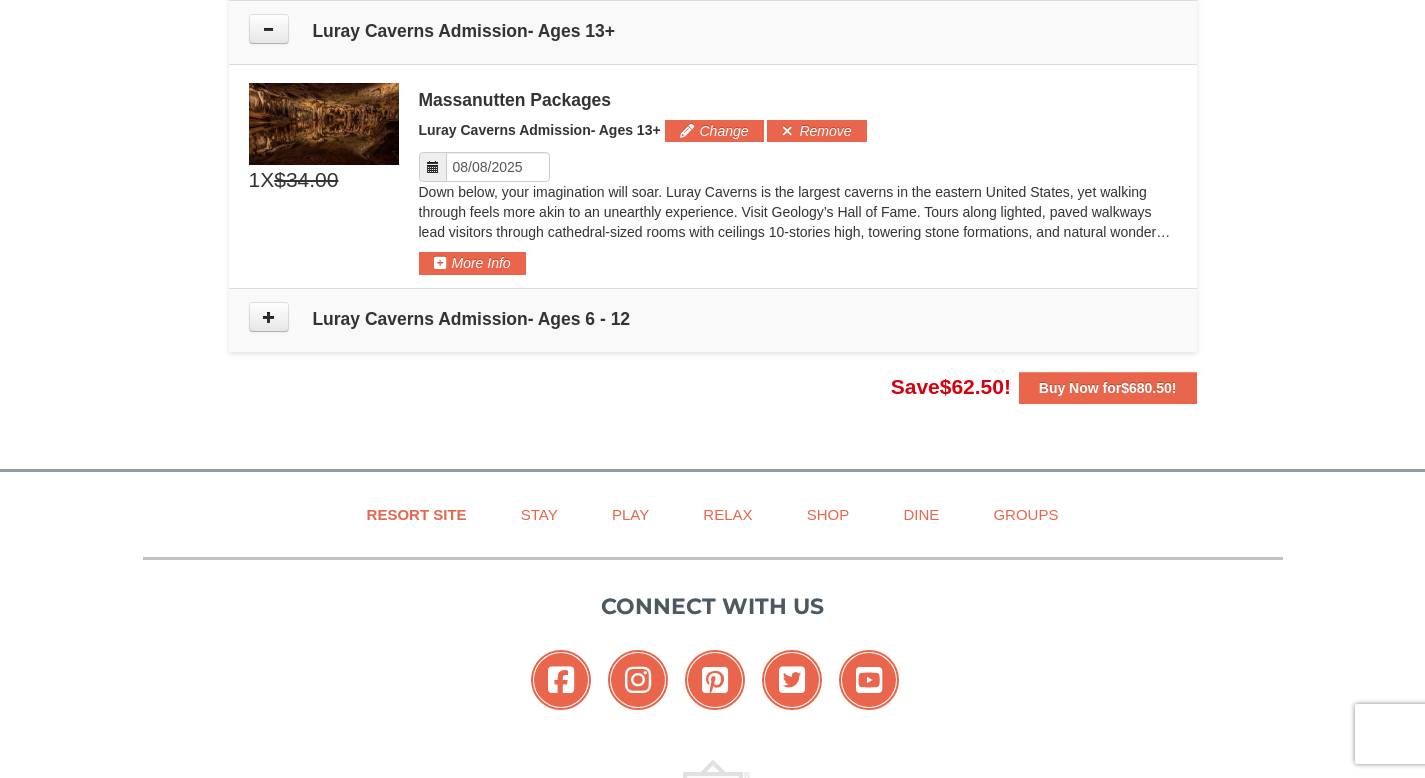 click at bounding box center (324, 124) 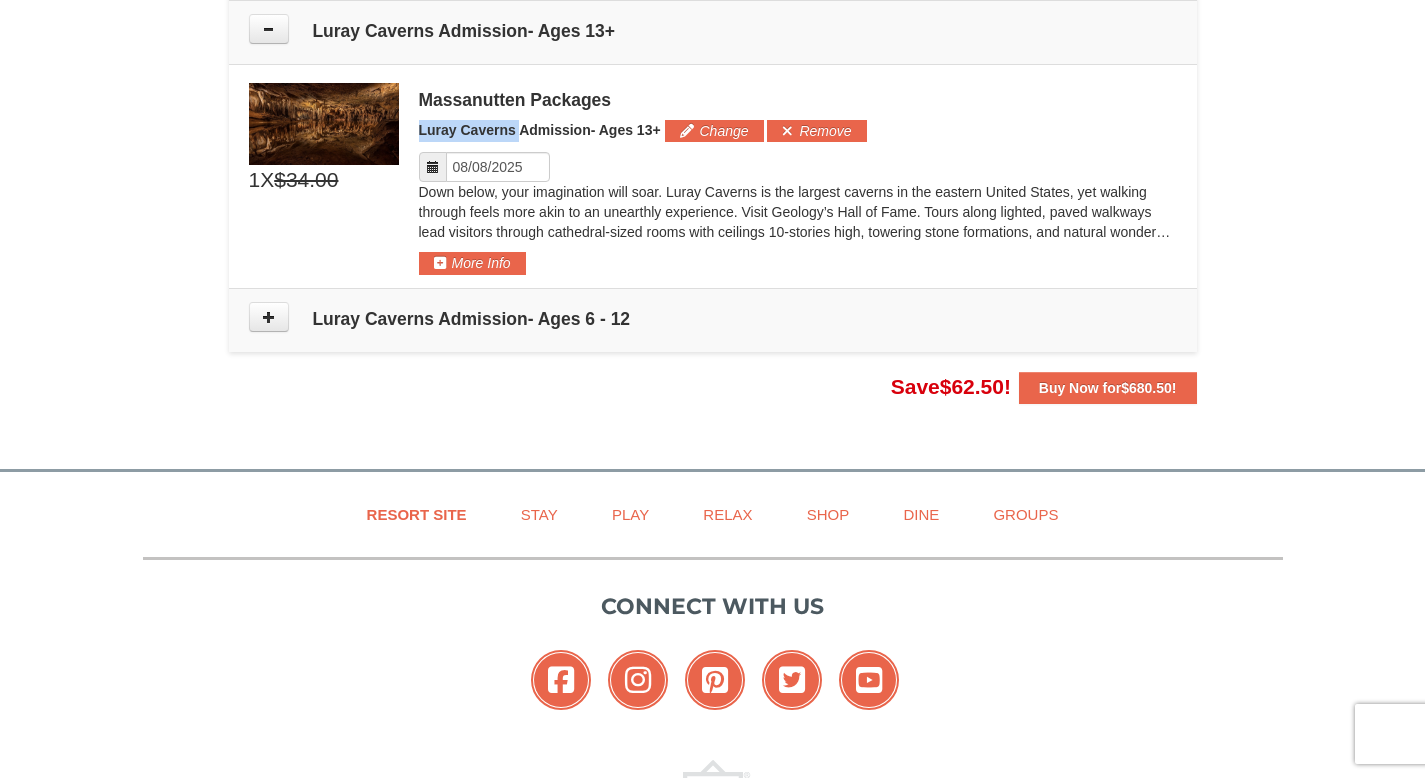 drag, startPoint x: 422, startPoint y: 128, endPoint x: 525, endPoint y: 126, distance: 103.01942 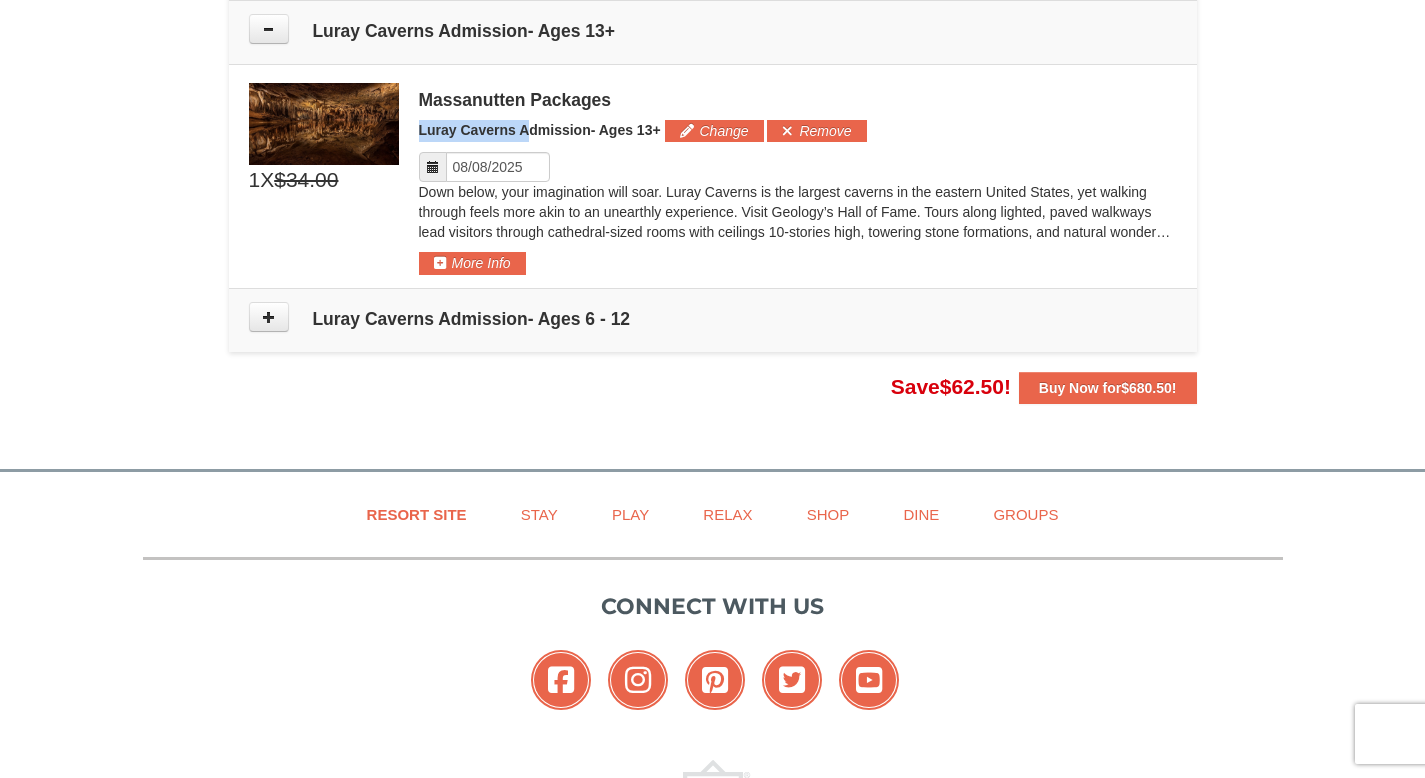 copy on "Luray Caverns A" 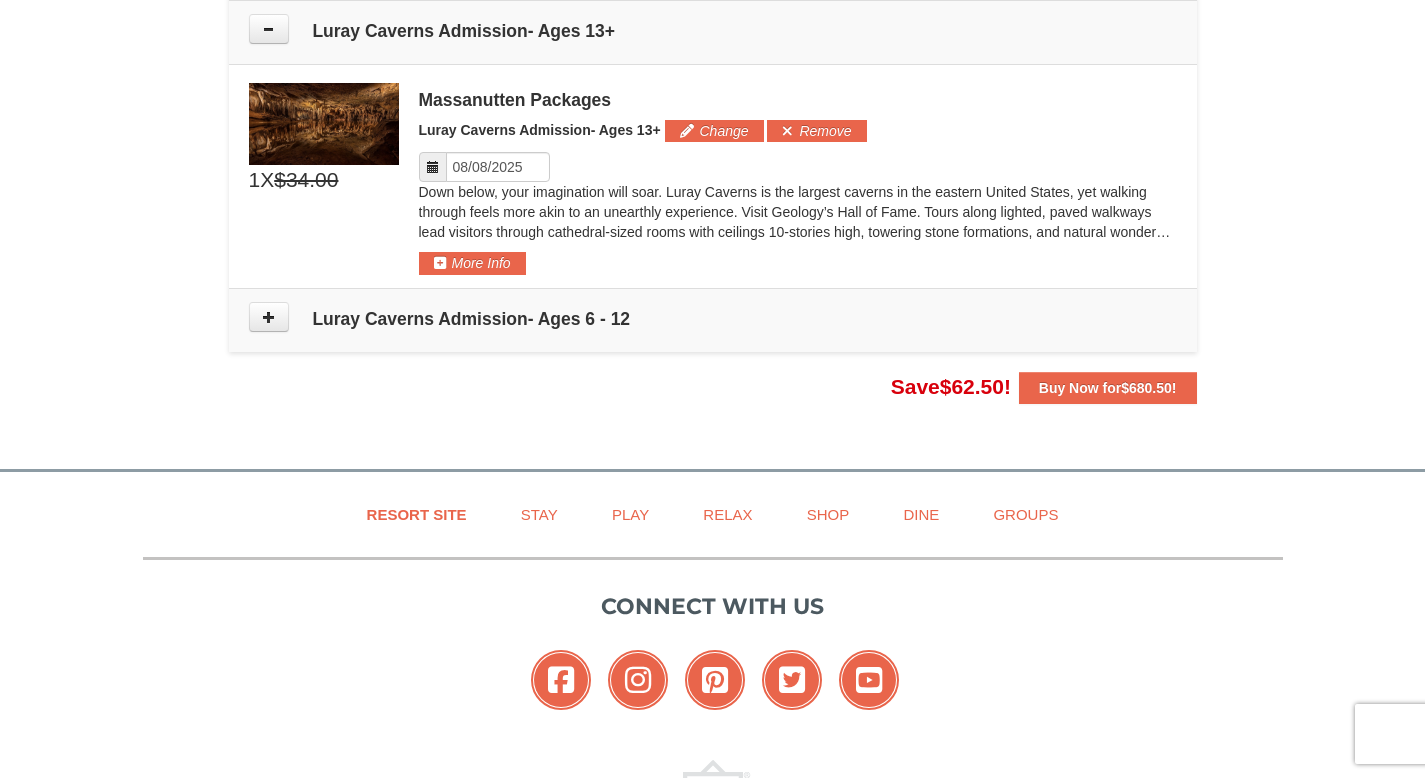 click at bounding box center (433, 167) 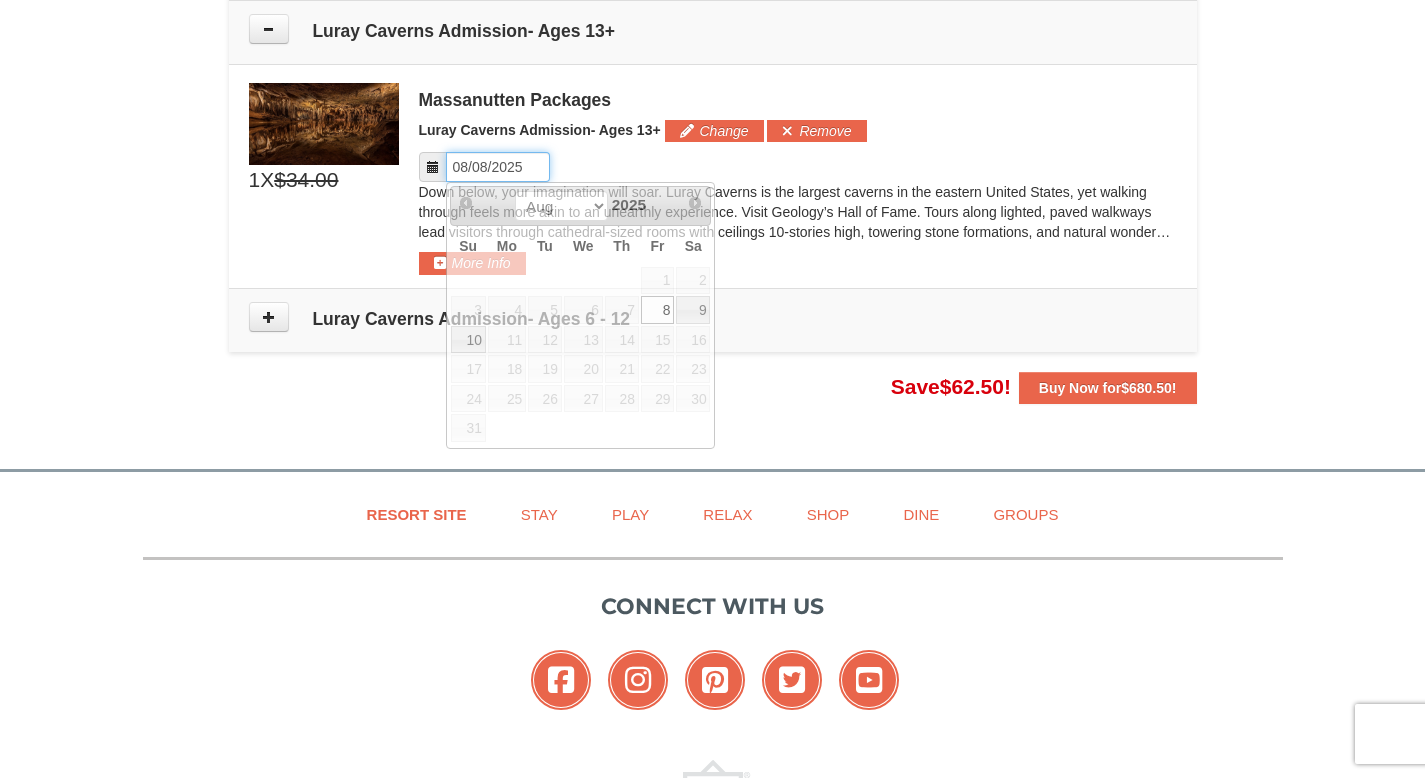 click on "Please format dates MM/DD/YYYY" at bounding box center (498, 167) 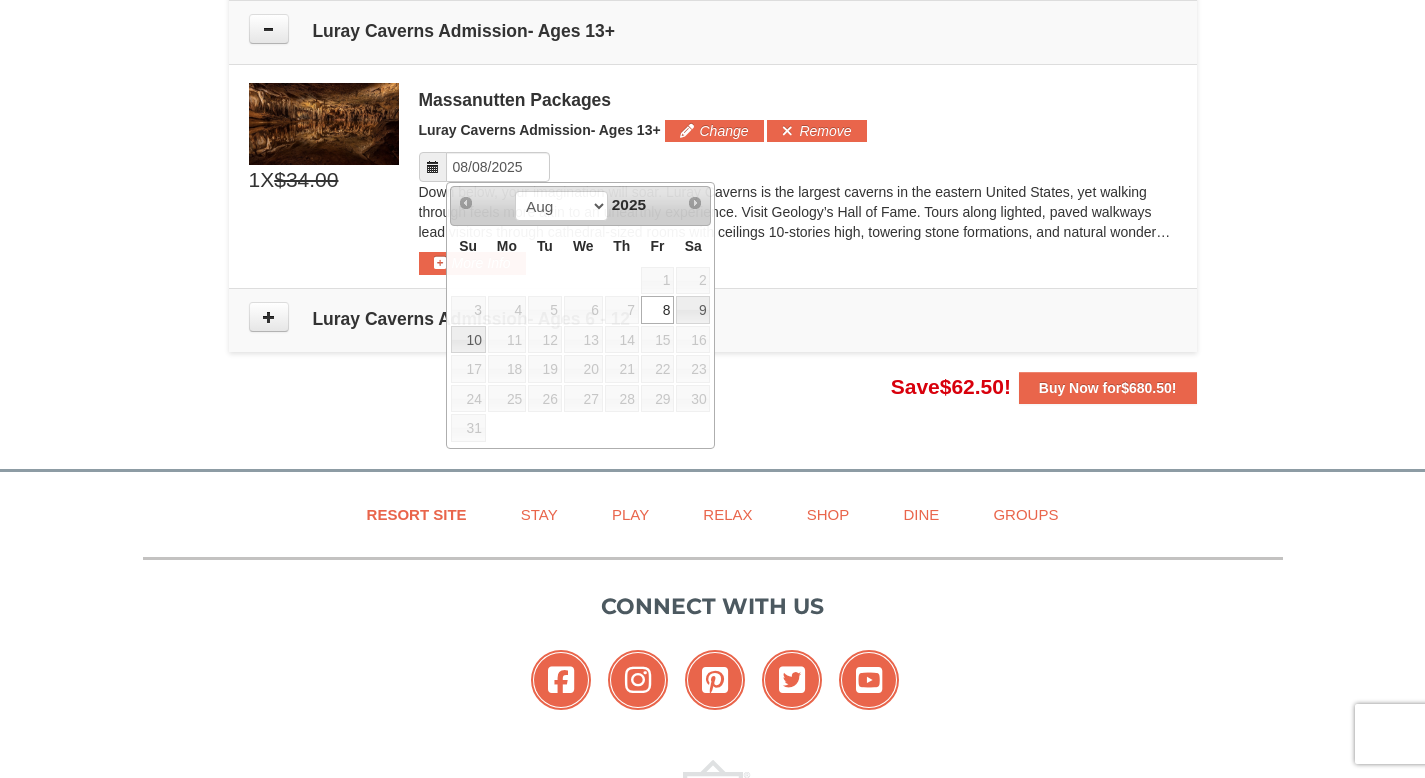 click on "1  X
$34.00
$34.00
Massanutten Packages Change Add Remove" at bounding box center [713, 179] 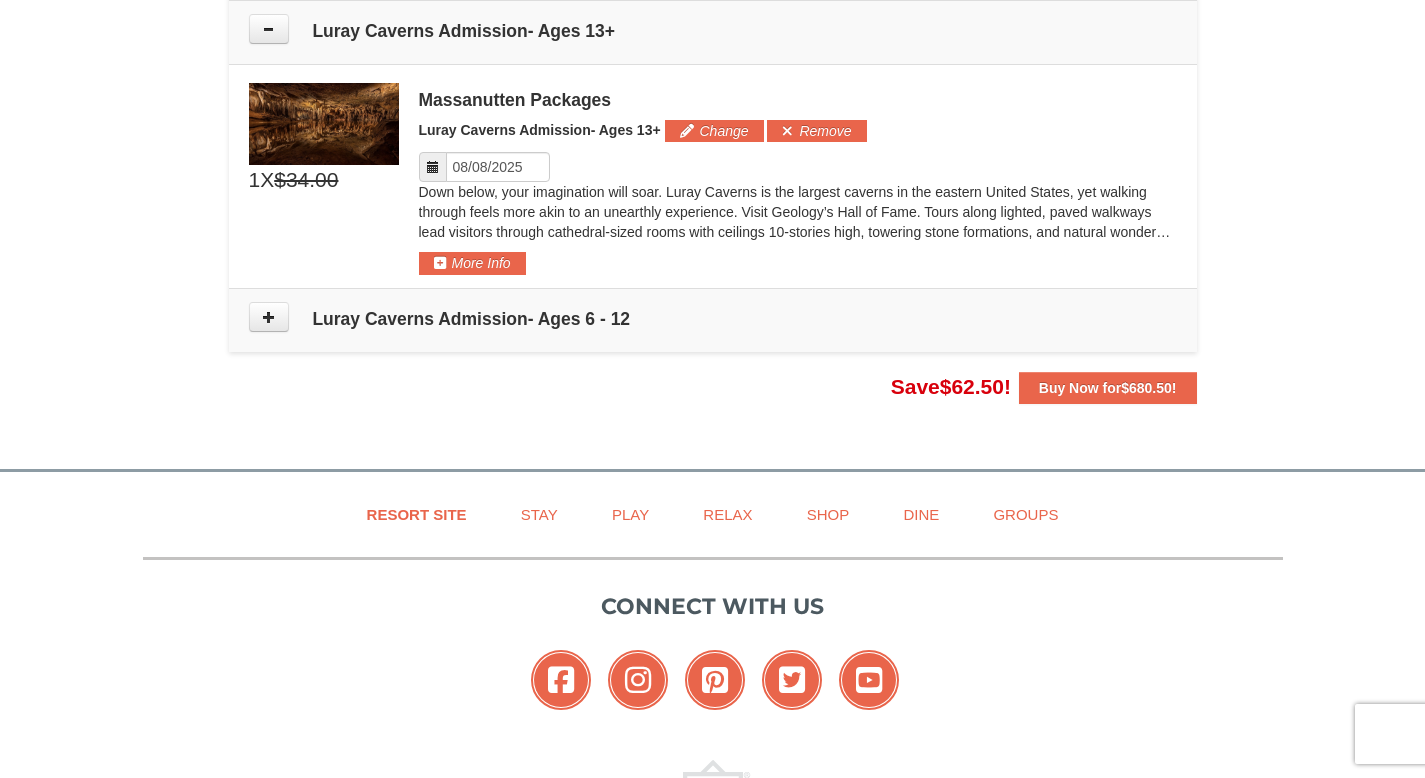 click at bounding box center (433, 167) 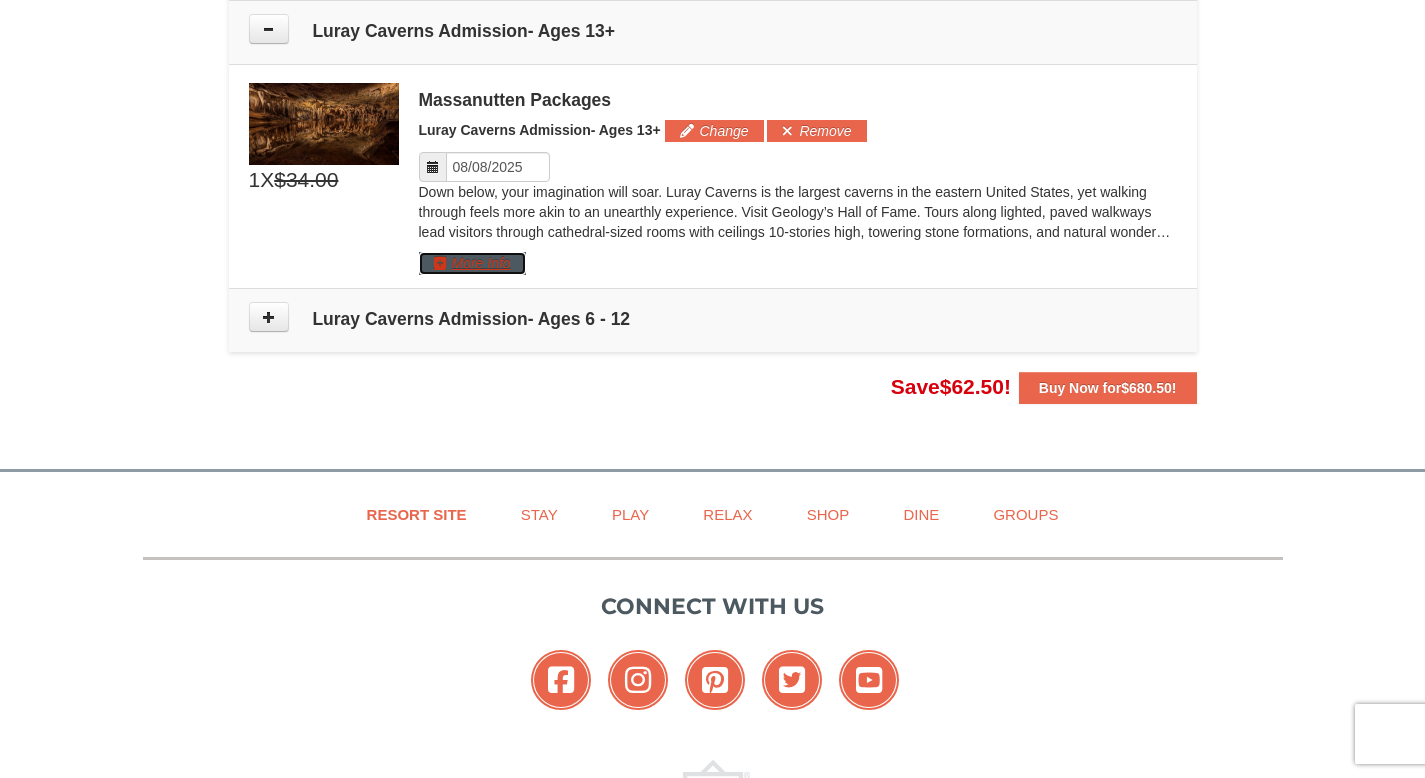 click on "More Info" at bounding box center [472, 263] 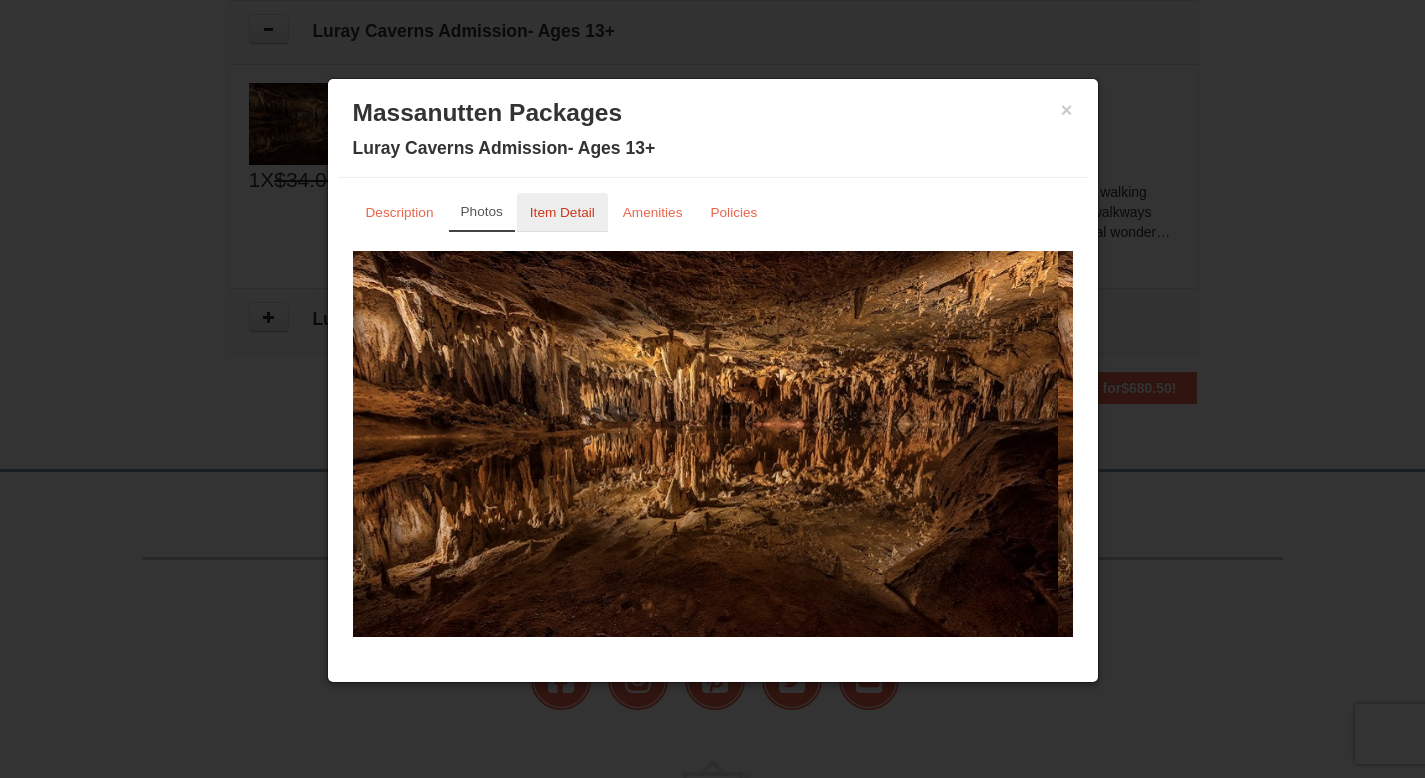click on "Item Detail" at bounding box center (562, 212) 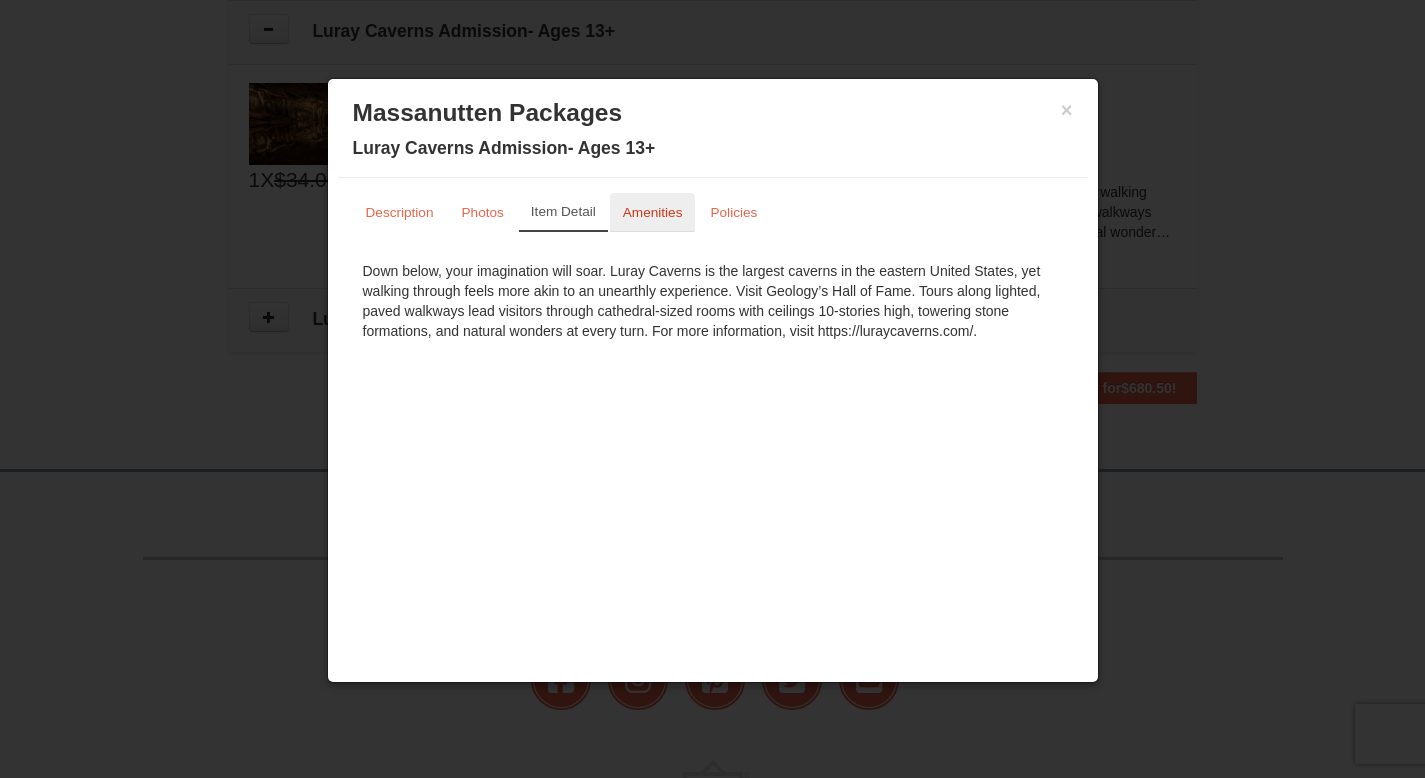 click on "Amenities" at bounding box center (653, 212) 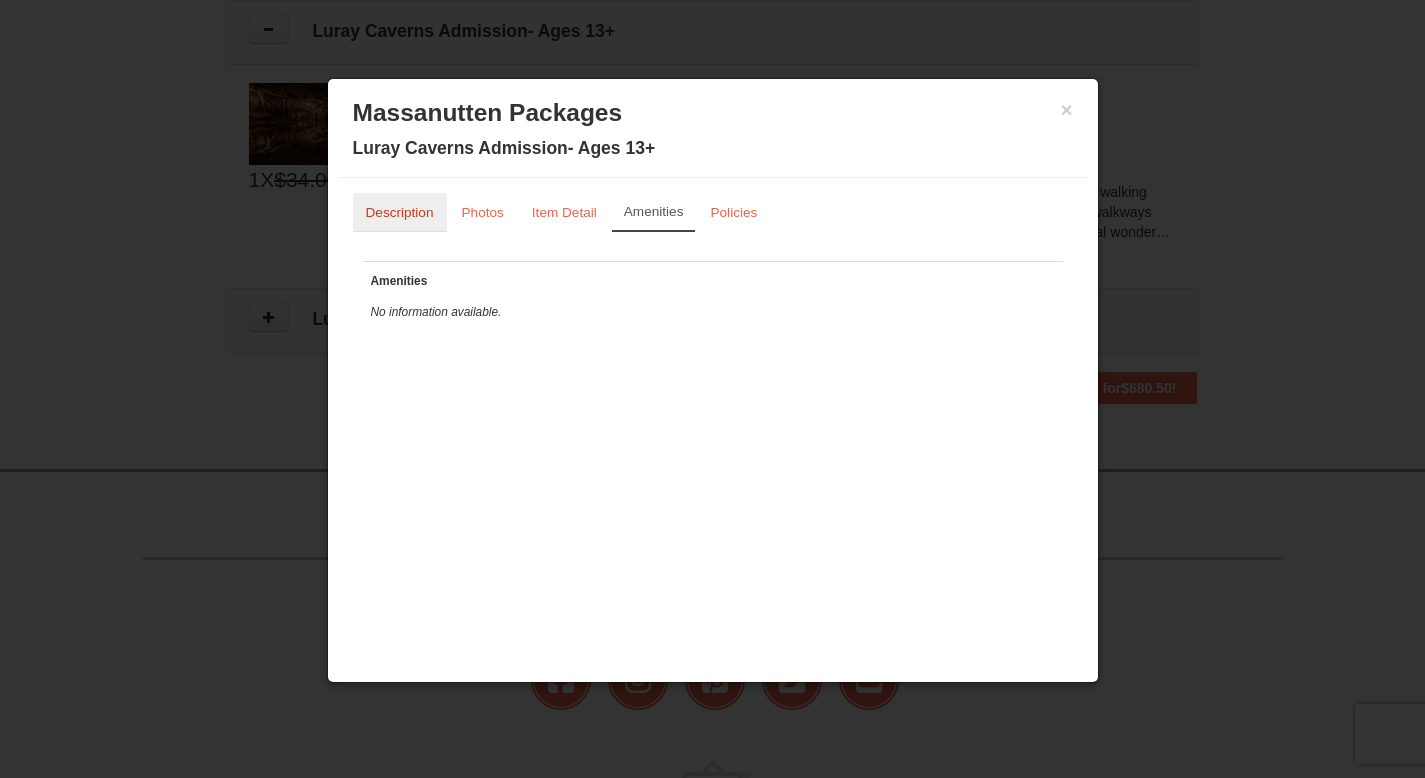 click on "Description" at bounding box center (400, 212) 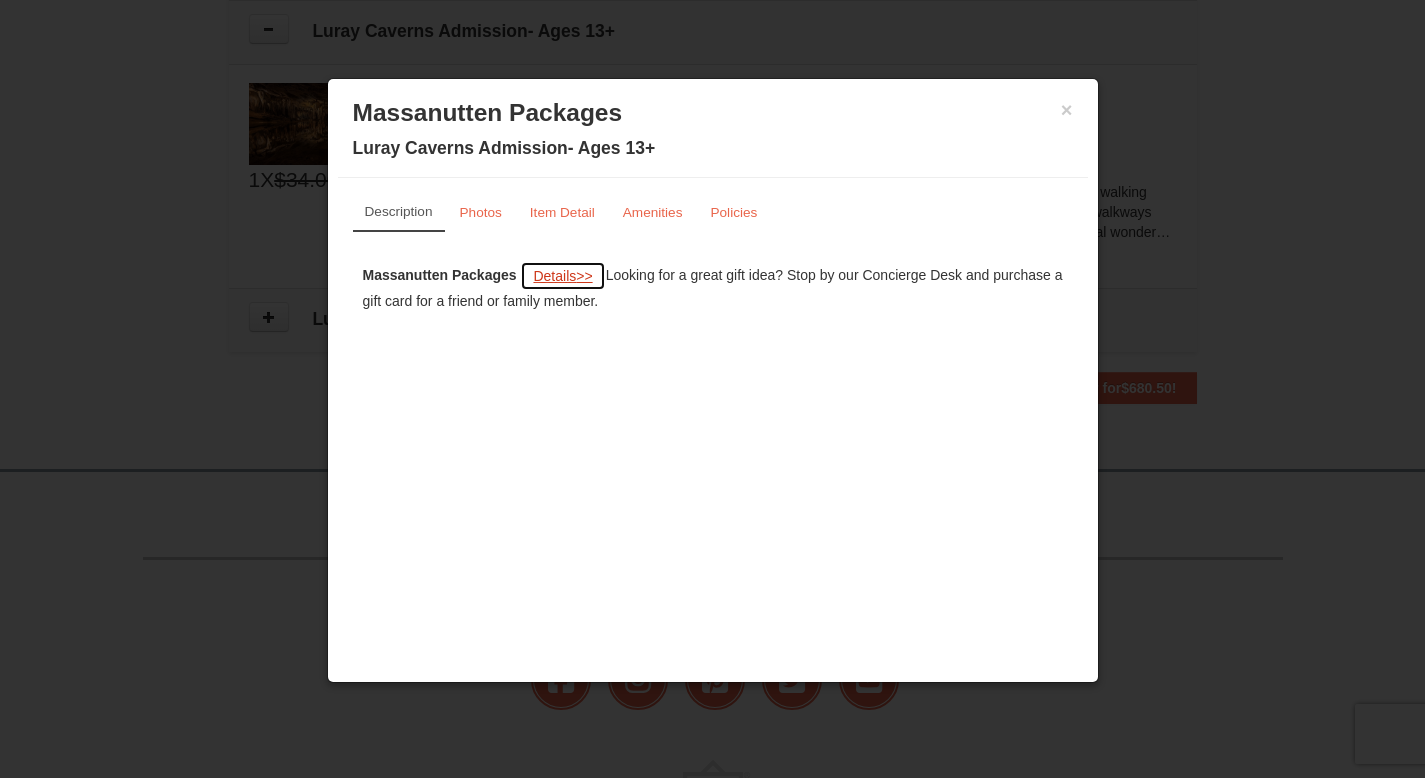 click on "Details" at bounding box center (554, 276) 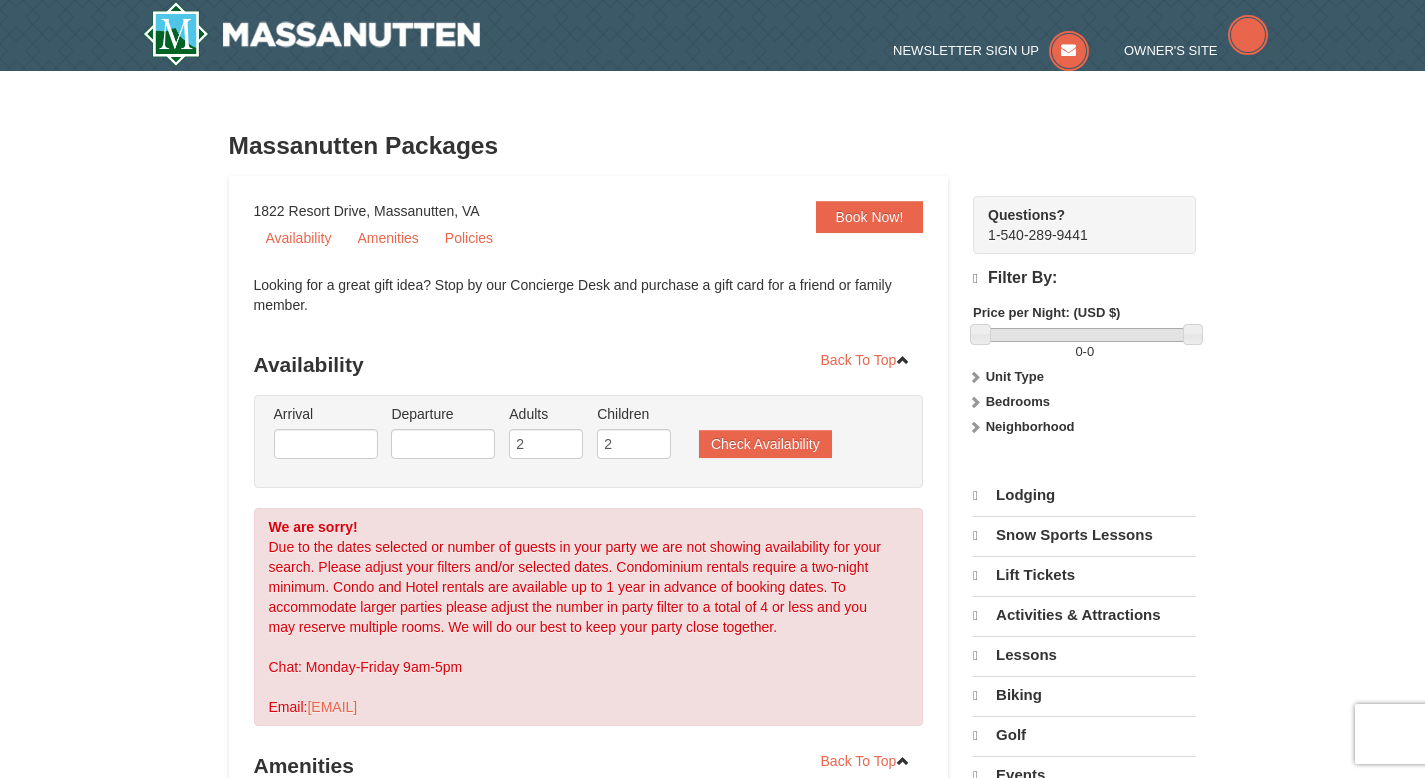 scroll, scrollTop: 0, scrollLeft: 0, axis: both 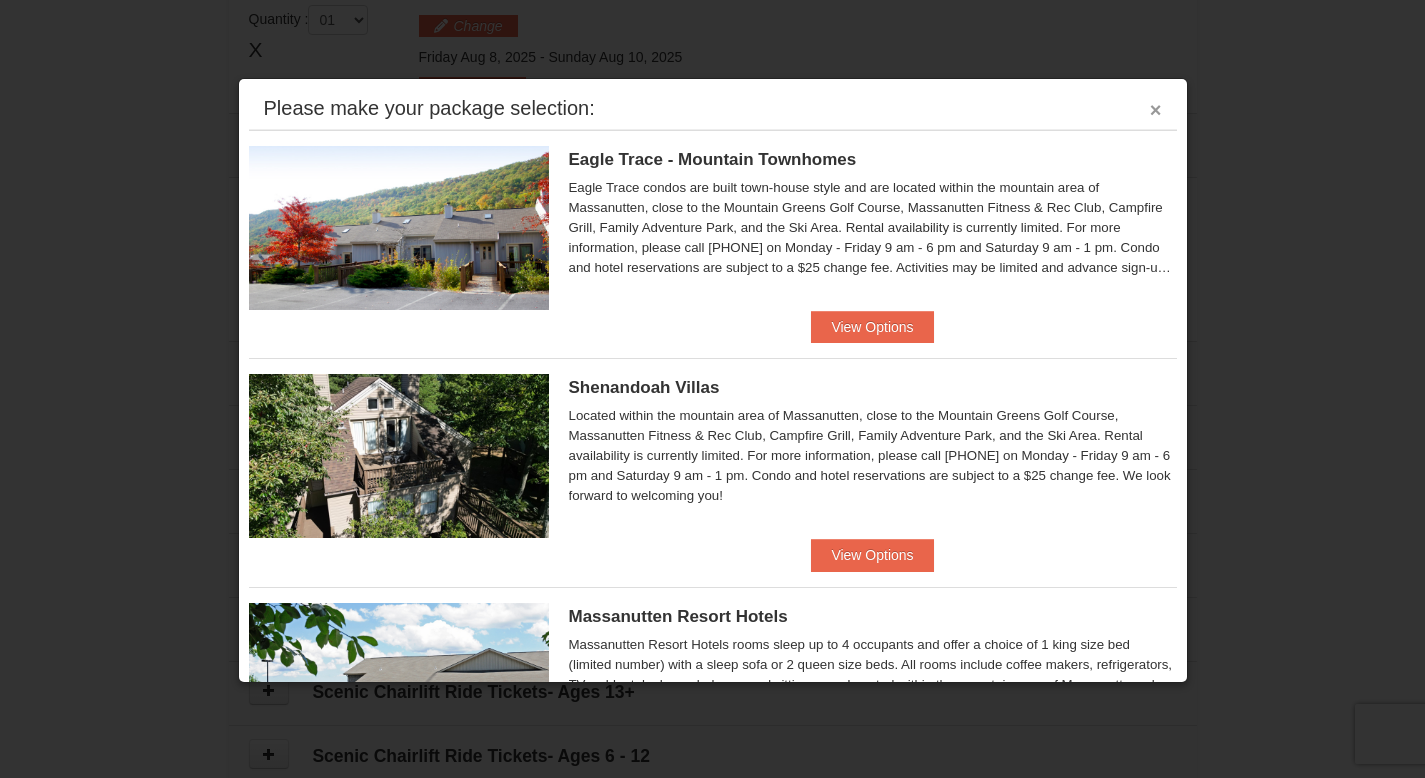 click on "×" at bounding box center (1156, 110) 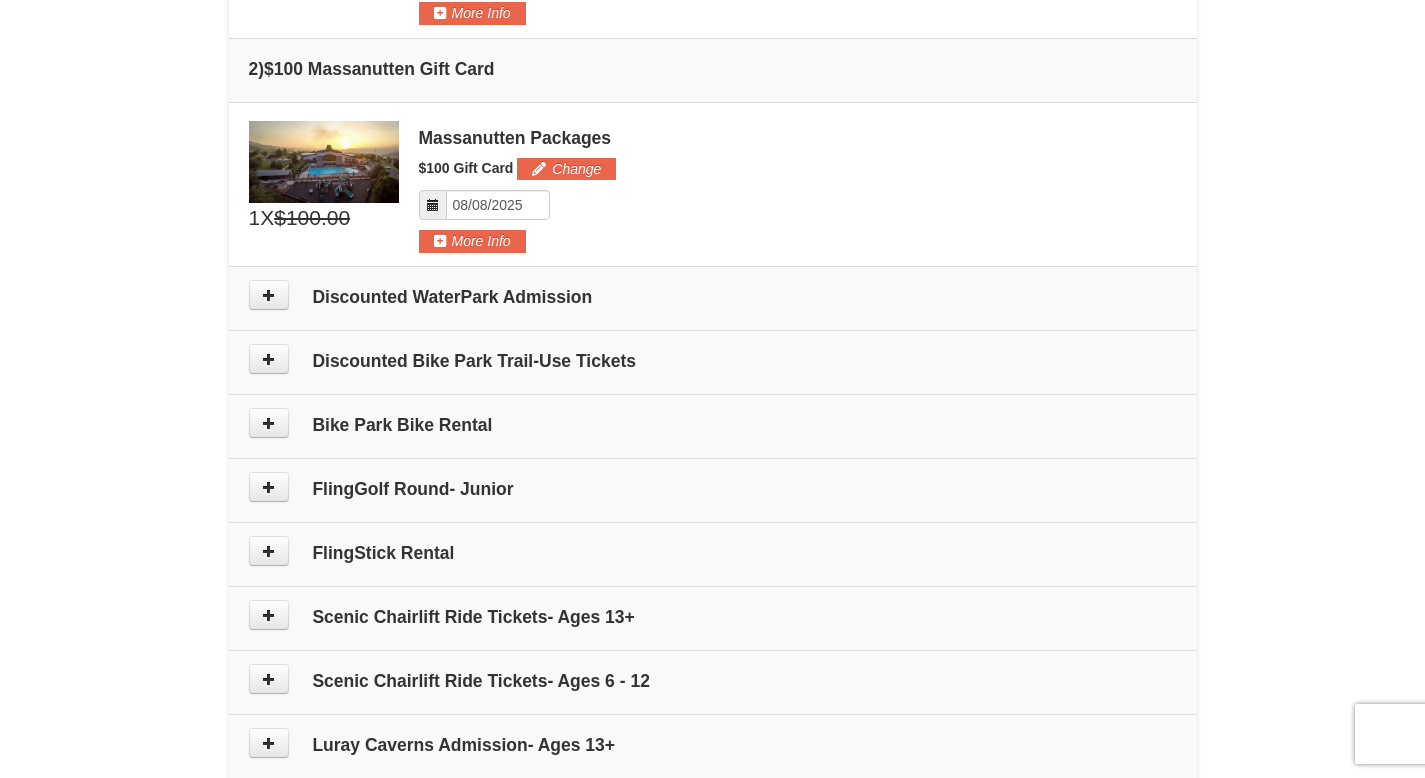 scroll, scrollTop: 705, scrollLeft: 0, axis: vertical 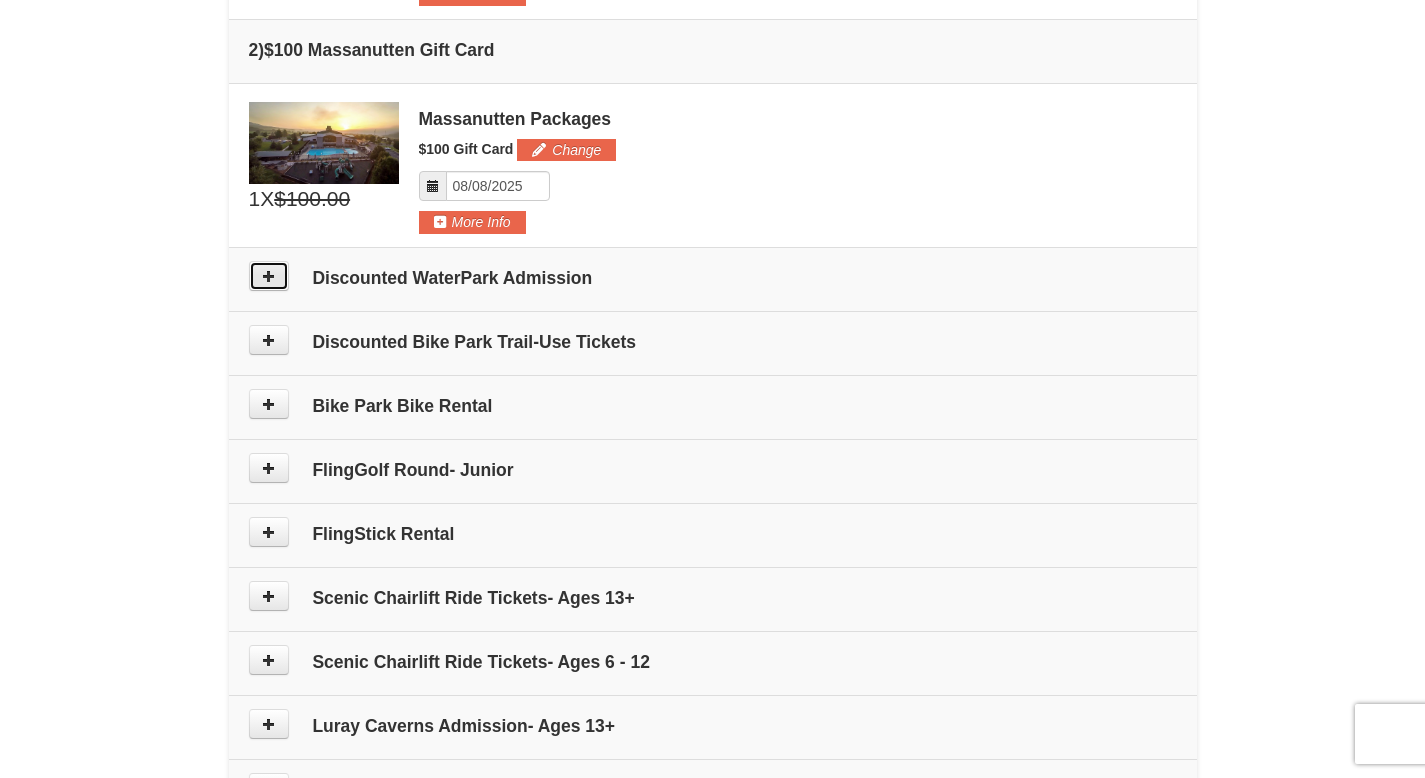 click at bounding box center [269, 276] 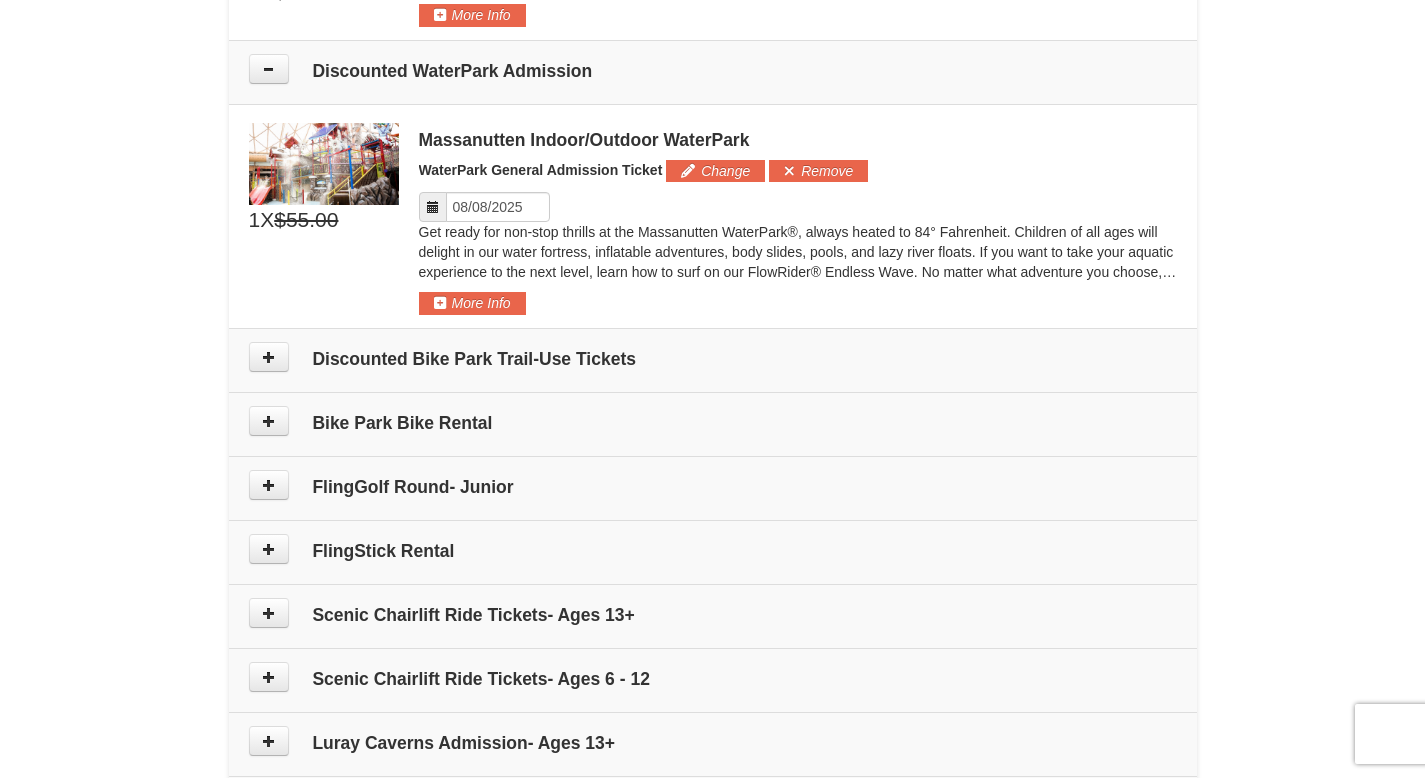 scroll, scrollTop: 952, scrollLeft: 0, axis: vertical 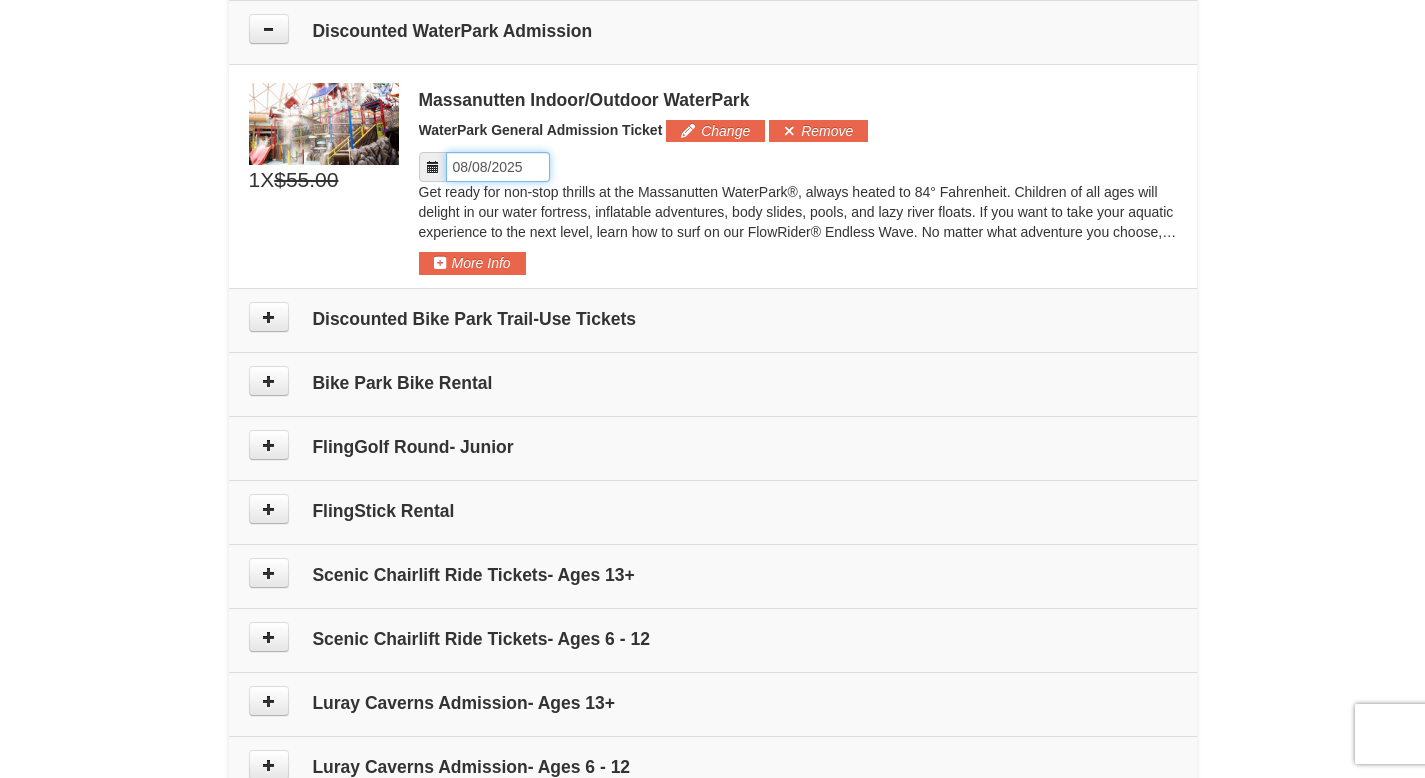 click on "Please format dates MM/DD/YYYY" at bounding box center [498, 167] 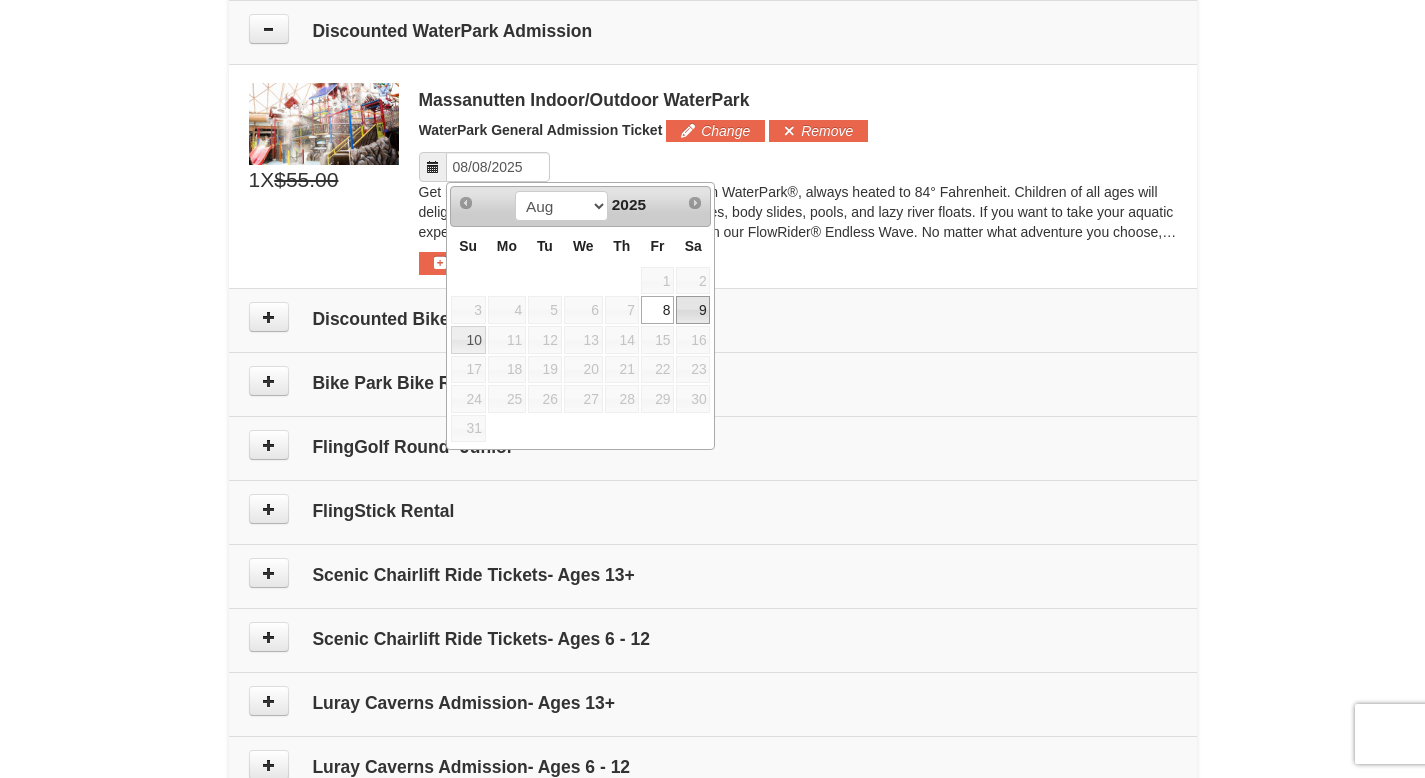 click on "9" at bounding box center (693, 310) 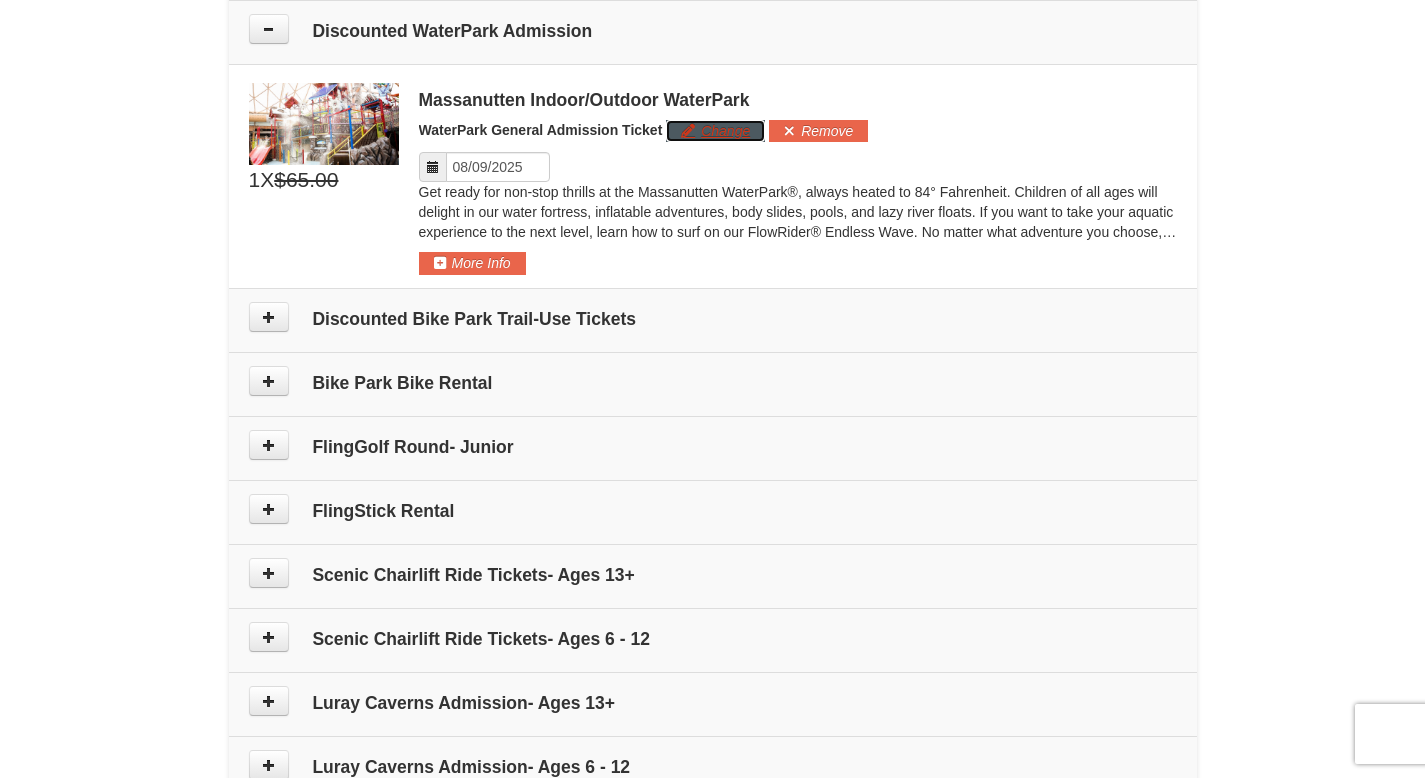 click on "Change" at bounding box center [715, 131] 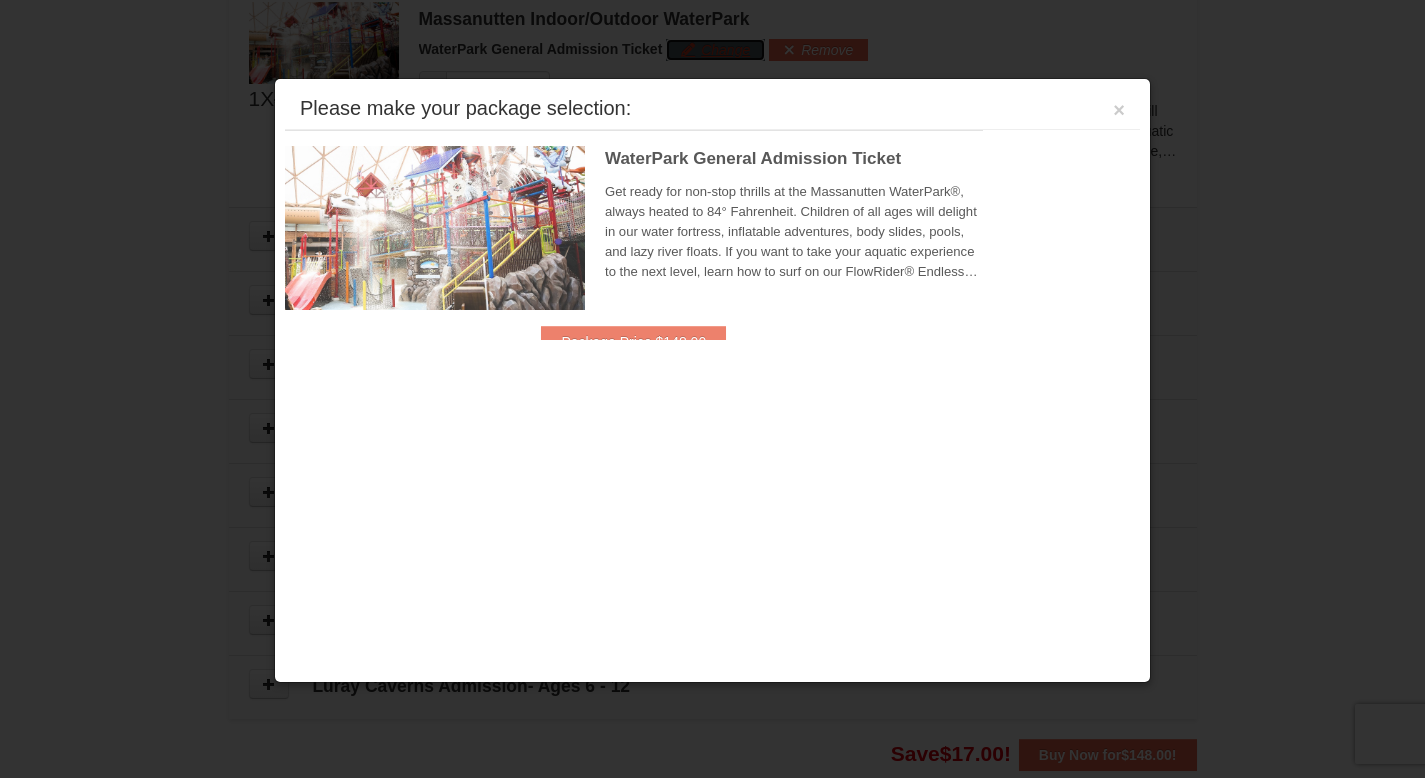 scroll, scrollTop: 1034, scrollLeft: 0, axis: vertical 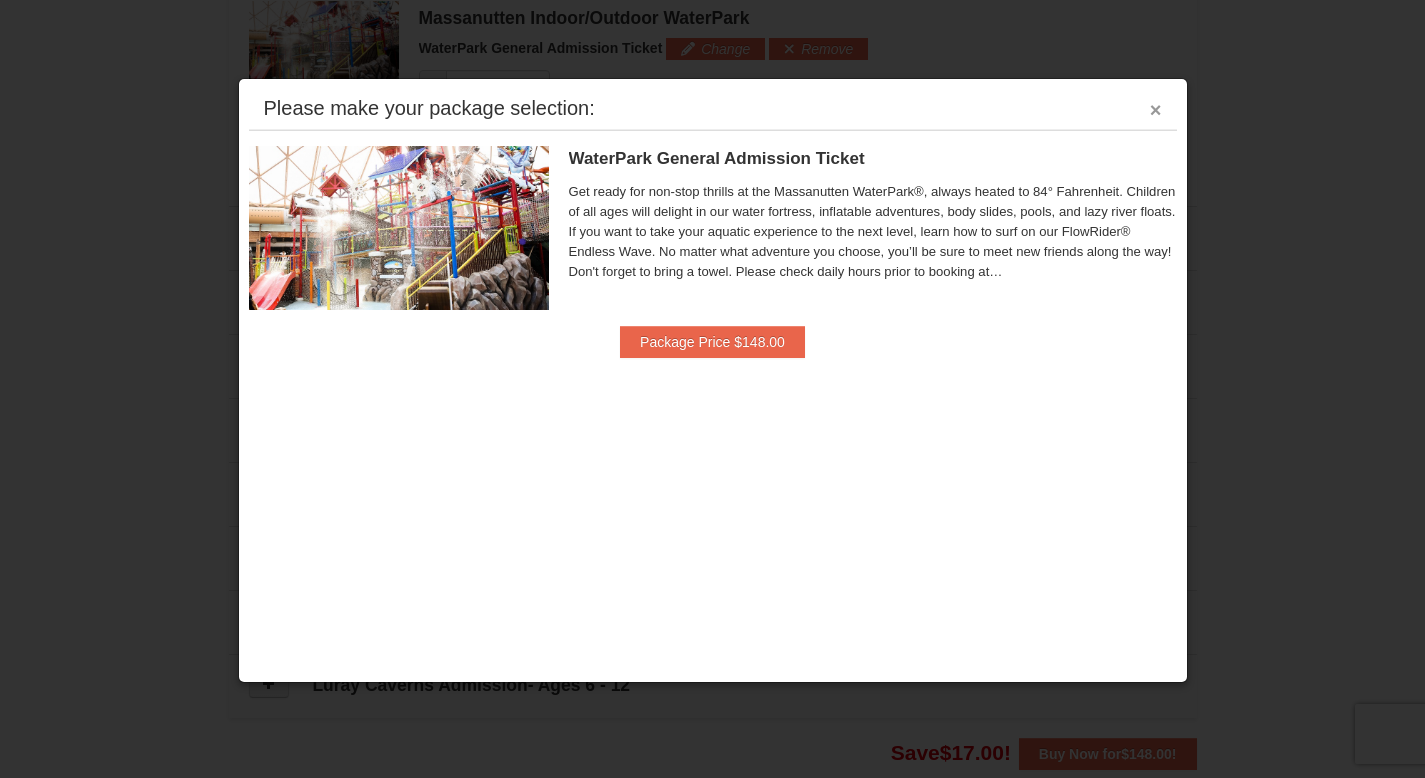 click on "×" at bounding box center [1156, 110] 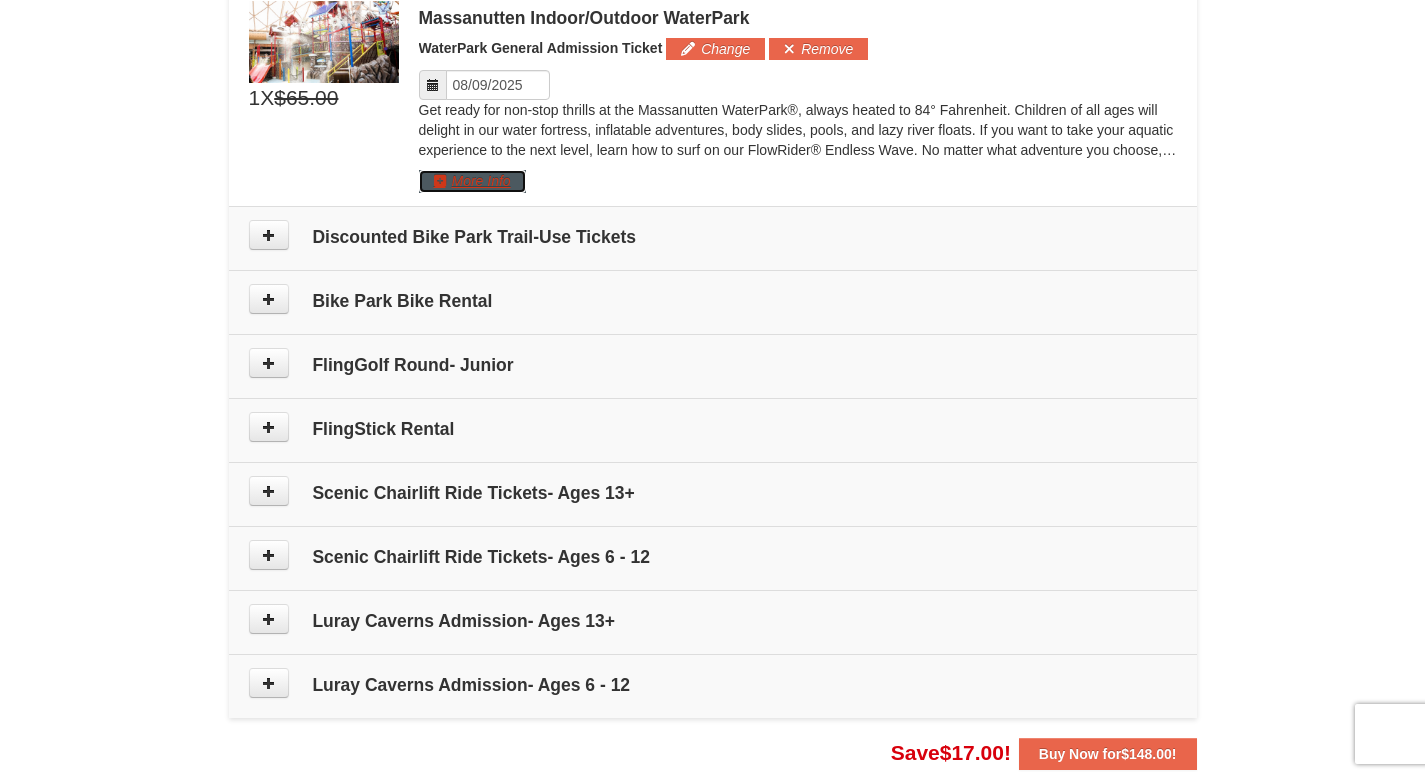 click on "More Info" at bounding box center [472, 181] 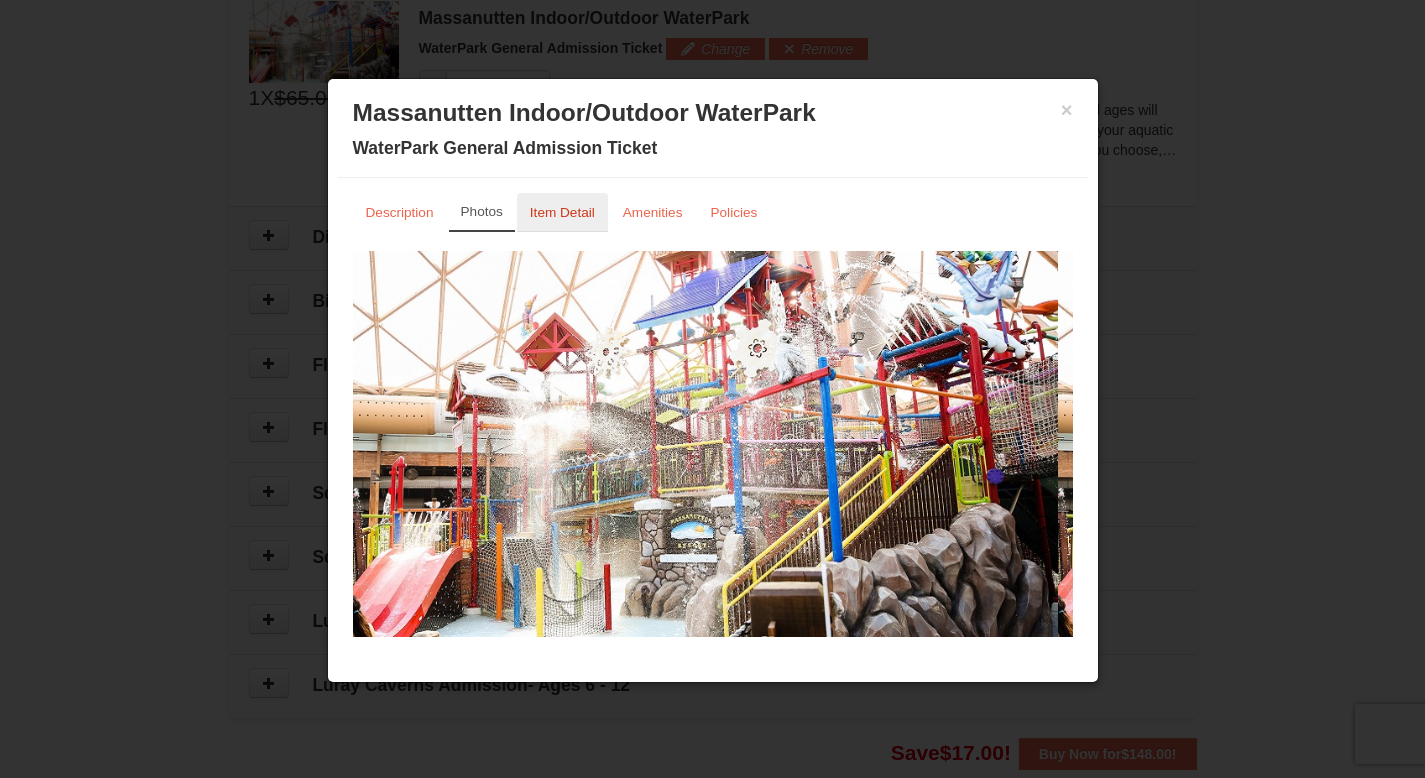 click on "Item Detail" at bounding box center (562, 212) 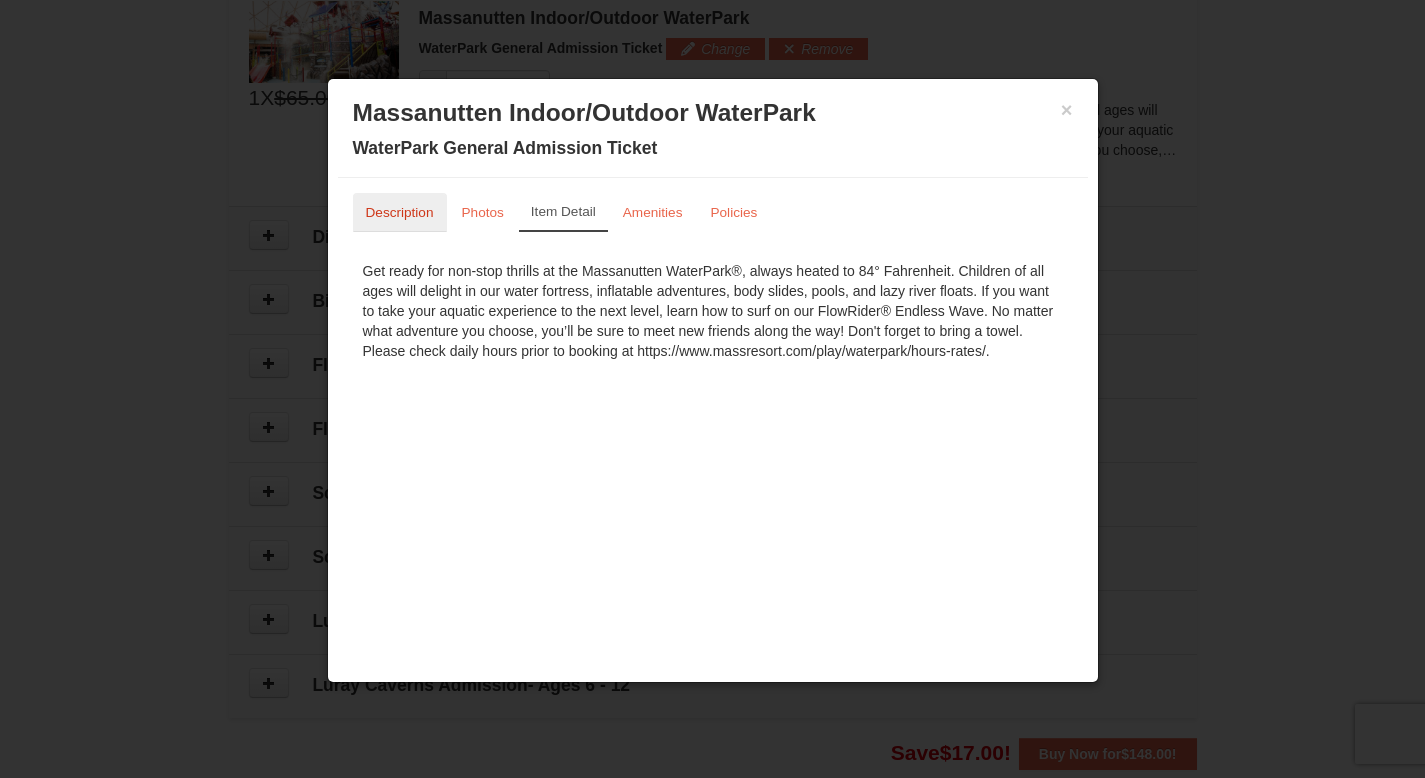 click on "Description" at bounding box center [400, 212] 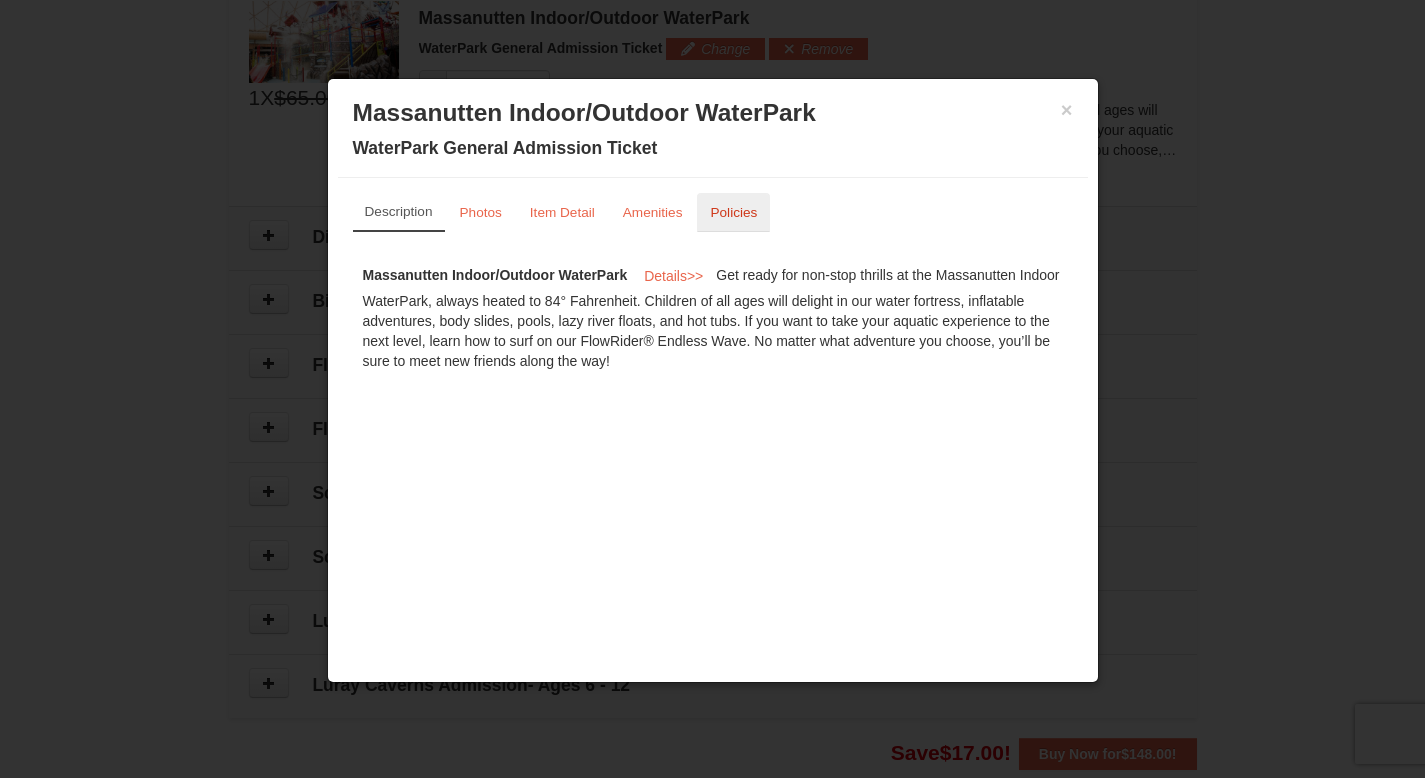 click on "Policies" at bounding box center (733, 212) 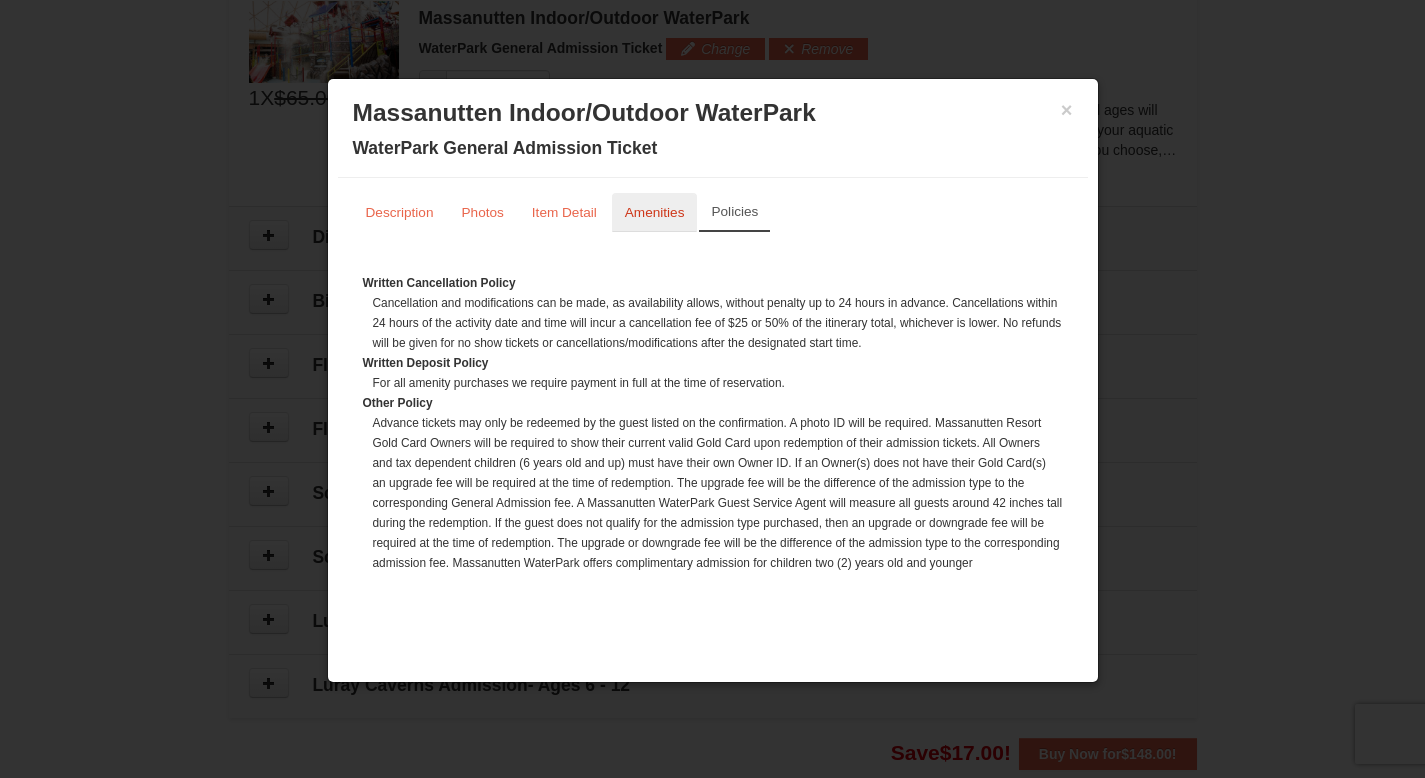 click on "Amenities" at bounding box center (655, 212) 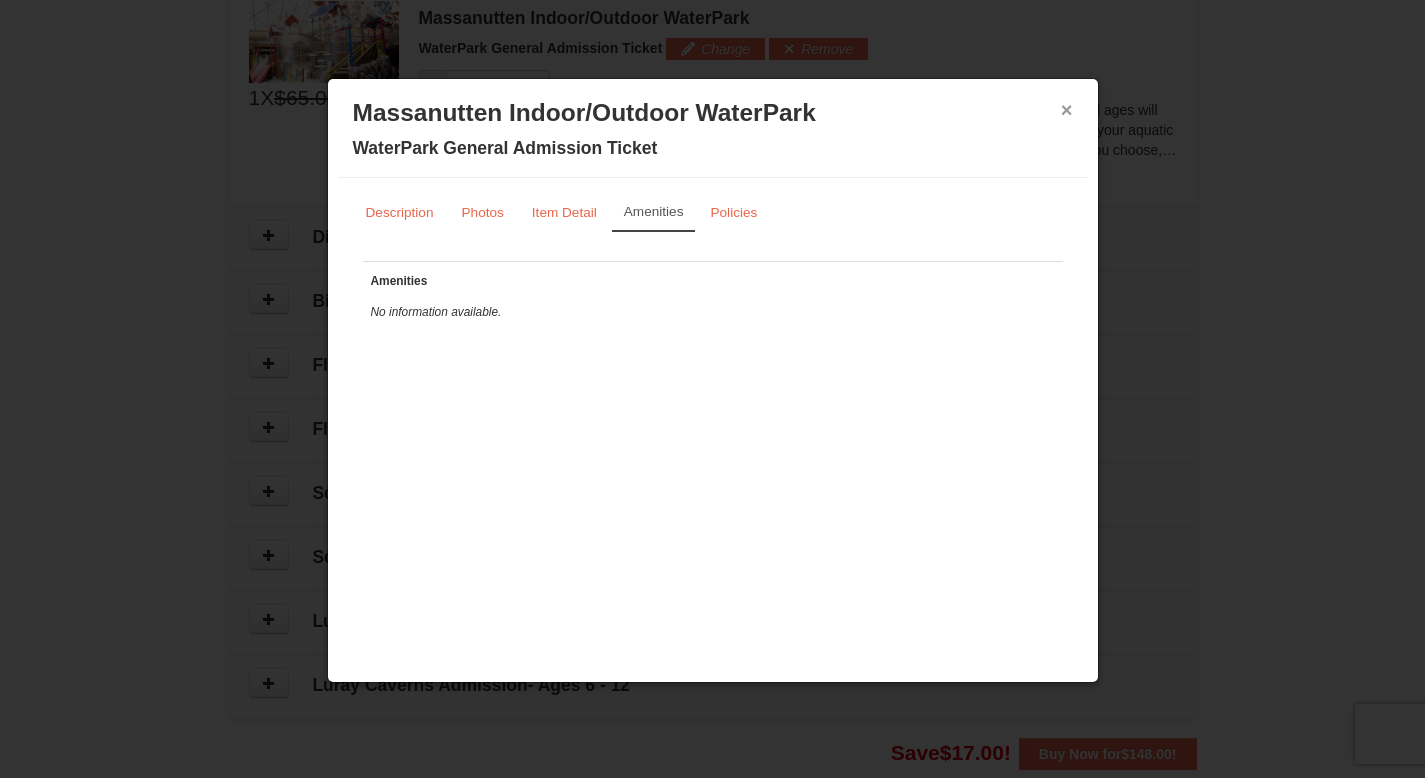 click on "×" at bounding box center (1067, 110) 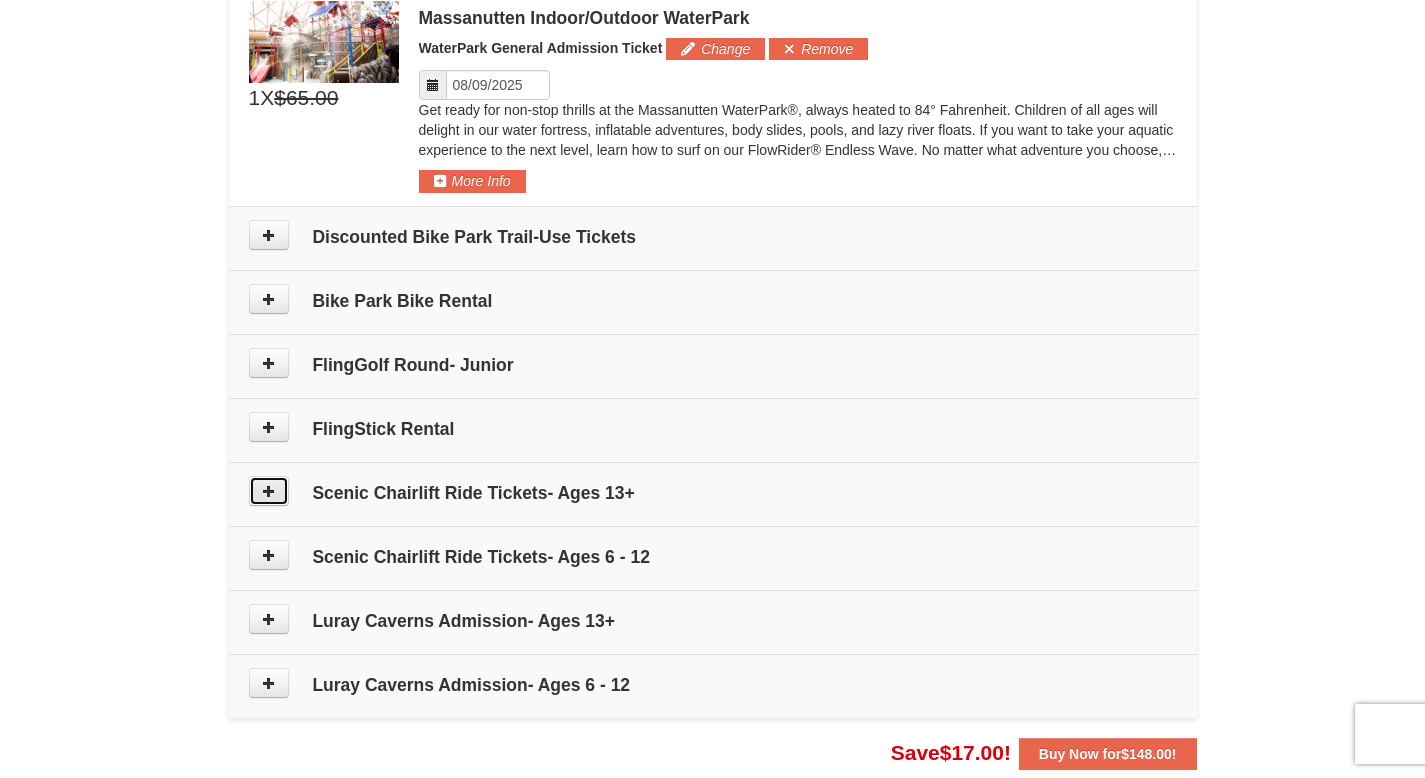 click at bounding box center [269, 491] 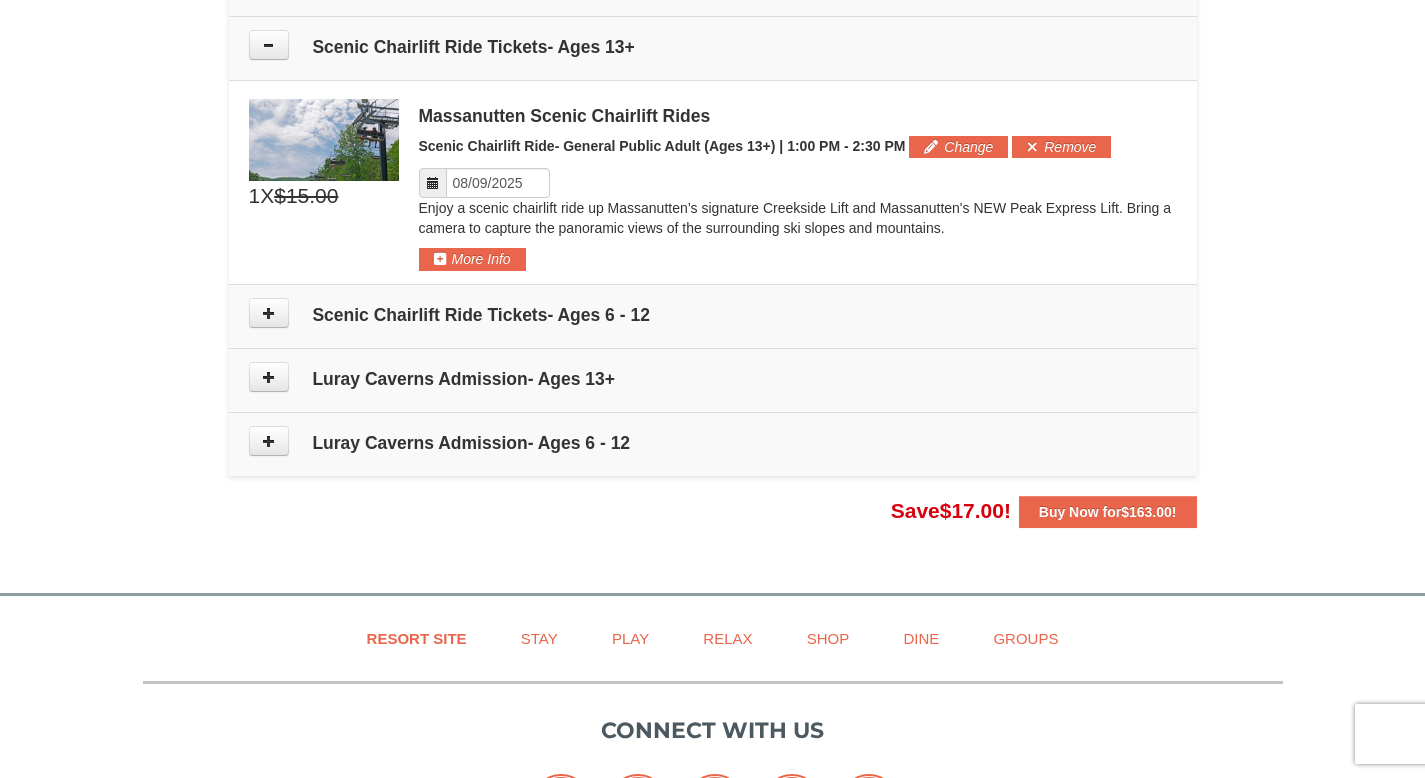 scroll, scrollTop: 1496, scrollLeft: 0, axis: vertical 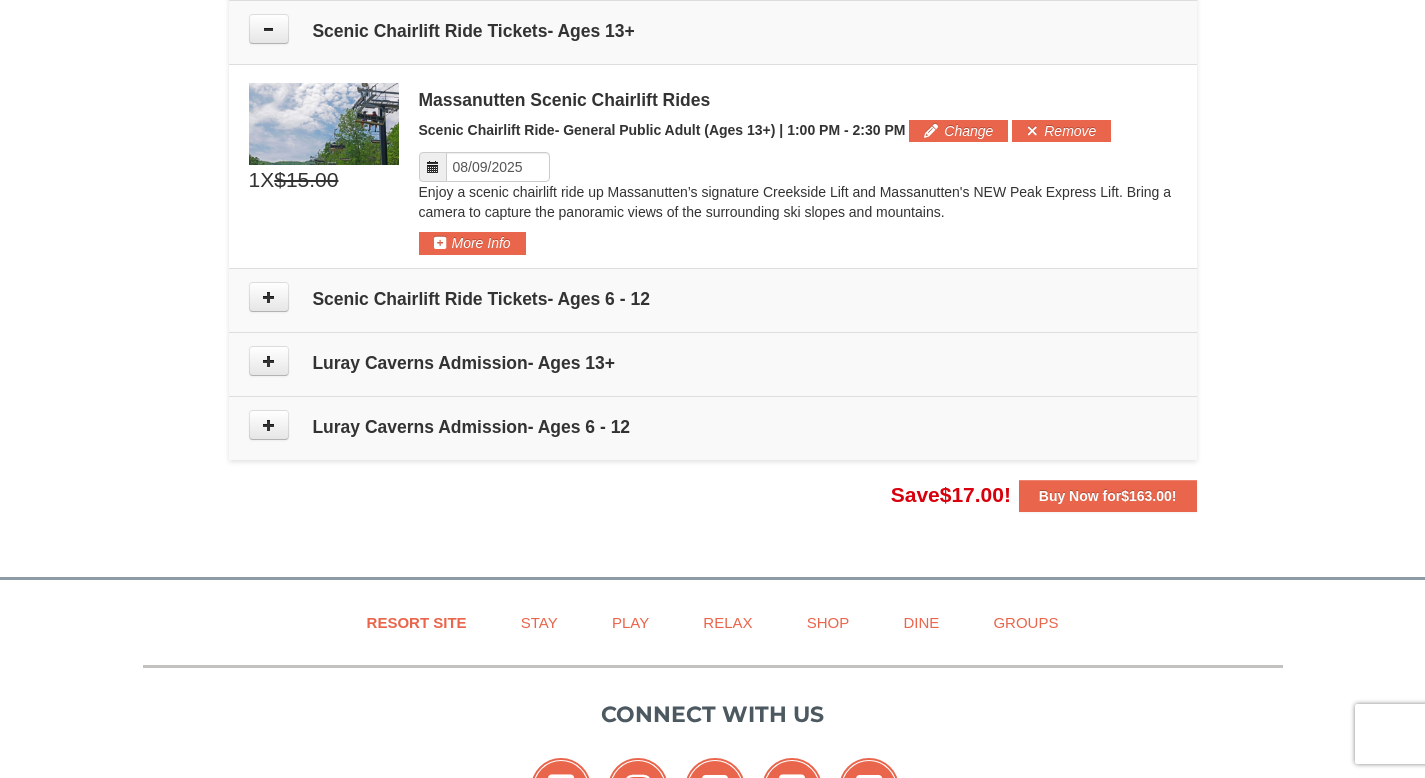 click at bounding box center [433, 167] 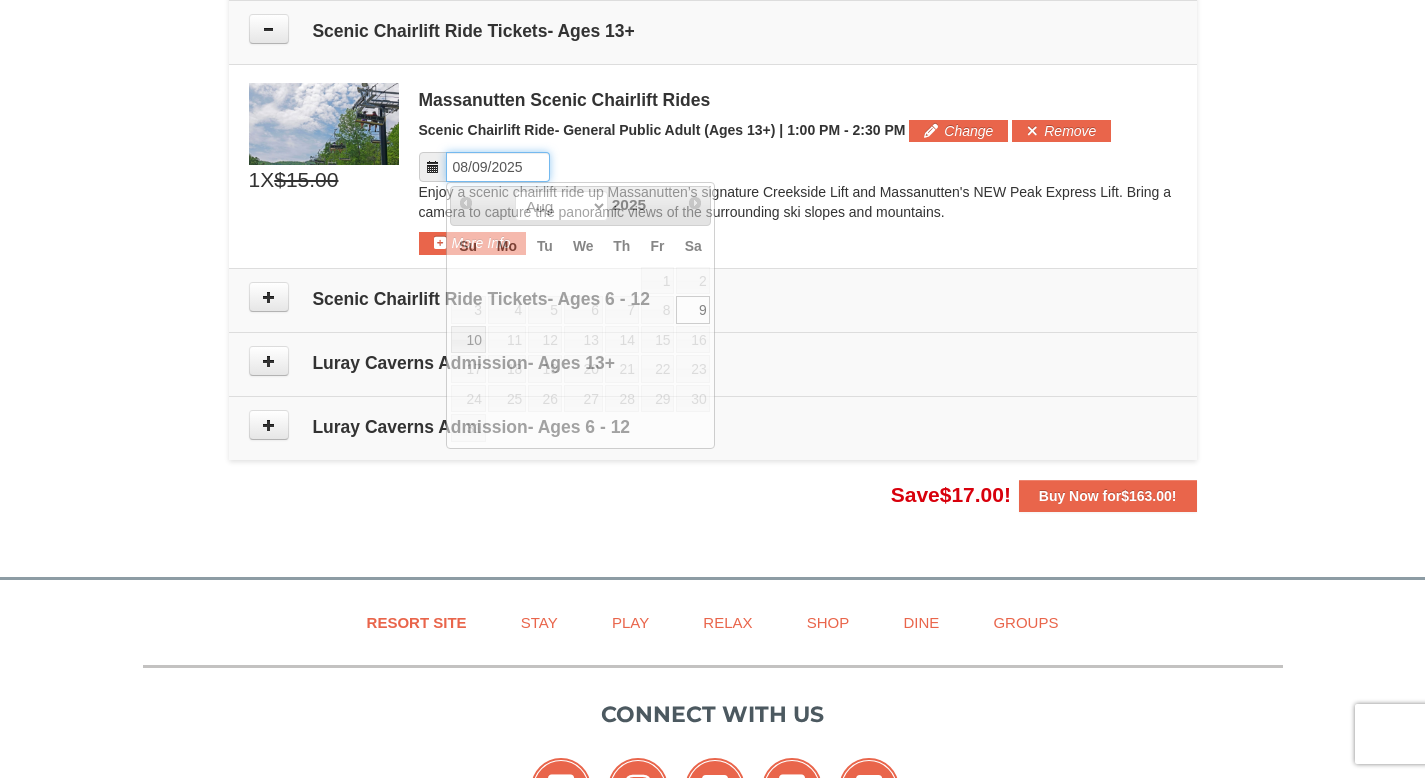click on "Please format dates MM/DD/YYYY" at bounding box center (498, 167) 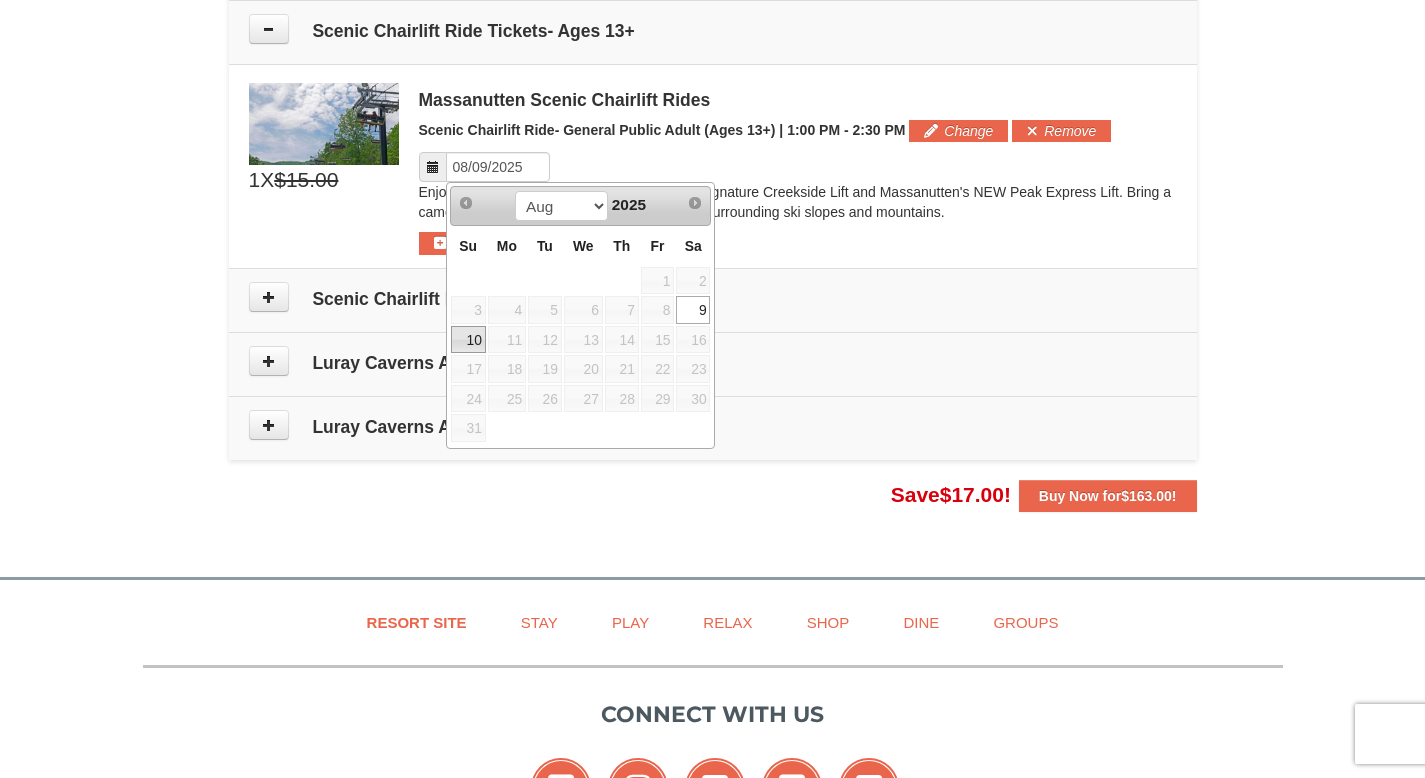 click on "10" at bounding box center (468, 340) 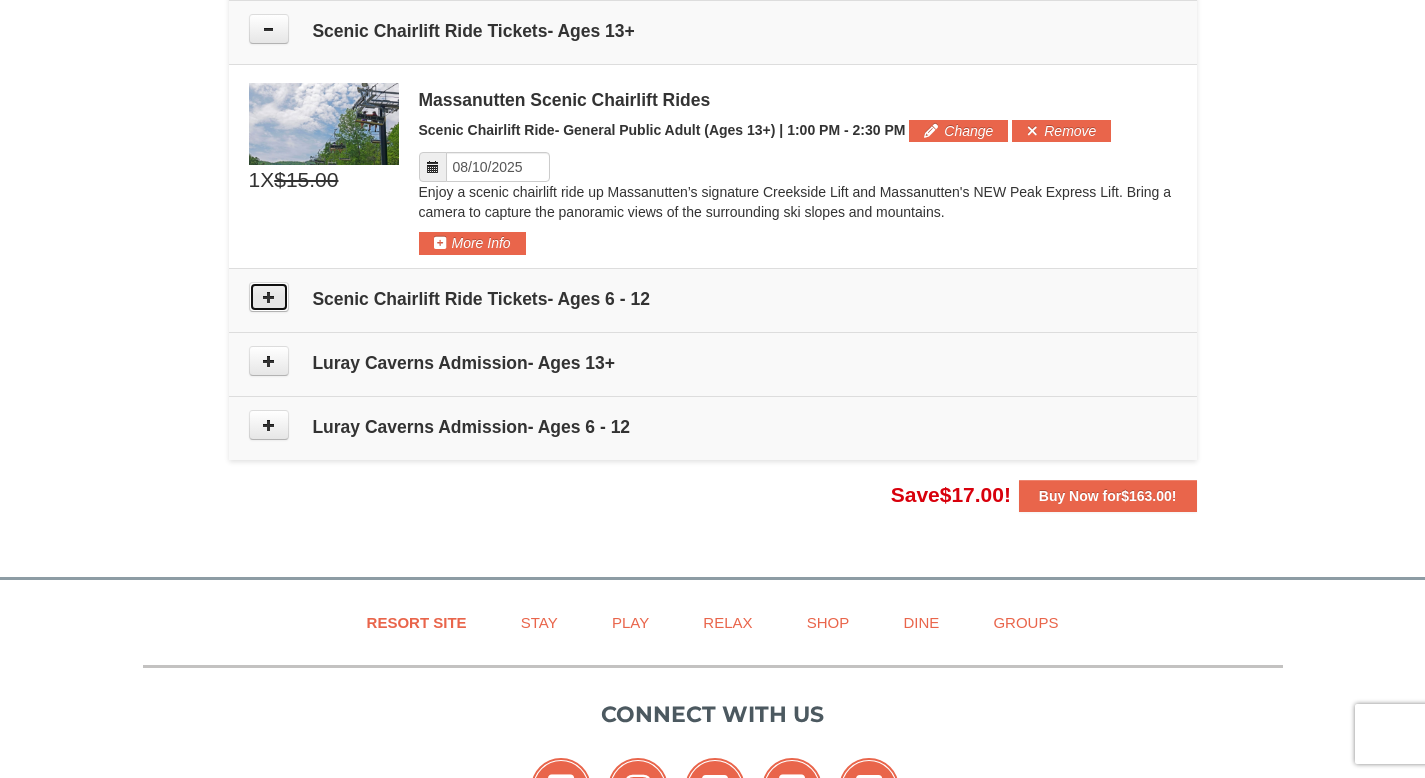 click at bounding box center (269, 297) 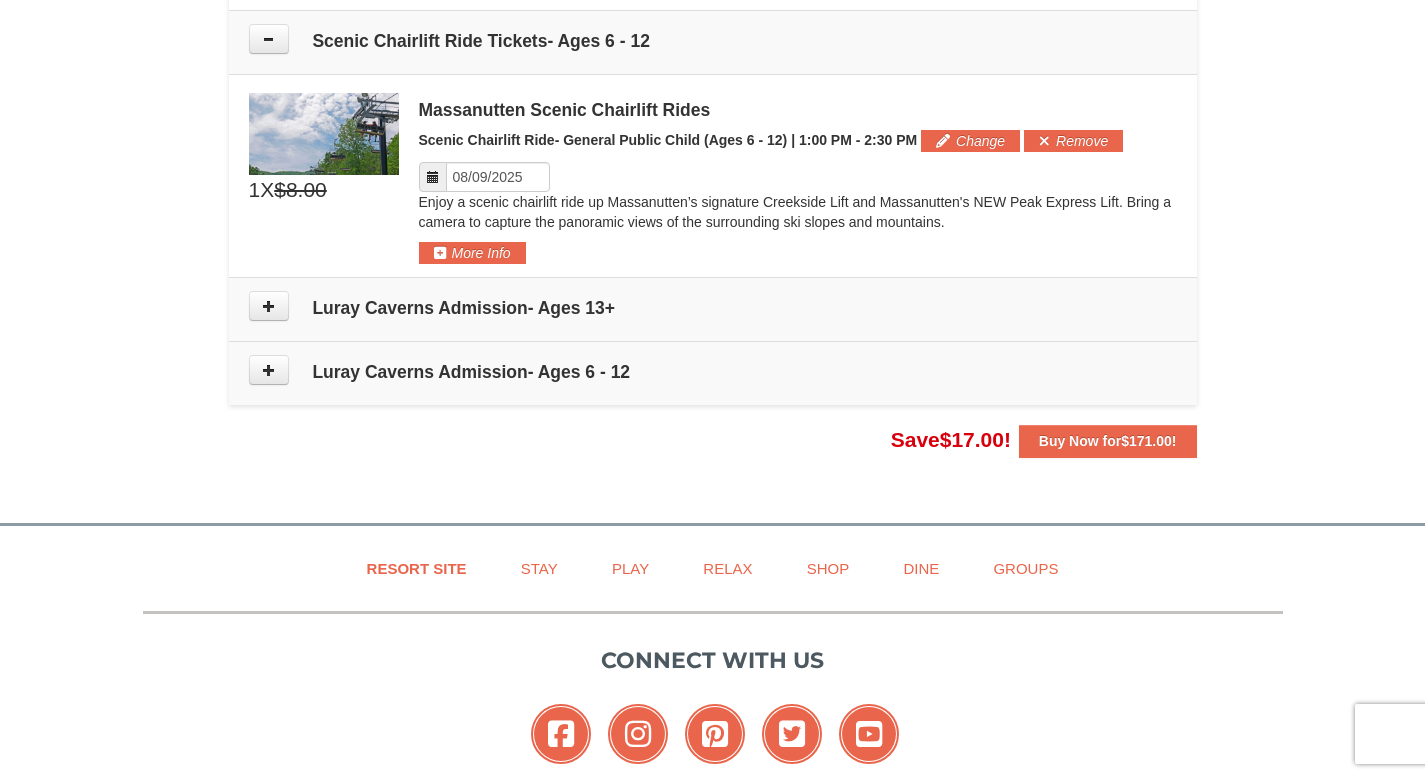 scroll, scrollTop: 1764, scrollLeft: 0, axis: vertical 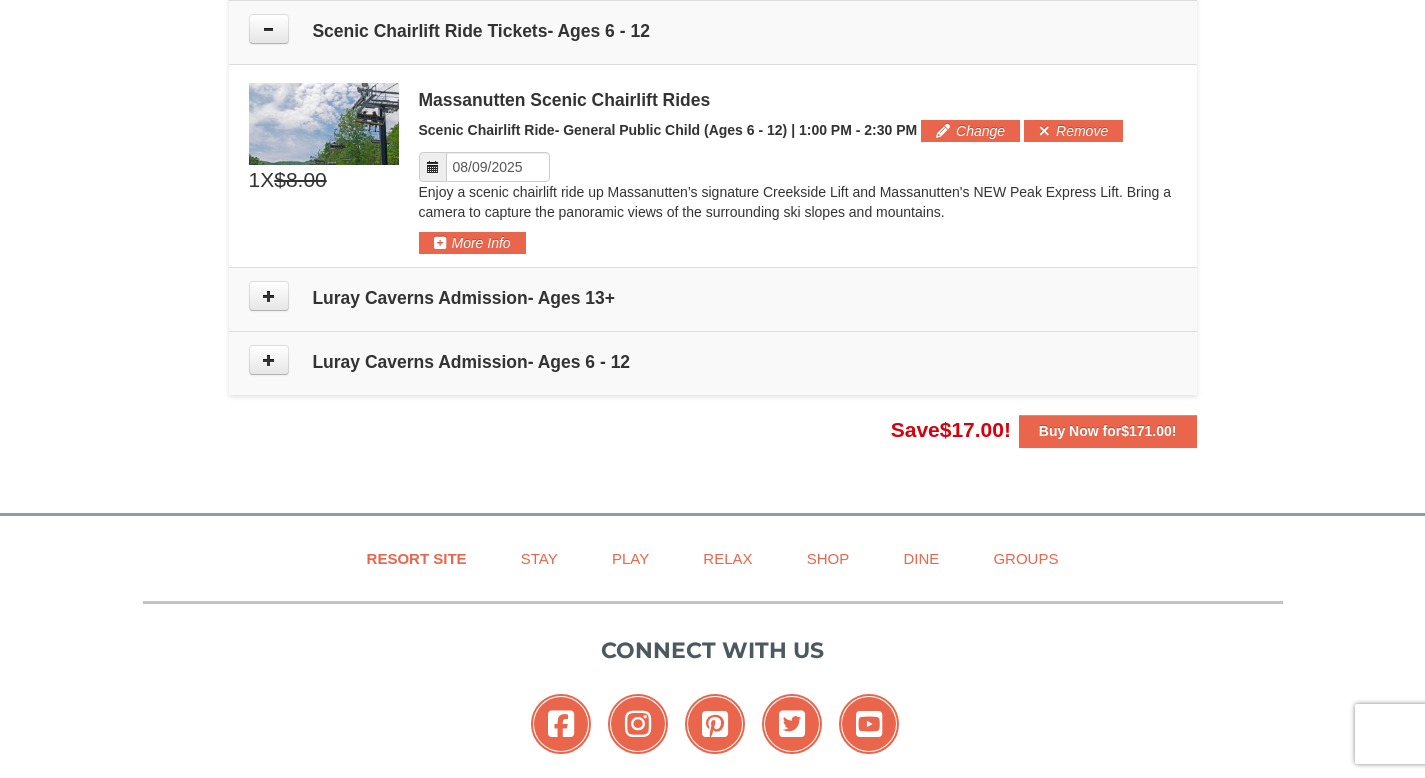 click at bounding box center (433, 167) 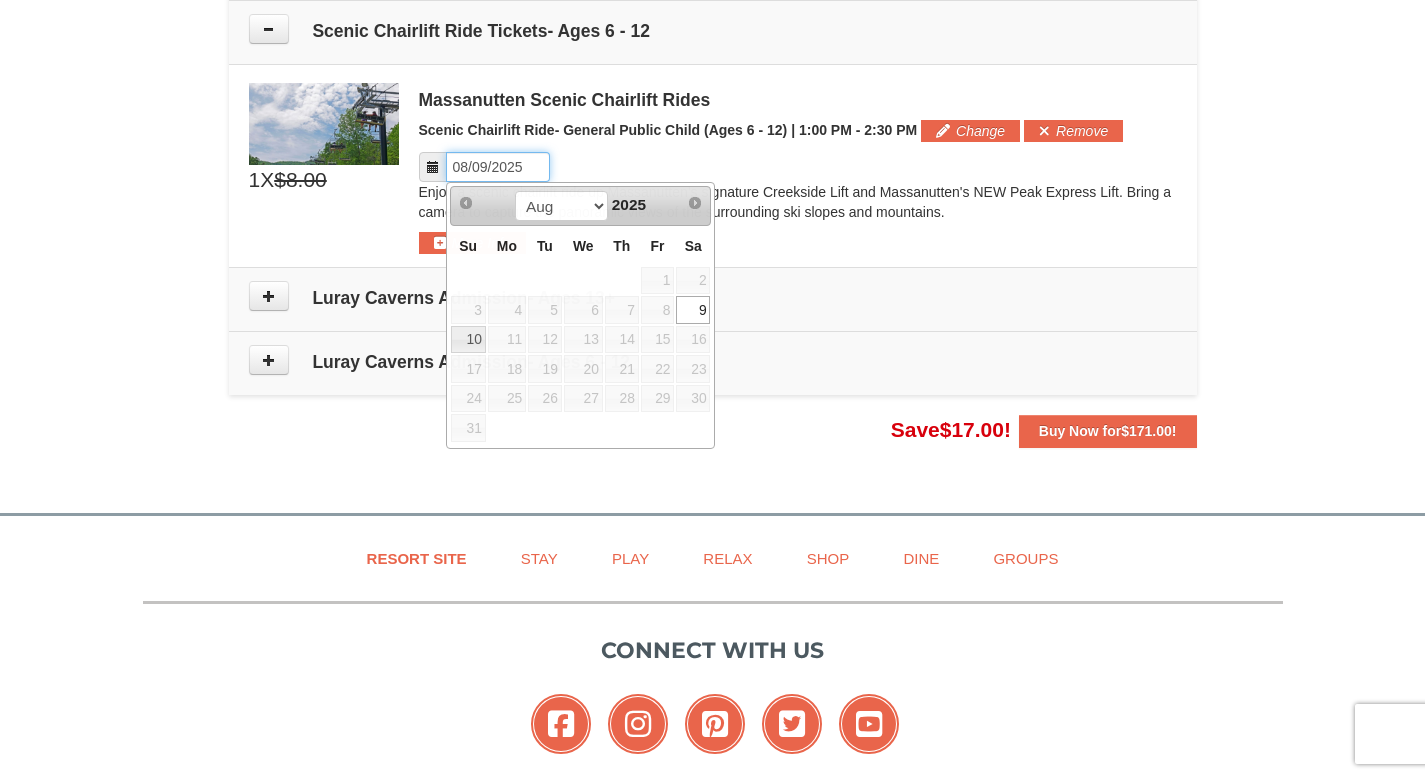 click on "Please format dates MM/DD/YYYY" at bounding box center [498, 167] 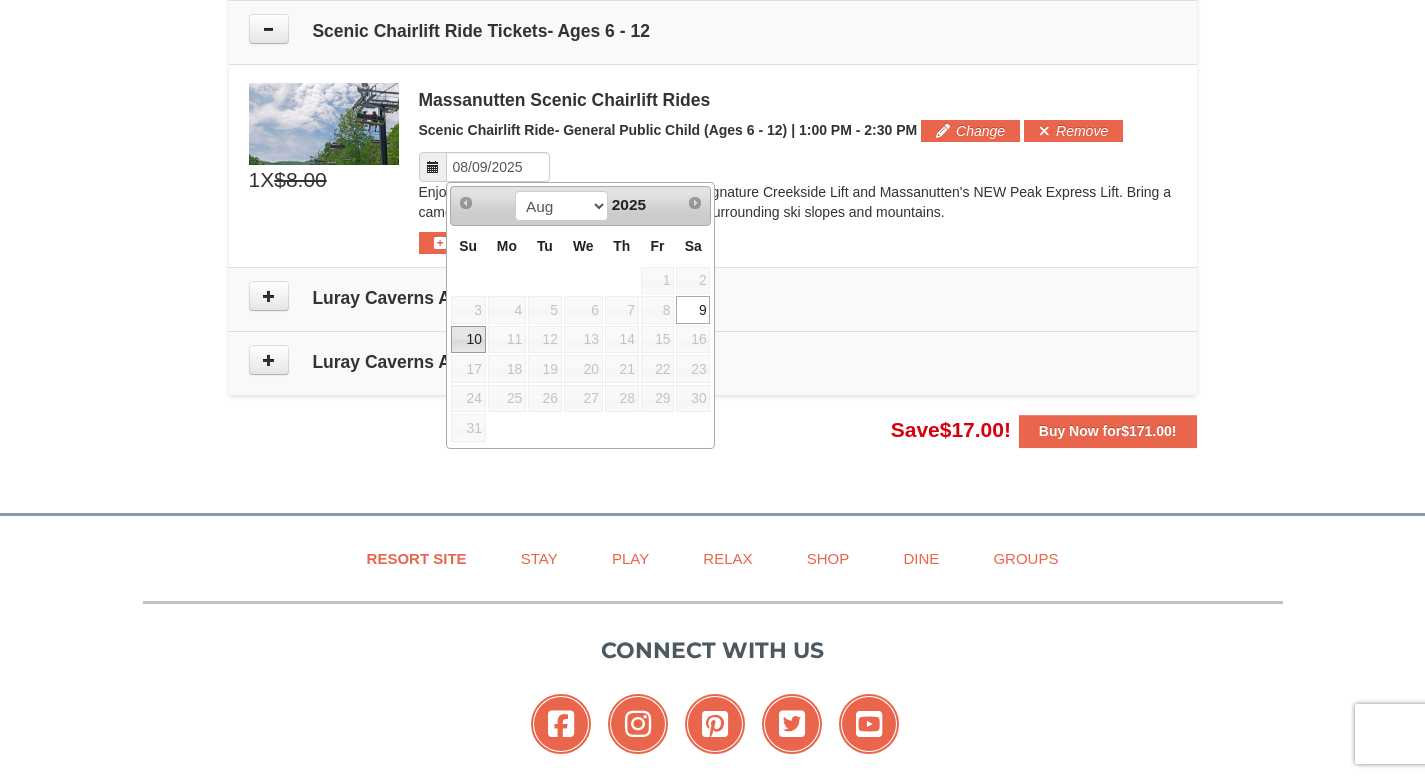 click on "10" at bounding box center (468, 340) 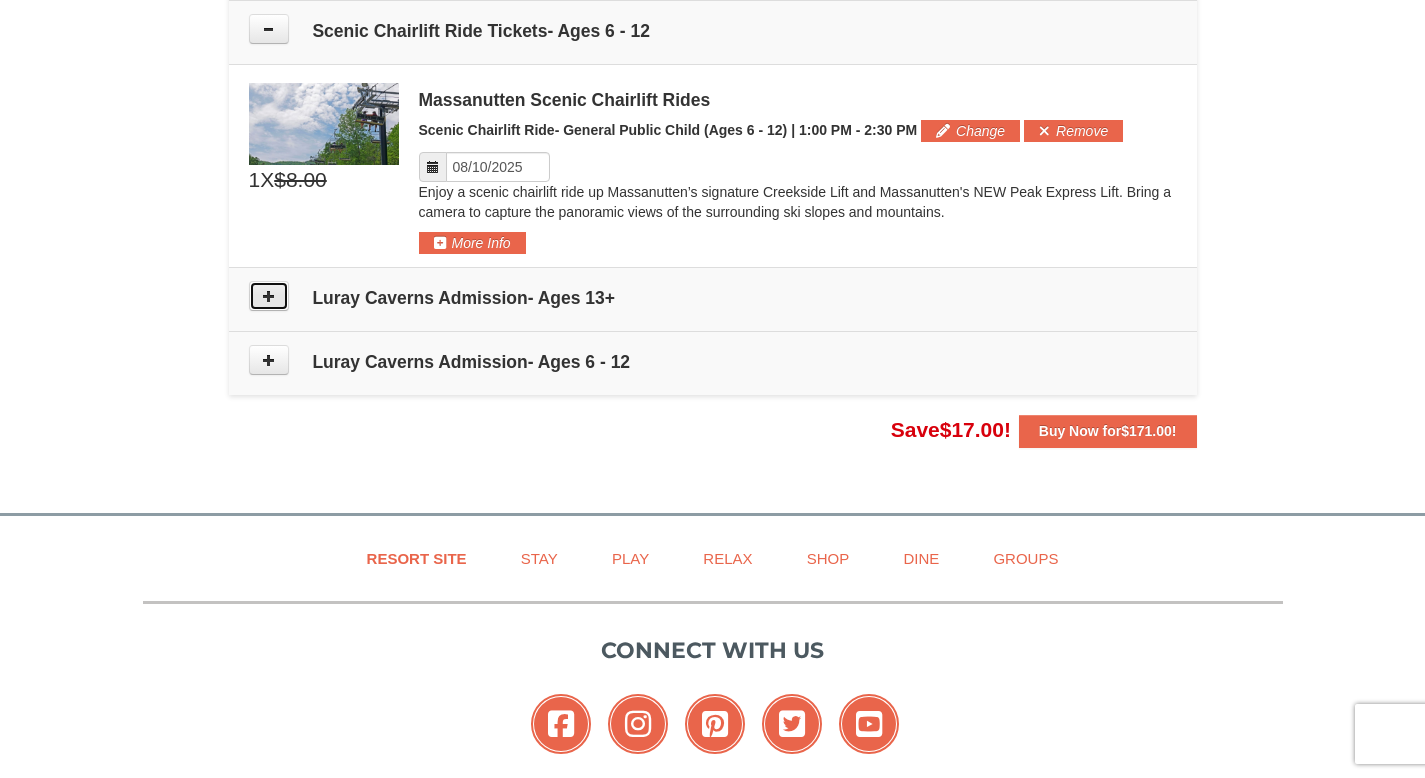 click at bounding box center [269, 296] 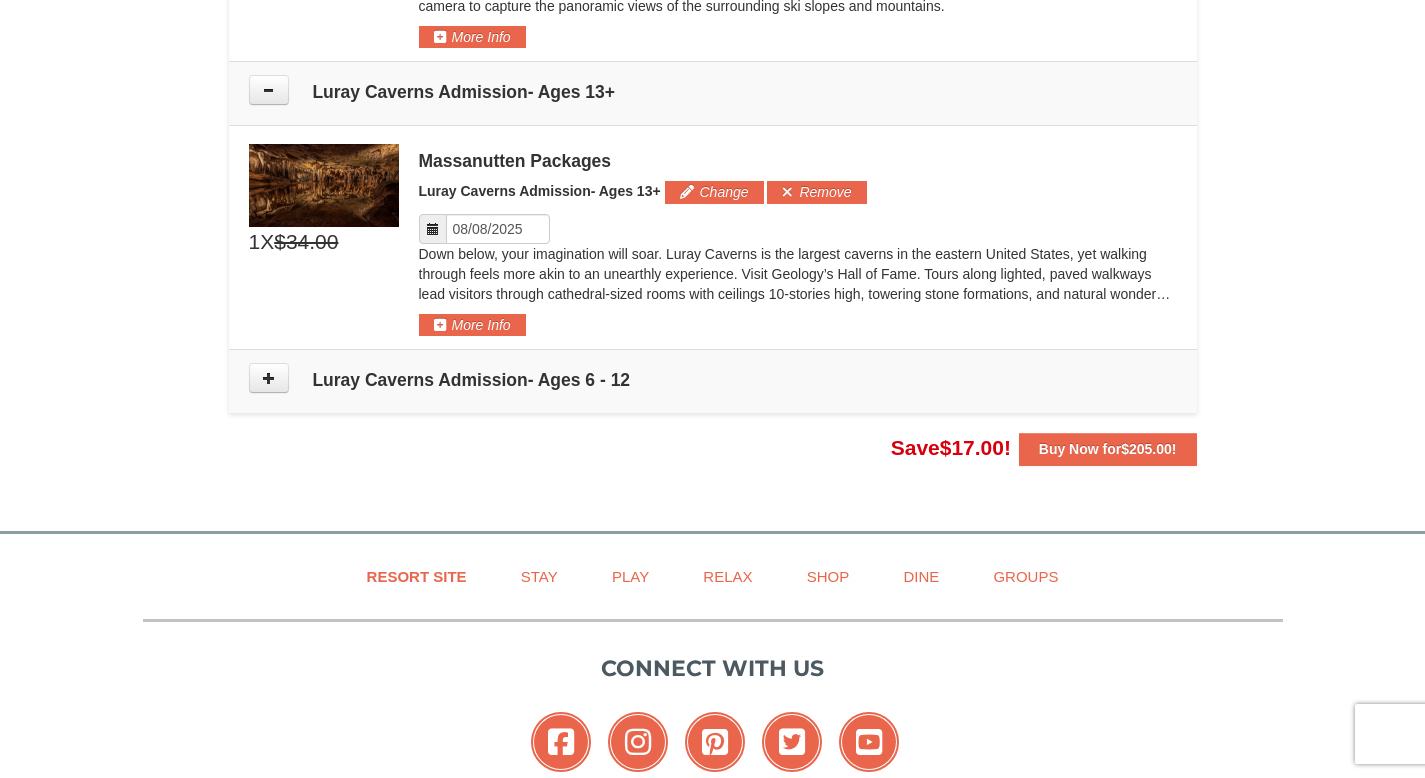 scroll, scrollTop: 1960, scrollLeft: 0, axis: vertical 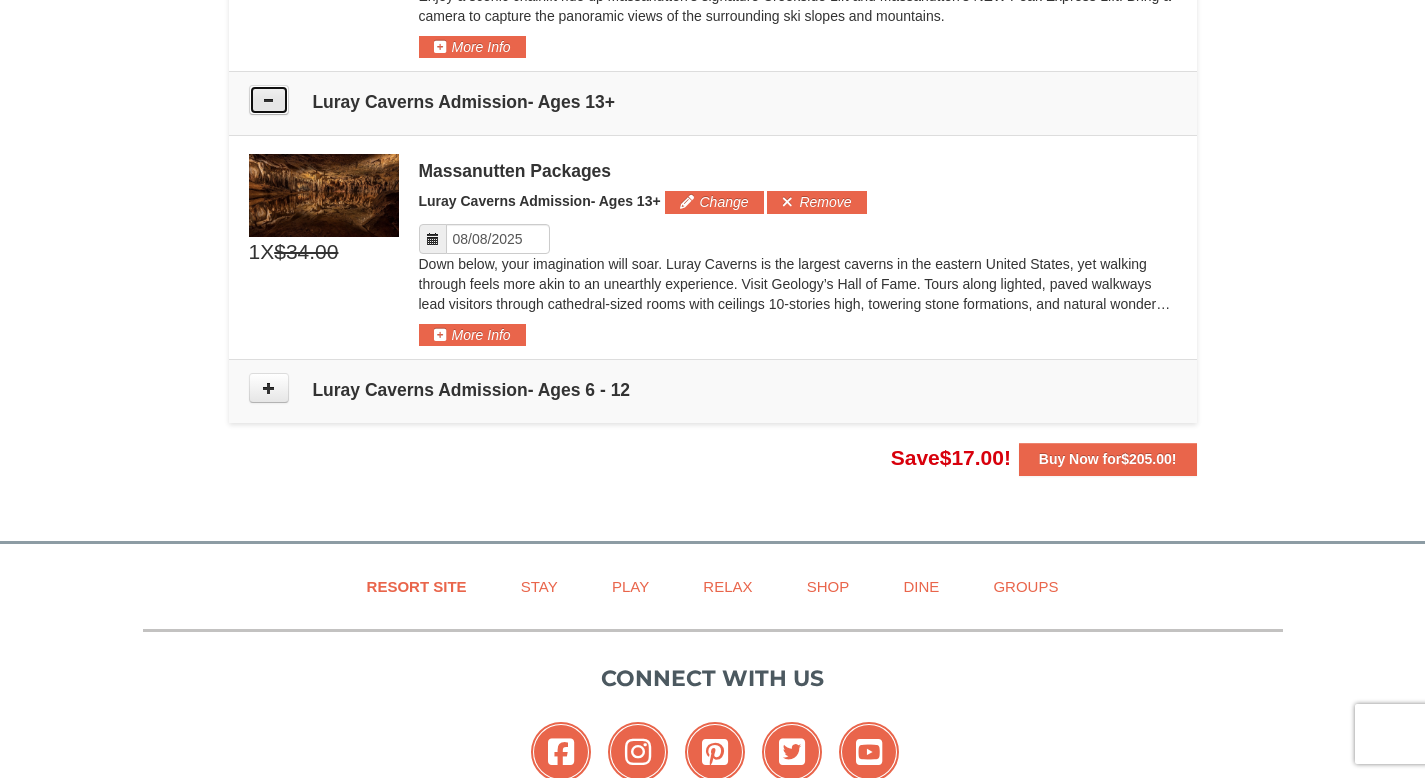 click at bounding box center (269, 100) 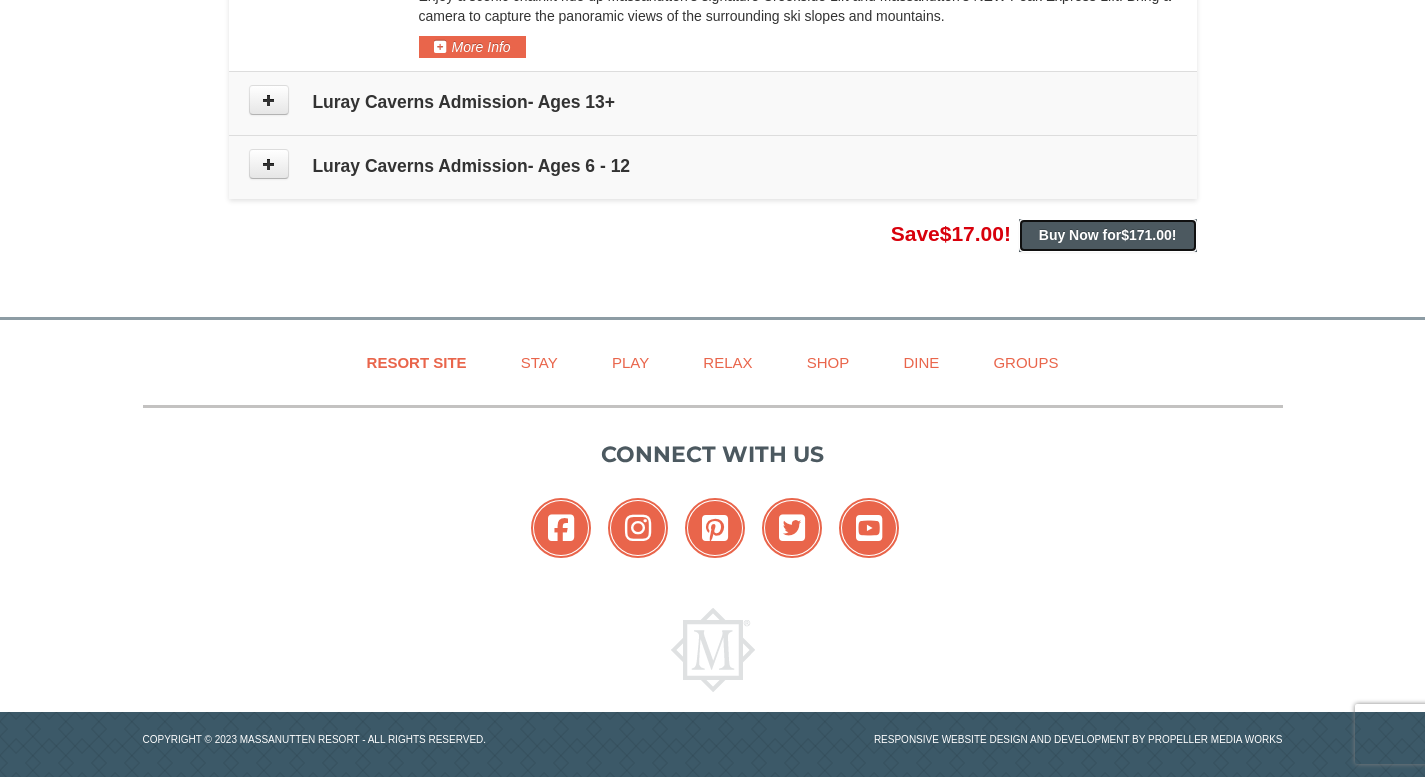 click on "Buy Now for
$171.00 !" at bounding box center [1108, 235] 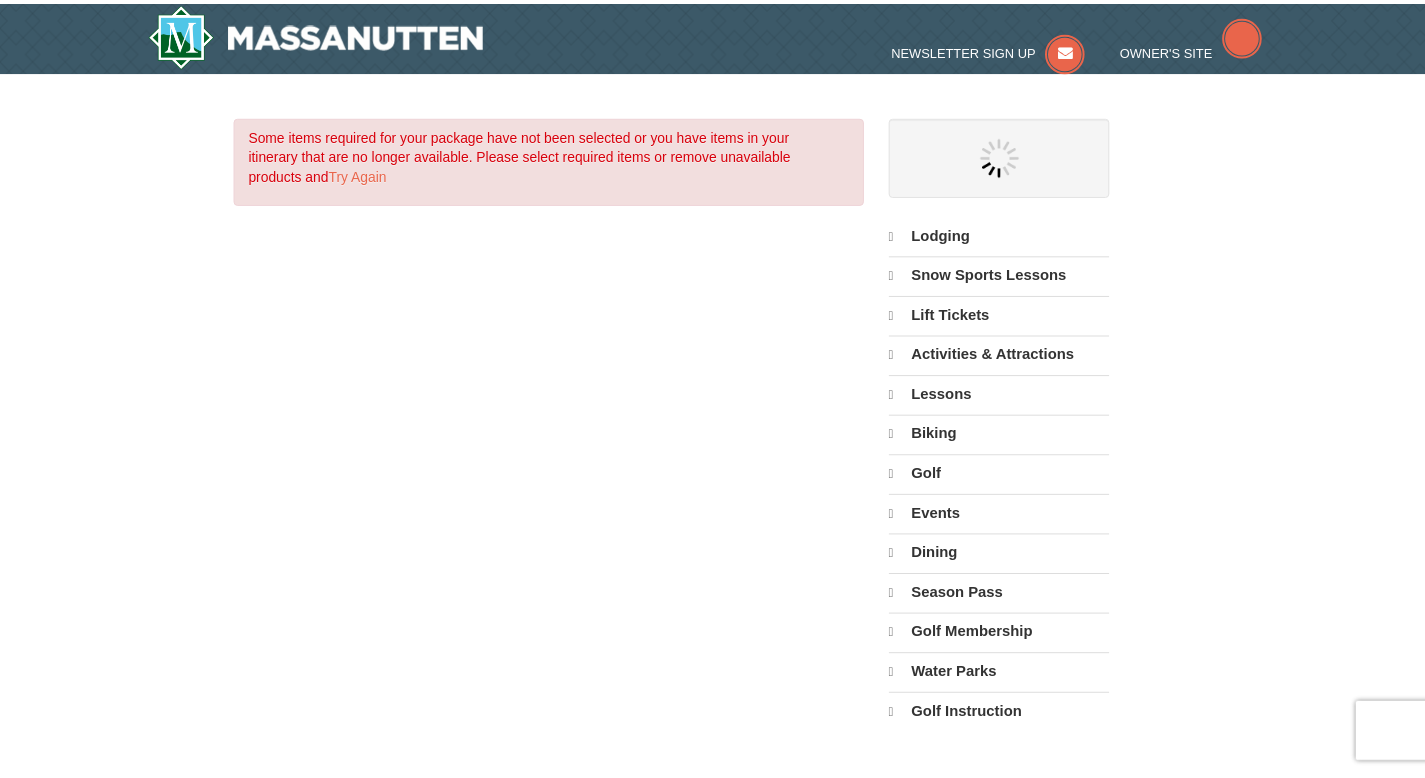 scroll, scrollTop: 0, scrollLeft: 0, axis: both 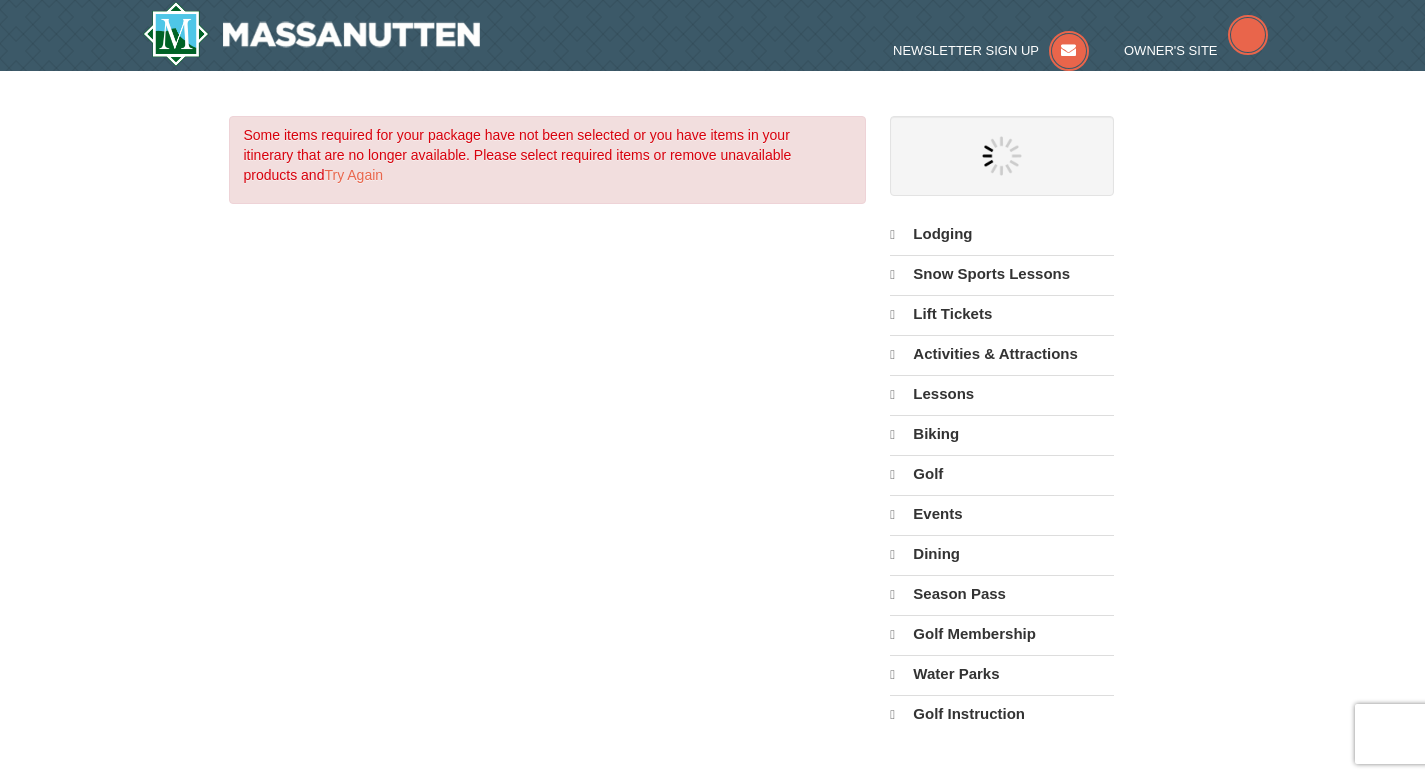 select on "8" 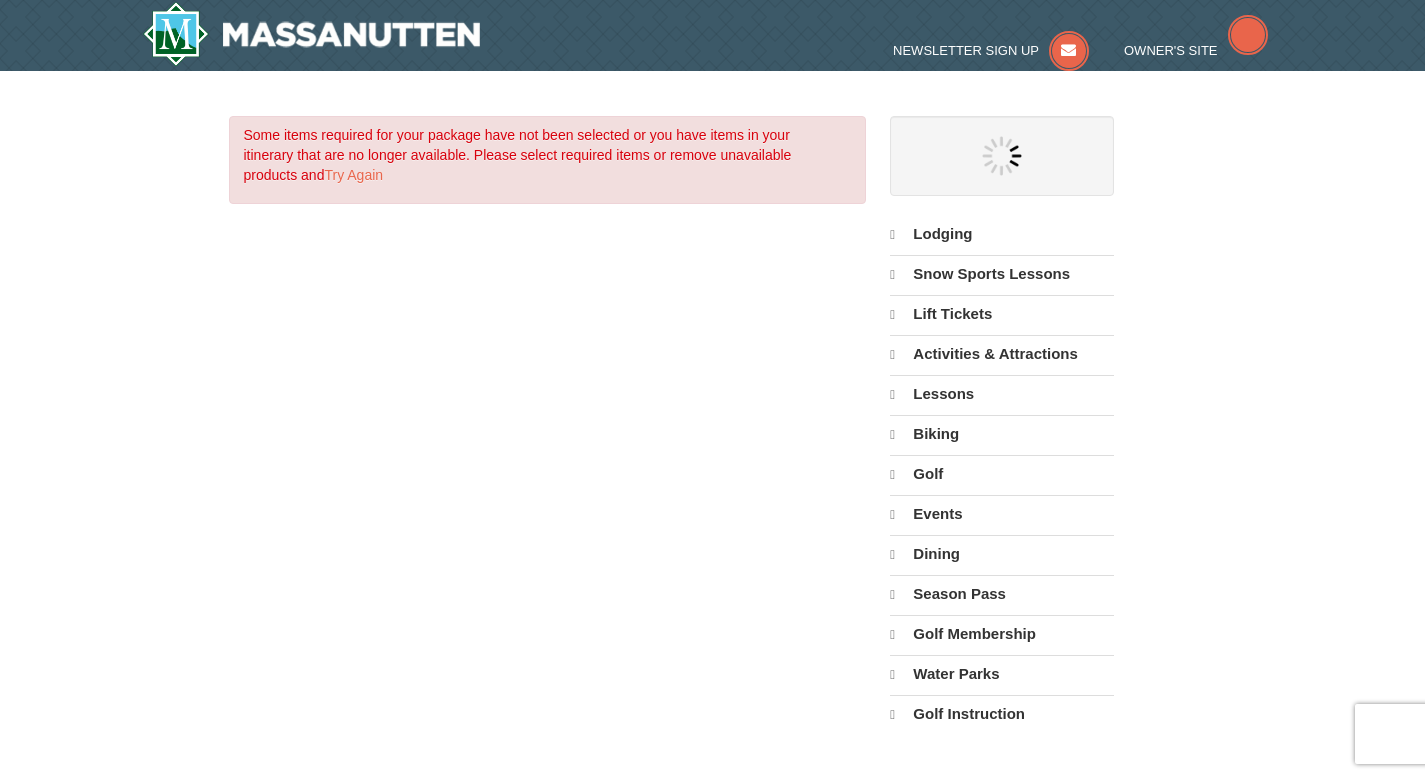 select on "8" 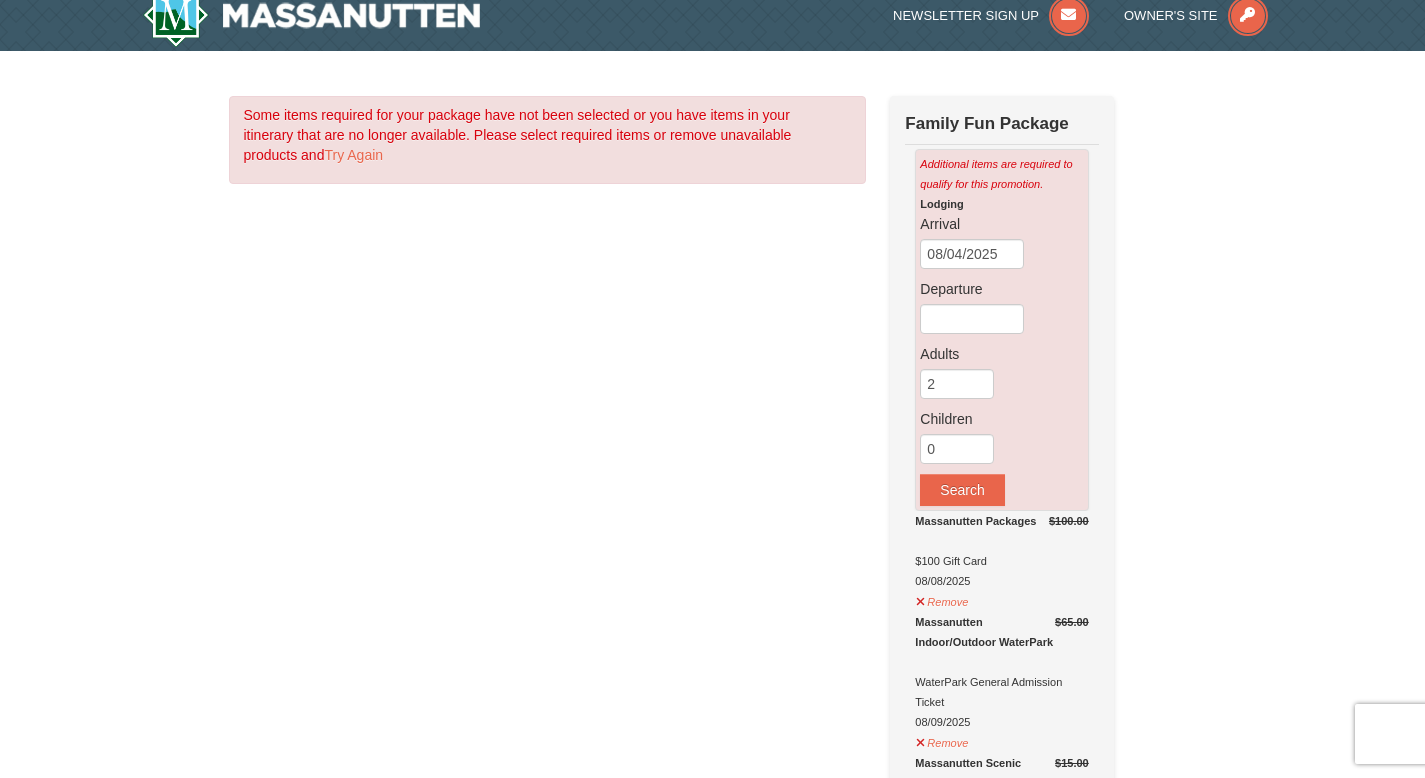 scroll, scrollTop: 36, scrollLeft: 0, axis: vertical 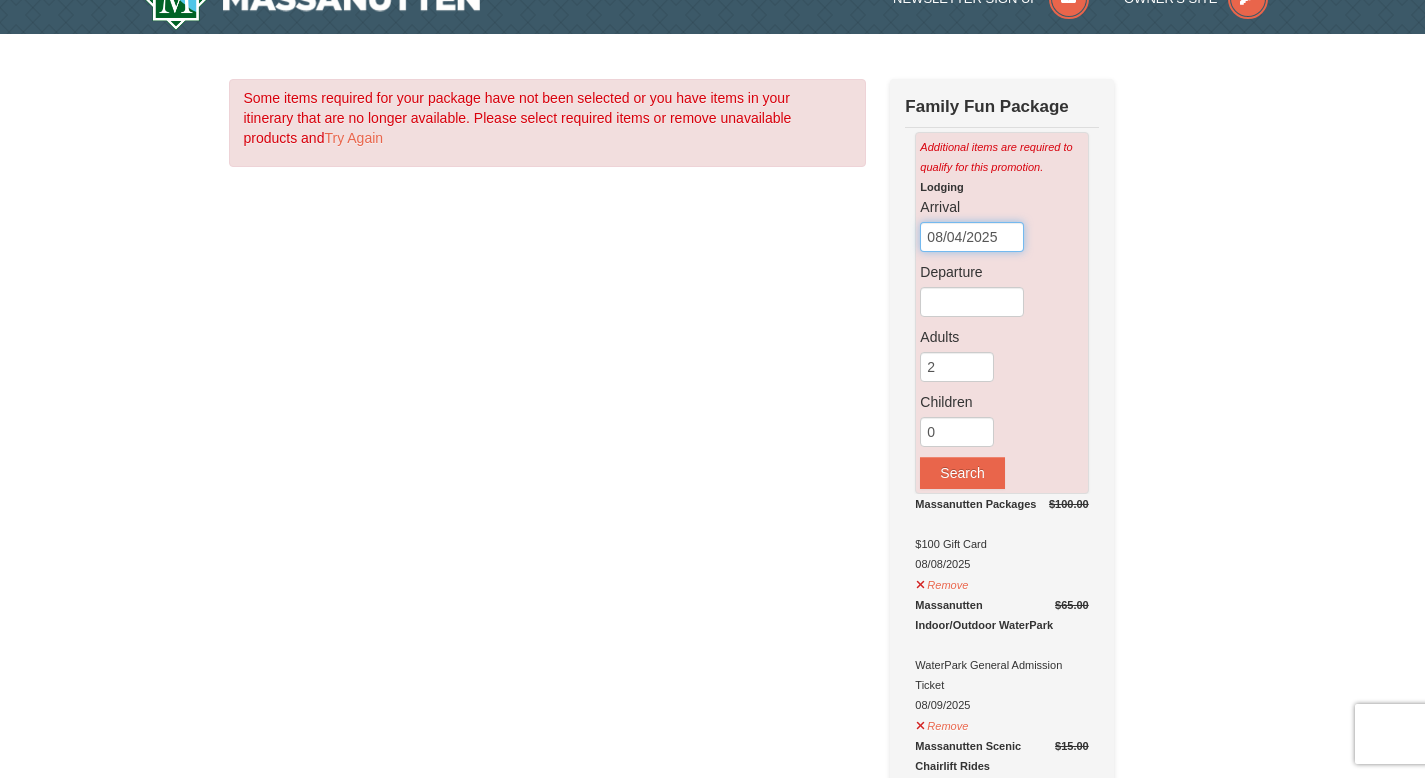 click on "08/04/2025" at bounding box center (972, 237) 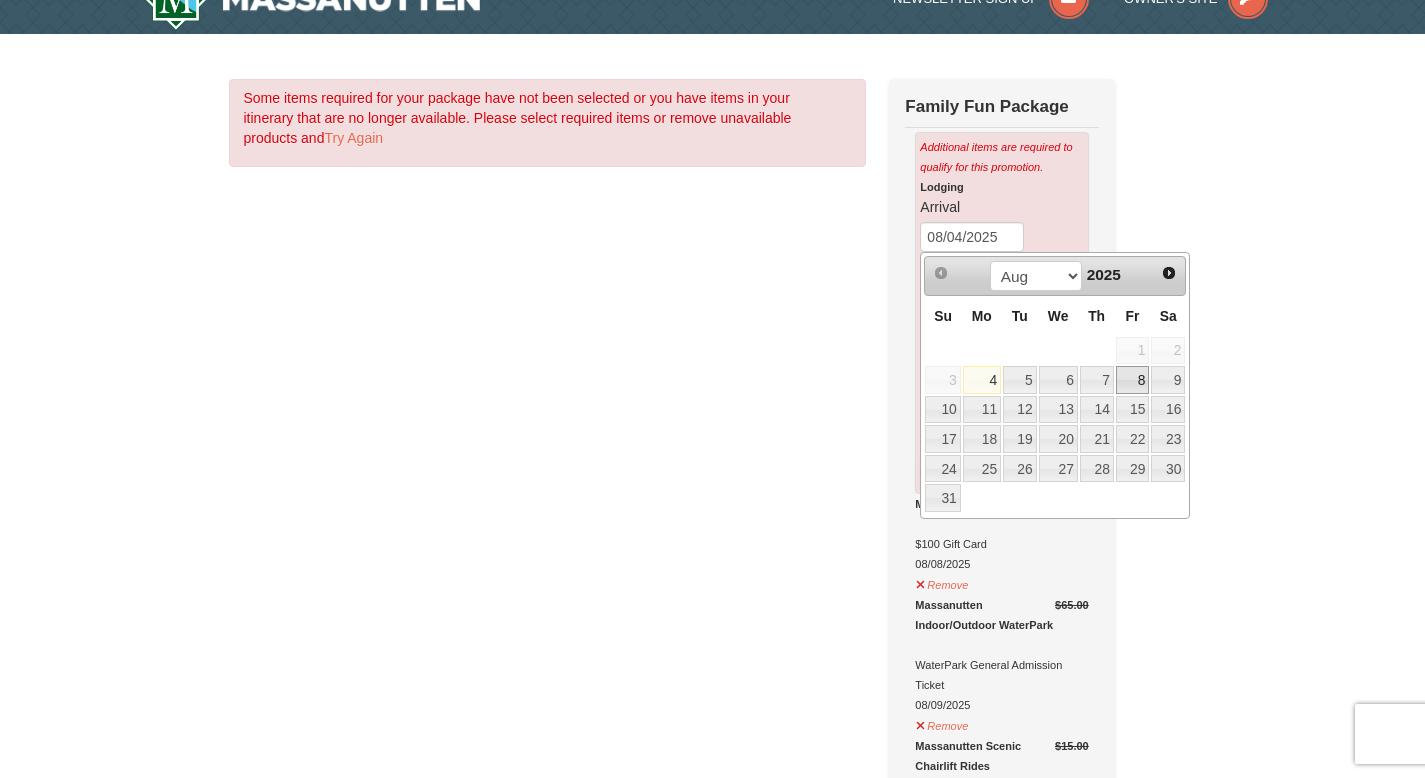click on "8" at bounding box center (1133, 380) 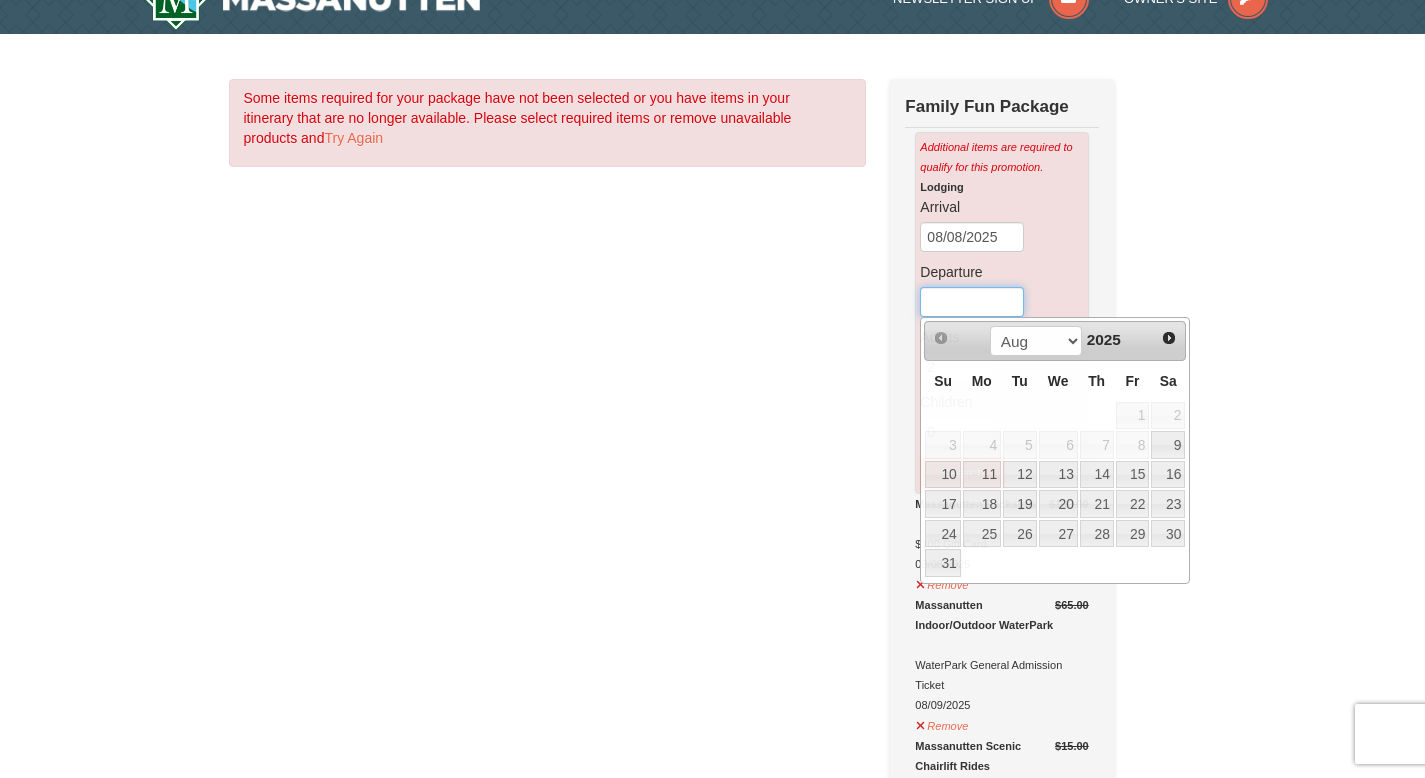 click at bounding box center (972, 302) 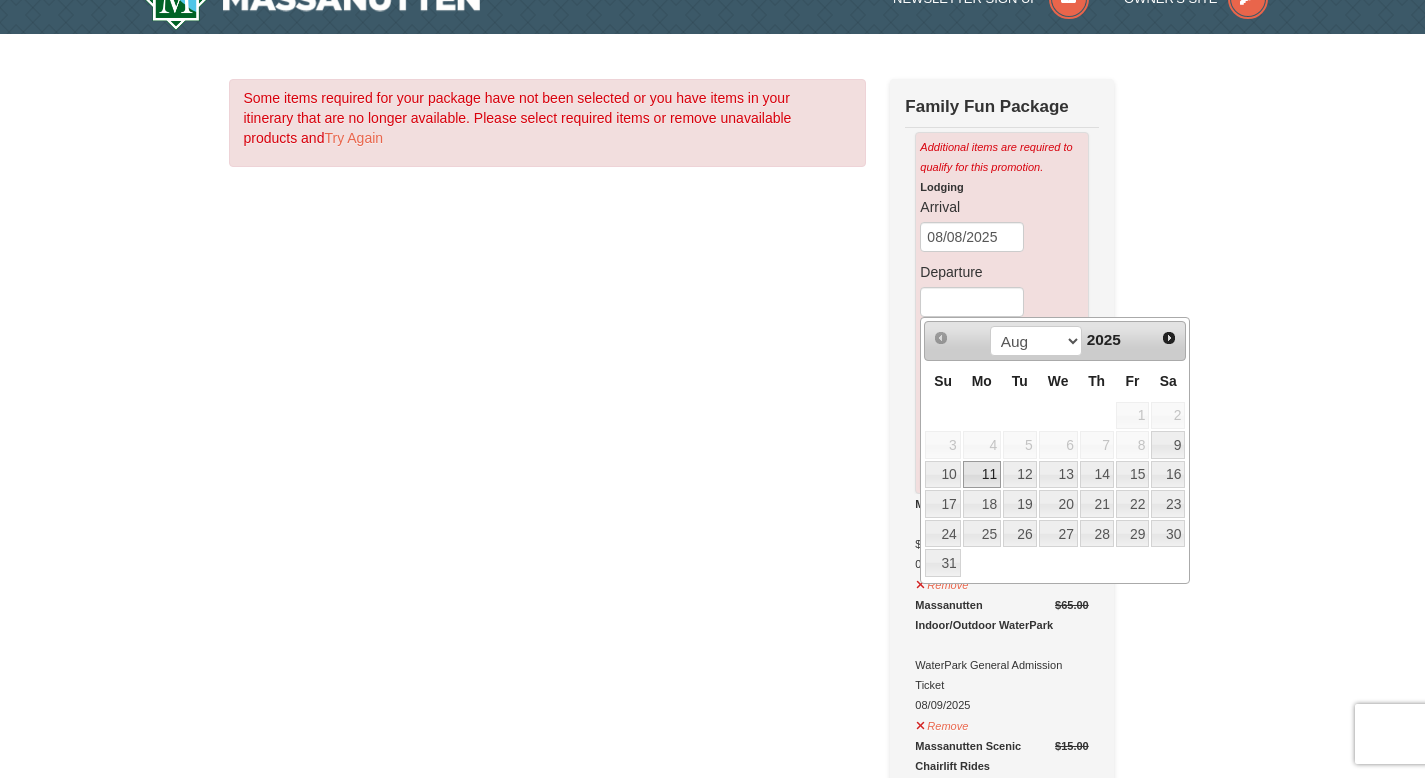 click on "11" at bounding box center (982, 475) 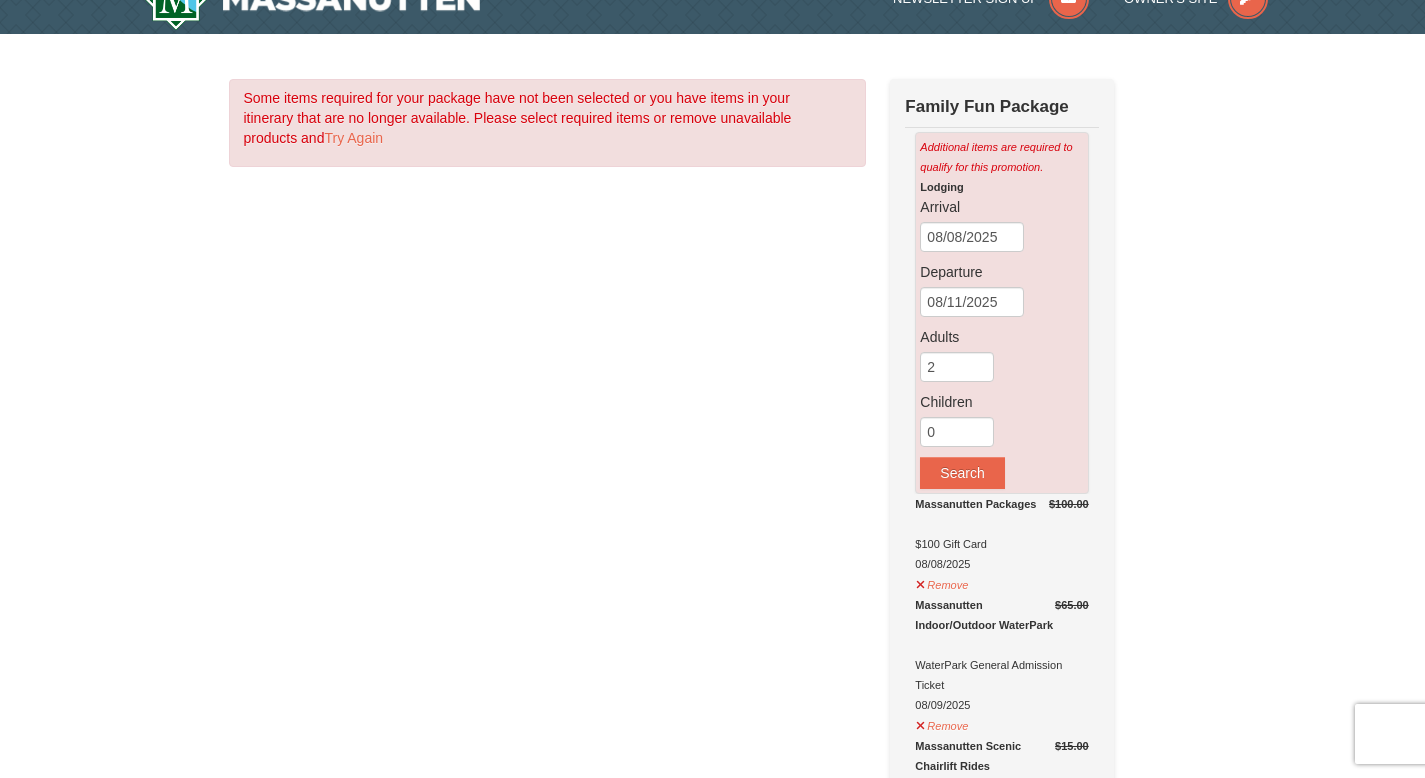 click on "Lodging
Arrival Please format dates MM/DD/YYYY
[DATE]
Departure Please format dates MM/DD/YYYY
[DATE]
Adults Please format dates MM/DD/YYYY
2 0" at bounding box center [1001, 333] 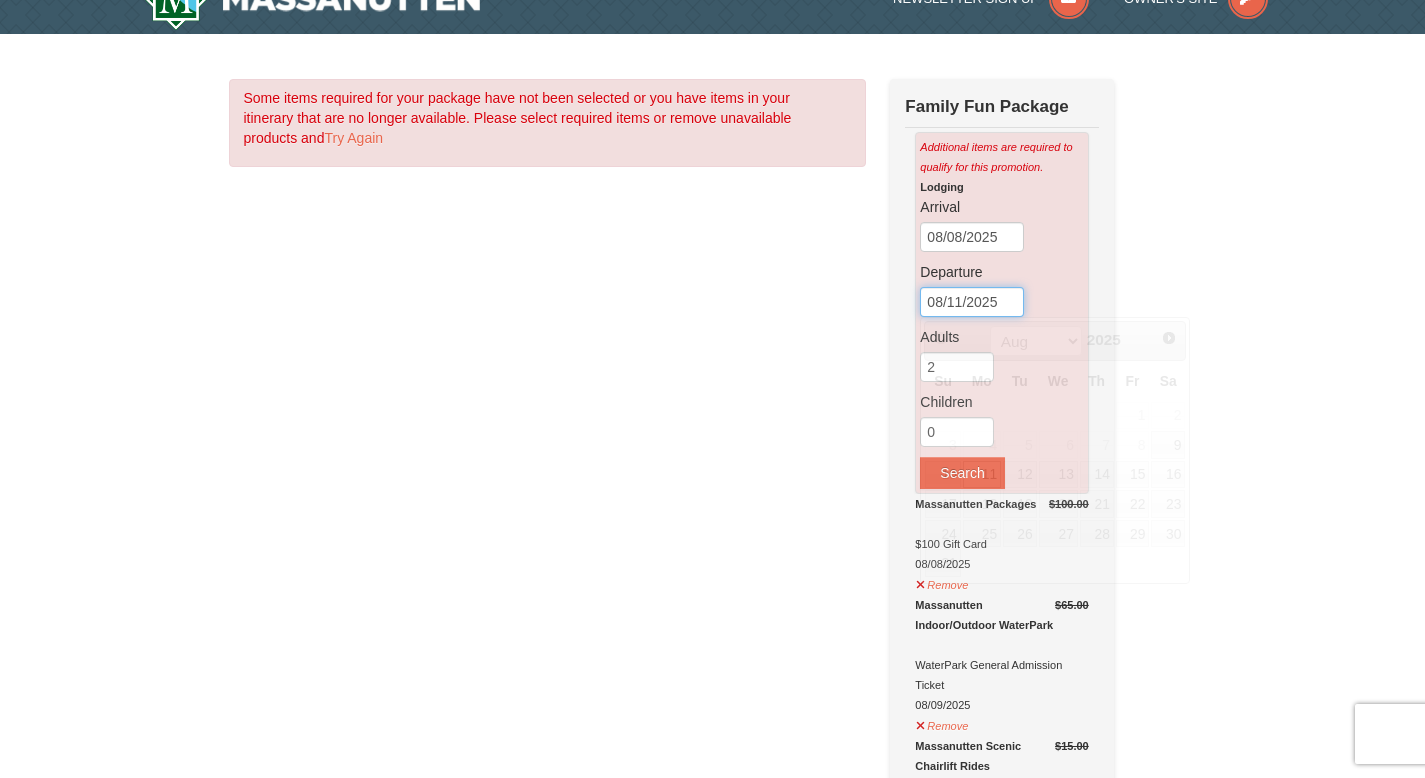 click on "08/11/2025" at bounding box center (972, 302) 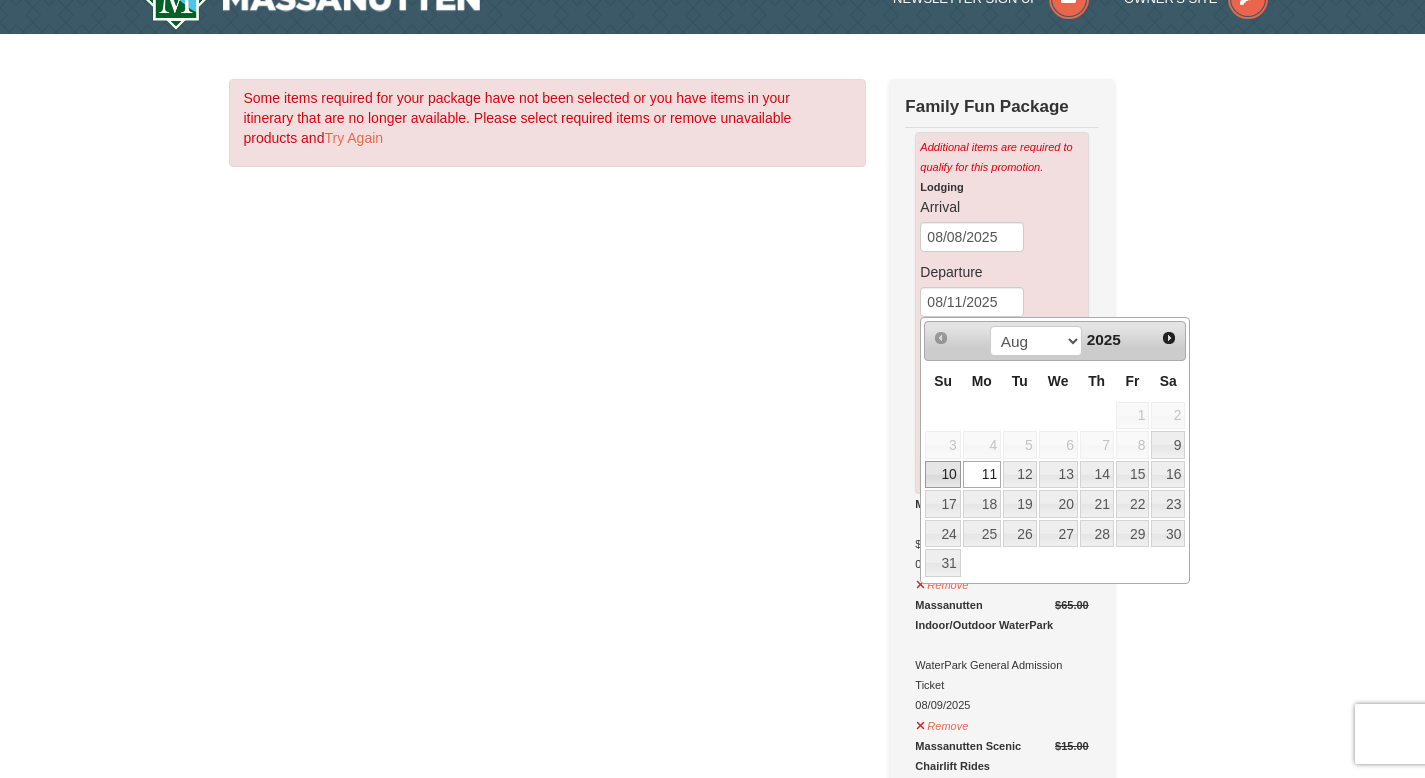 click on "10" at bounding box center (942, 475) 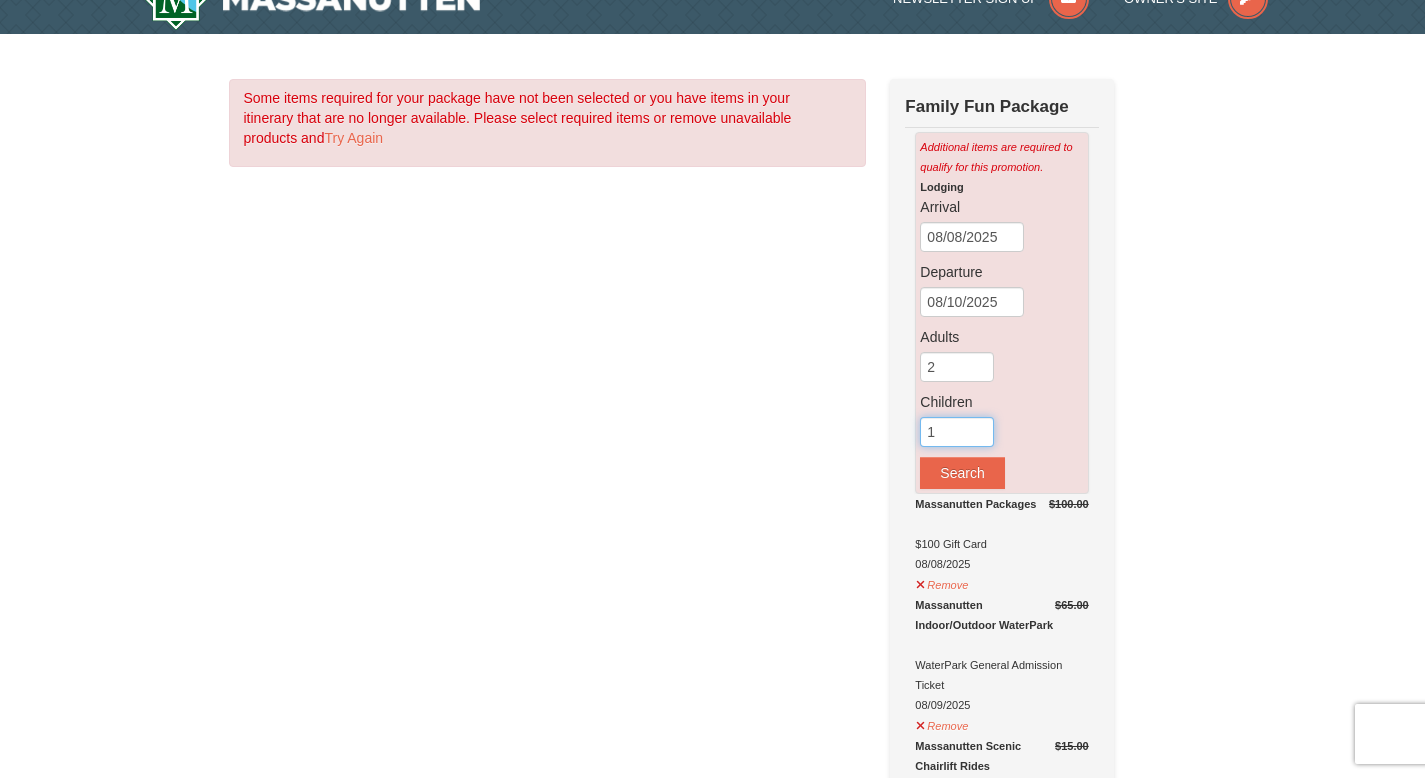 click on "1" at bounding box center (957, 432) 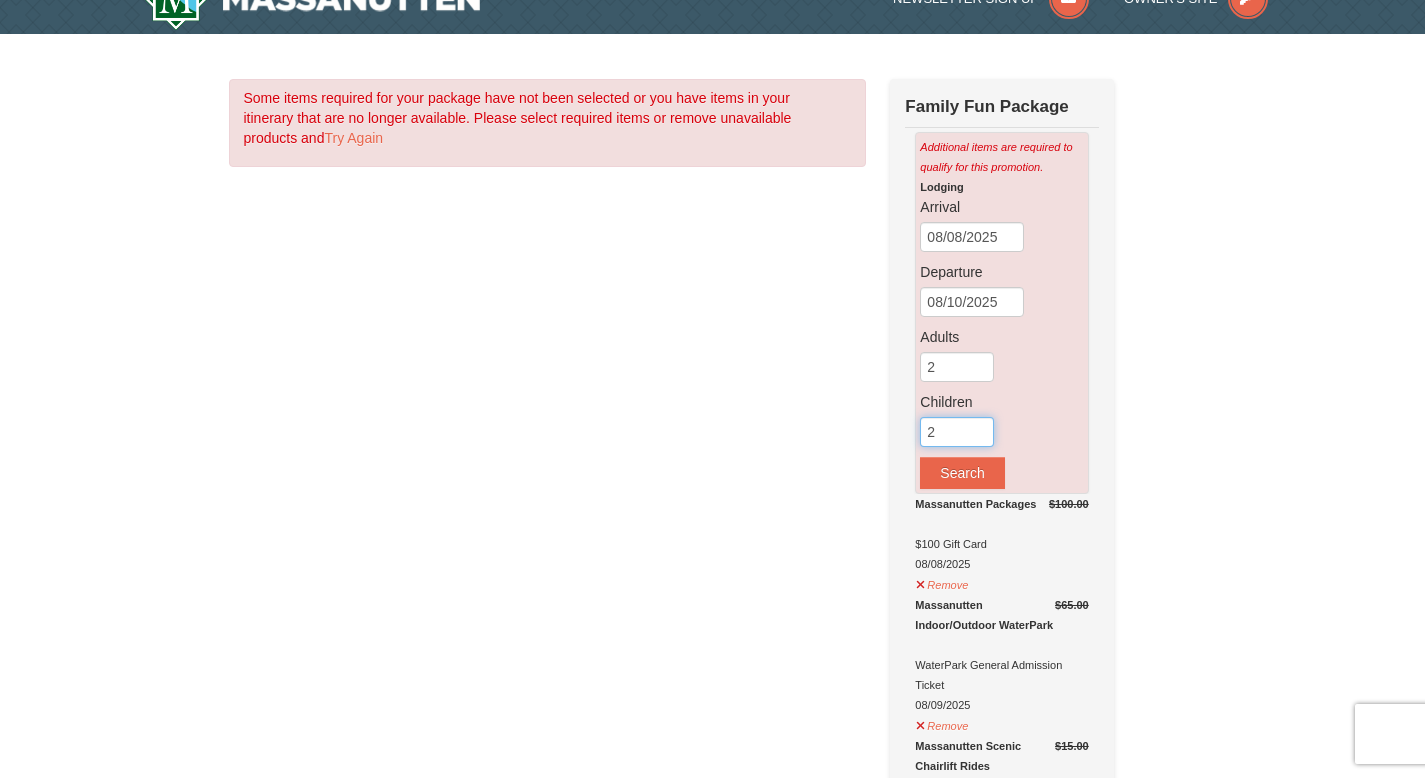 type on "2" 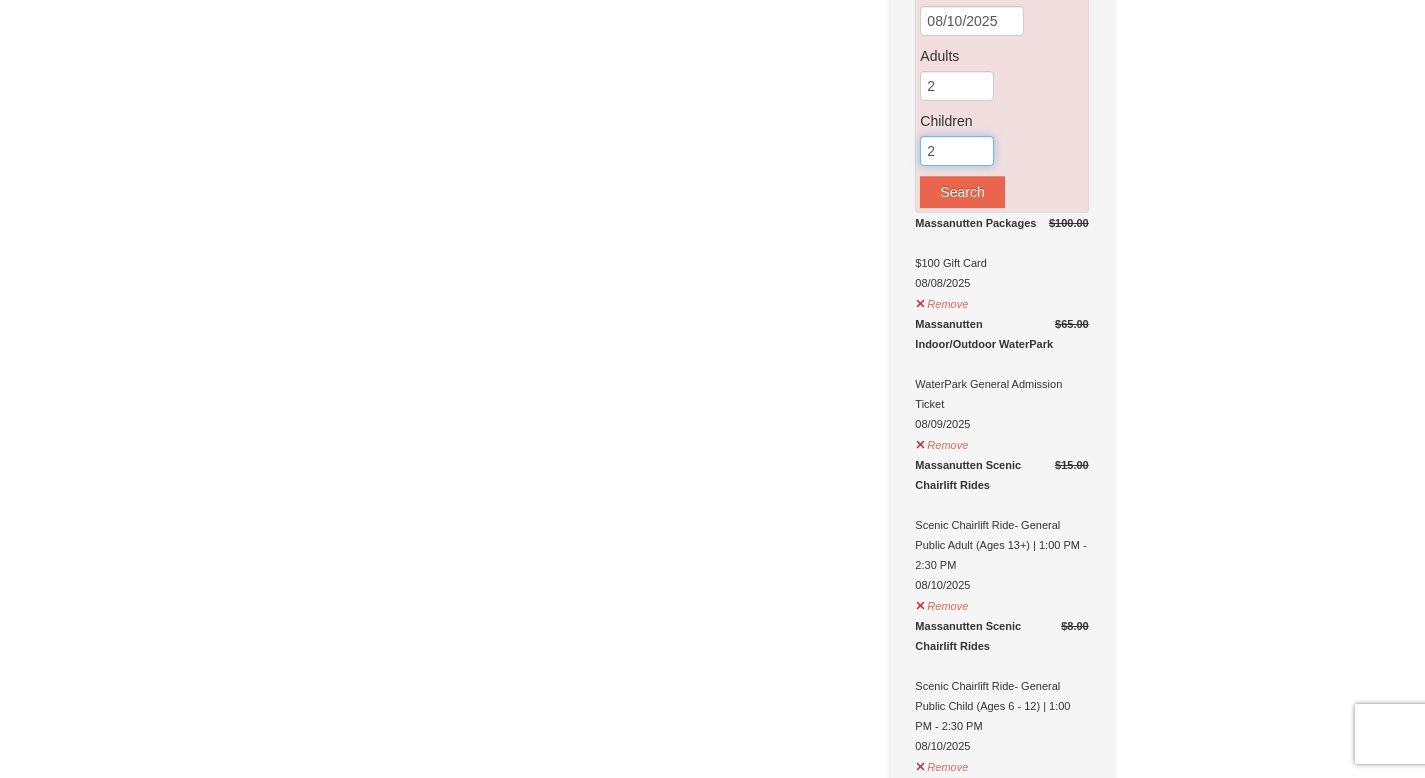 scroll, scrollTop: 320, scrollLeft: 0, axis: vertical 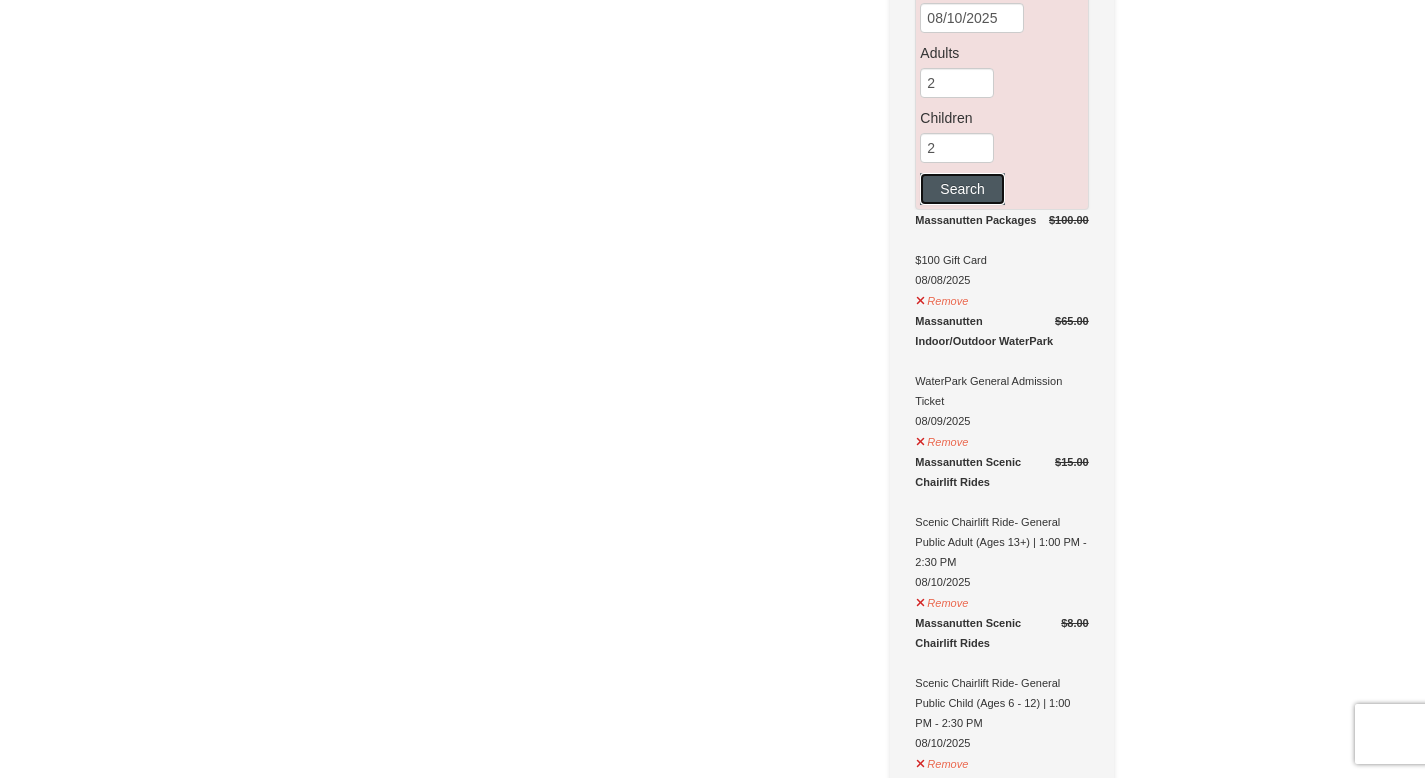click on "Search" at bounding box center (962, 189) 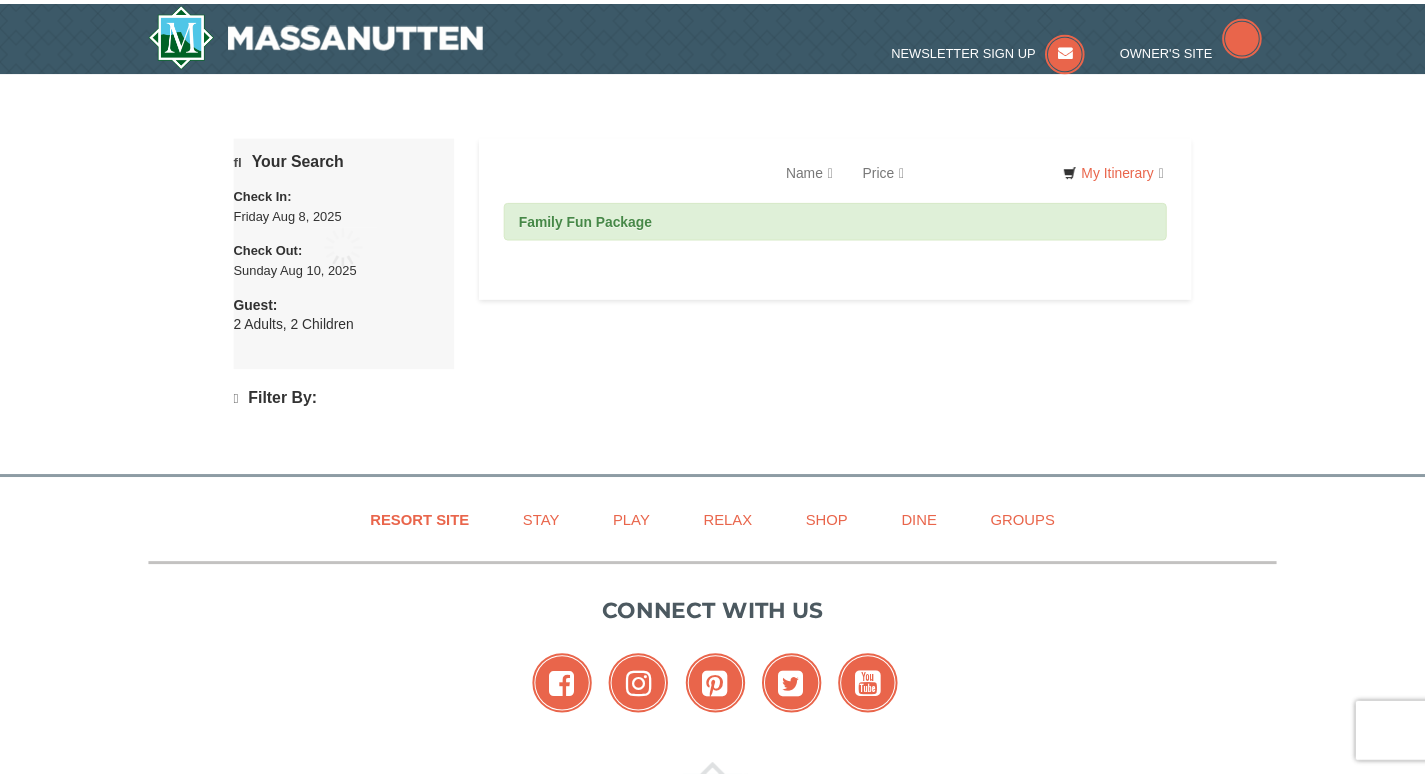 scroll, scrollTop: 0, scrollLeft: 0, axis: both 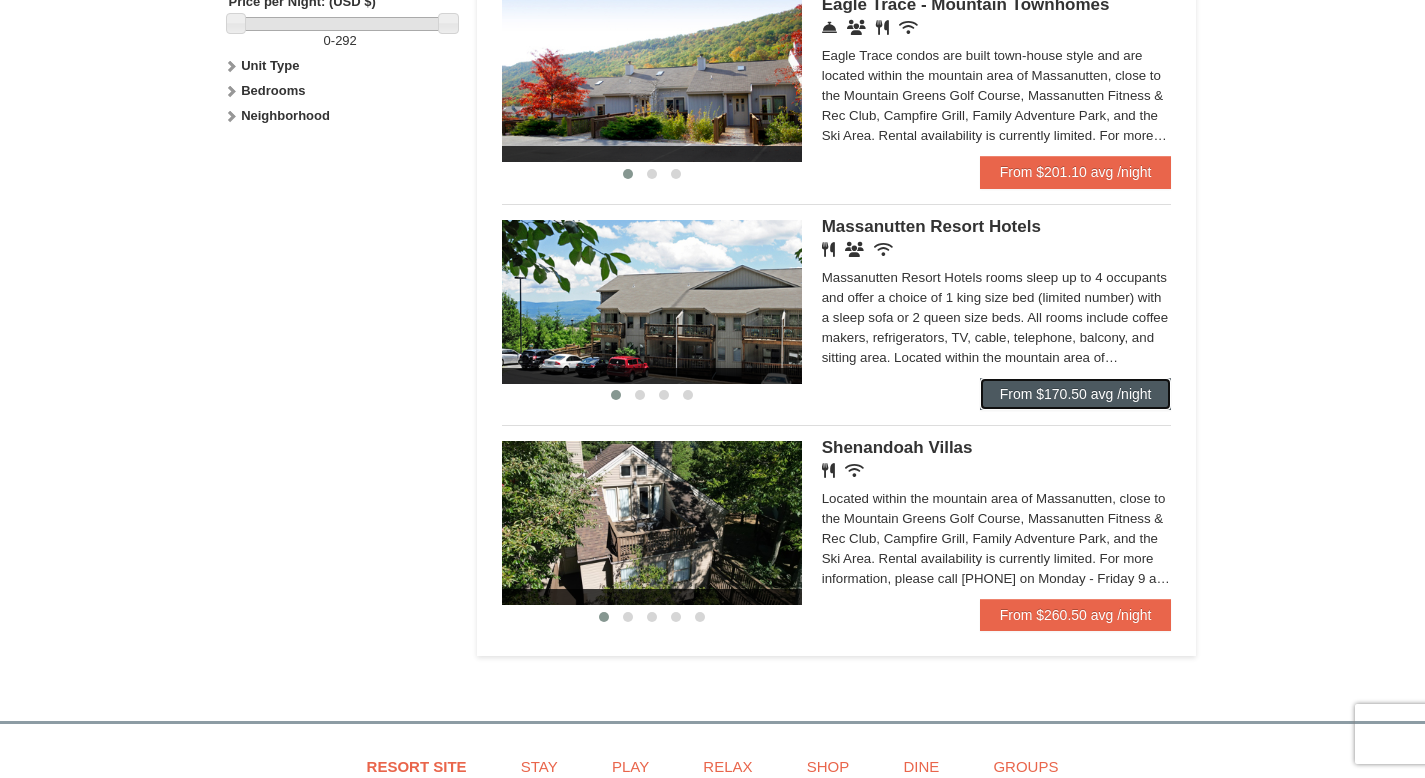 click on "From $170.50 avg /night" at bounding box center [1076, 394] 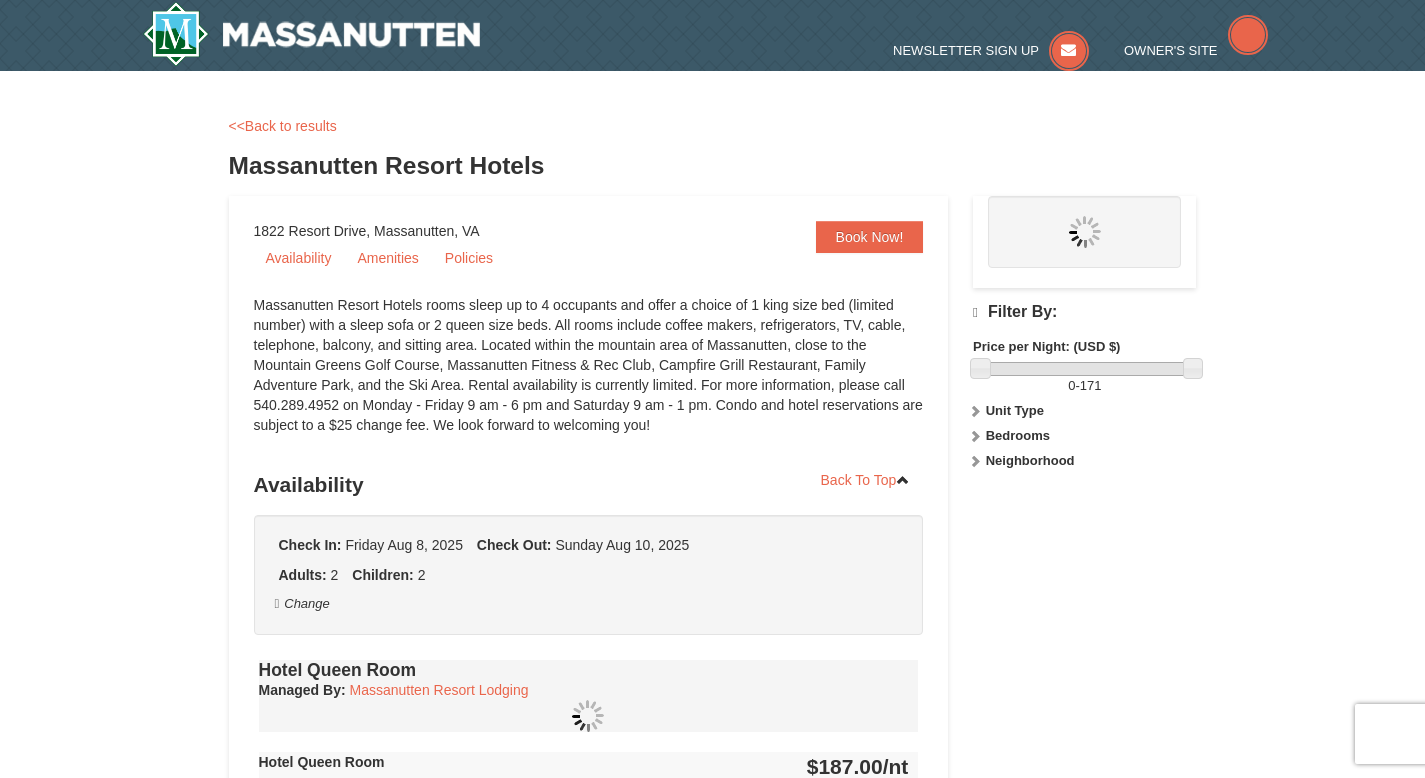 scroll, scrollTop: 0, scrollLeft: 0, axis: both 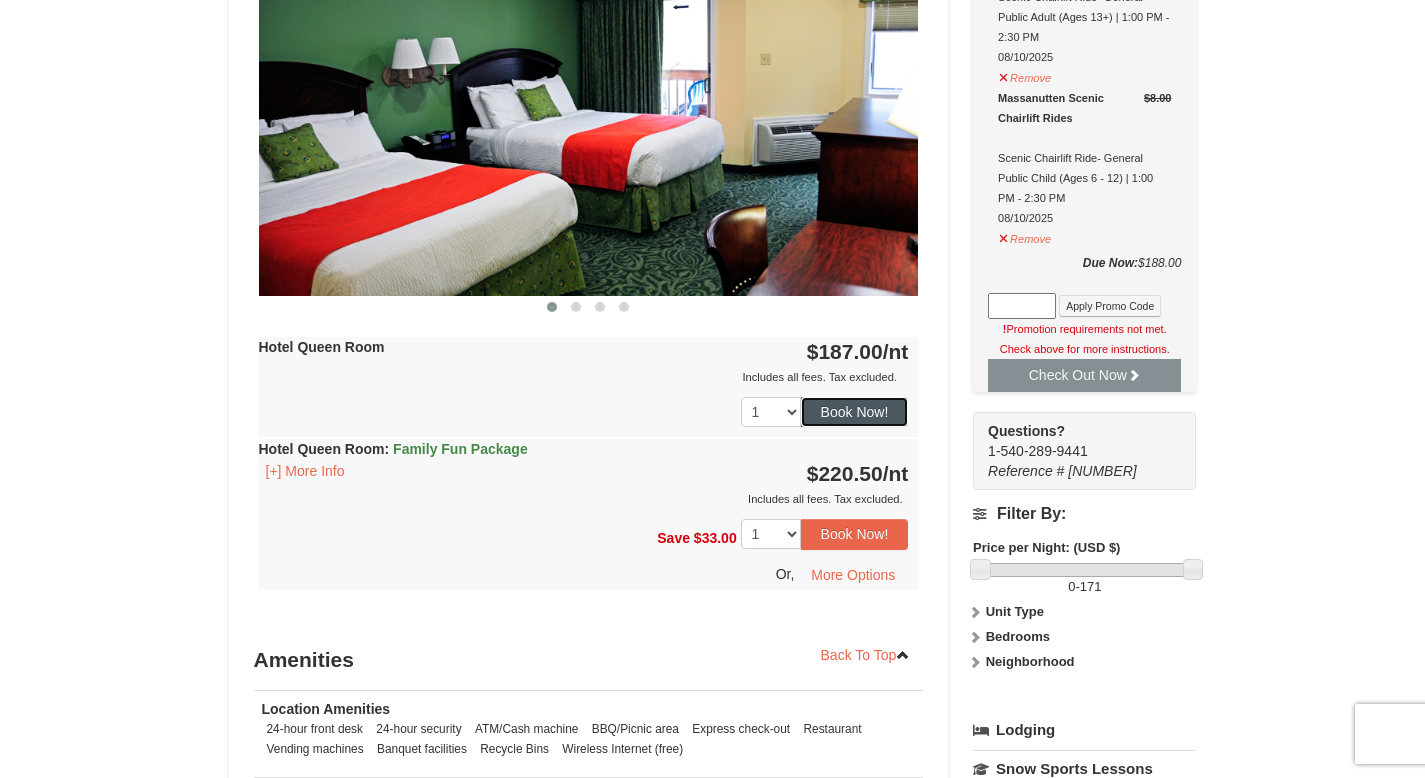 click on "Book Now!" at bounding box center (855, 412) 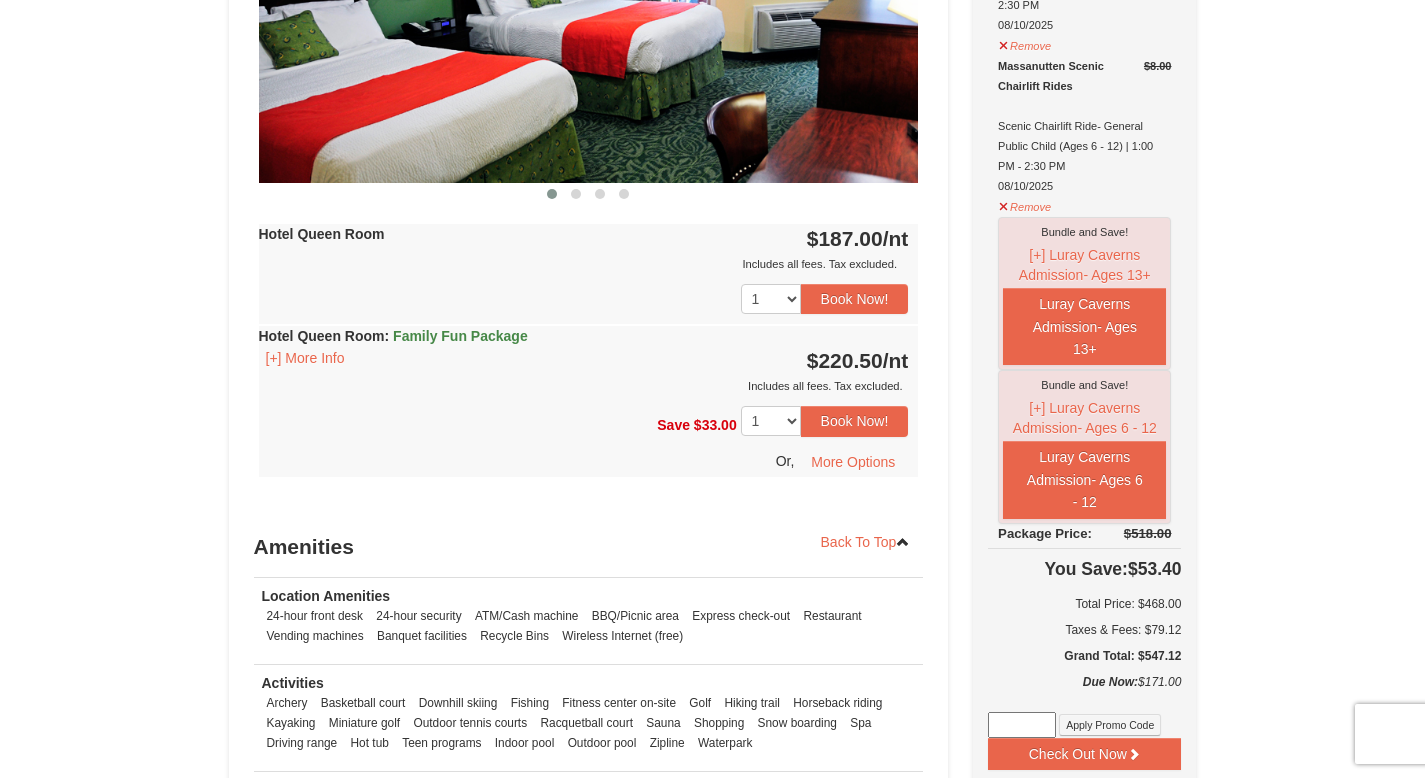 scroll, scrollTop: 955, scrollLeft: 0, axis: vertical 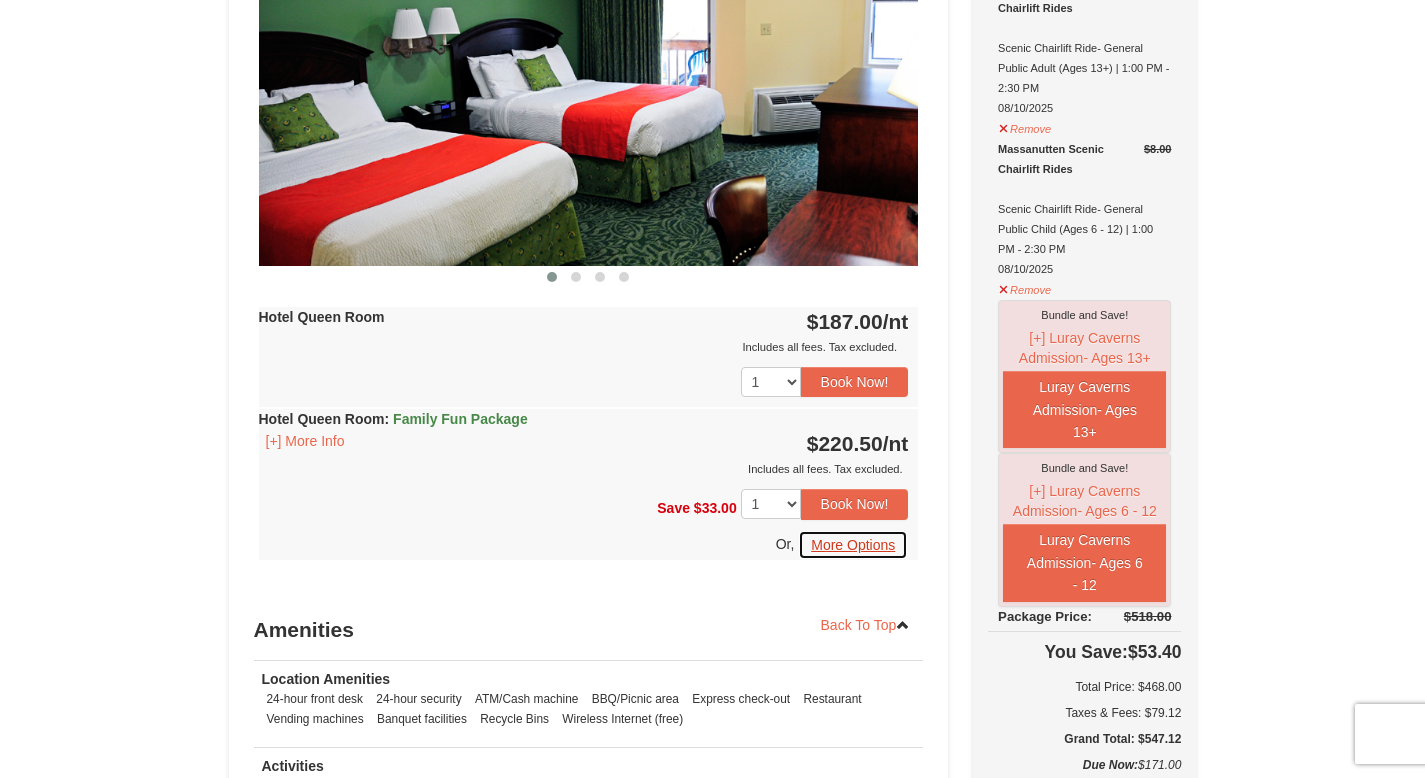 click on "More Options" at bounding box center (853, 545) 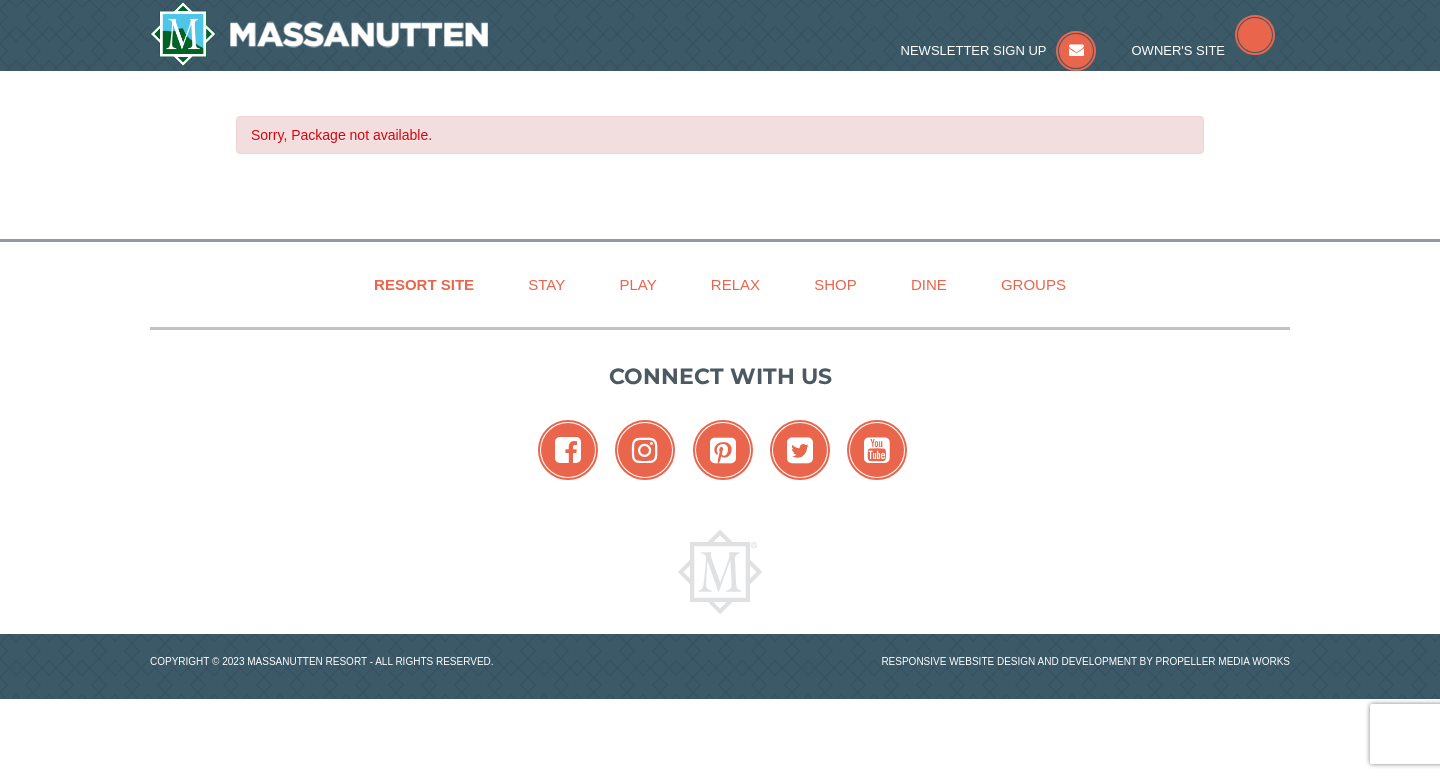 scroll, scrollTop: 0, scrollLeft: 0, axis: both 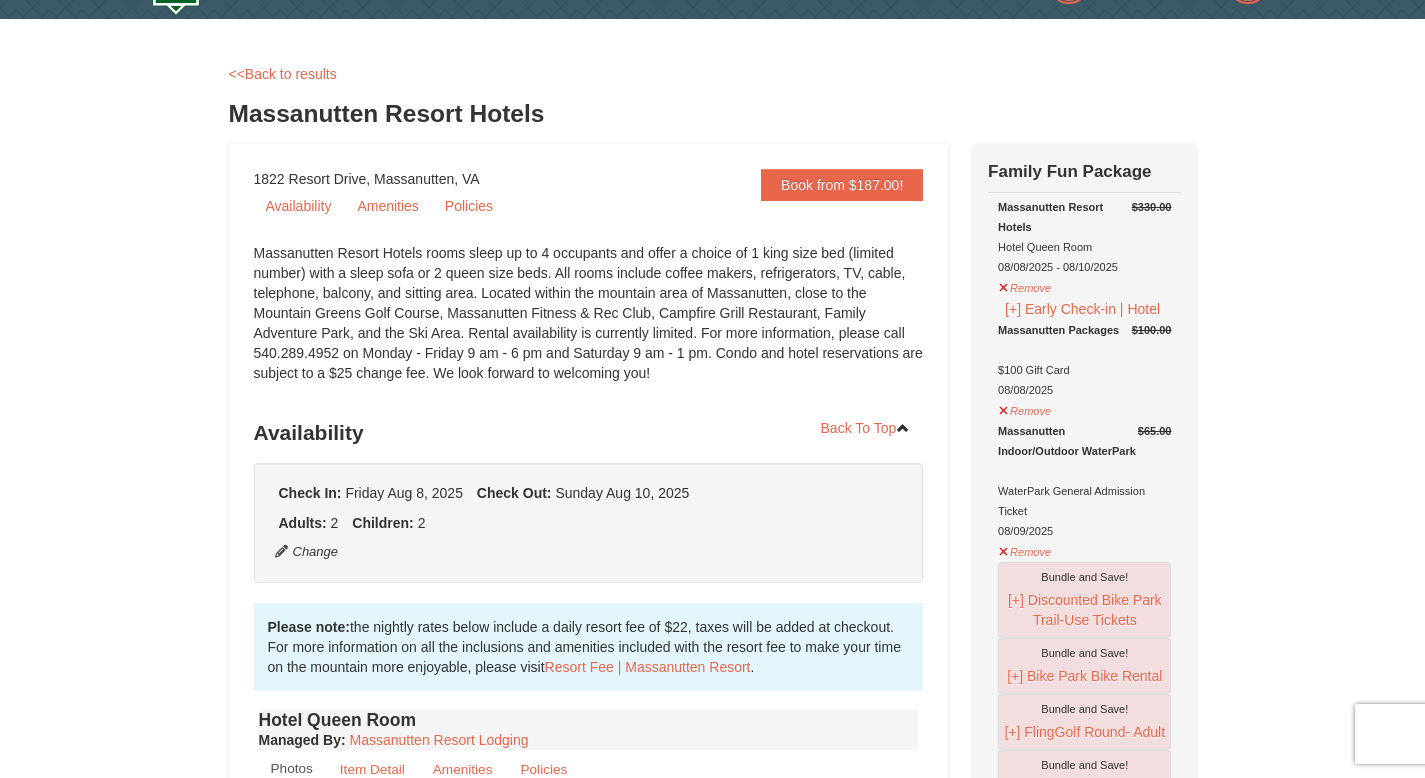 drag, startPoint x: 465, startPoint y: 173, endPoint x: 365, endPoint y: 167, distance: 100.17984 